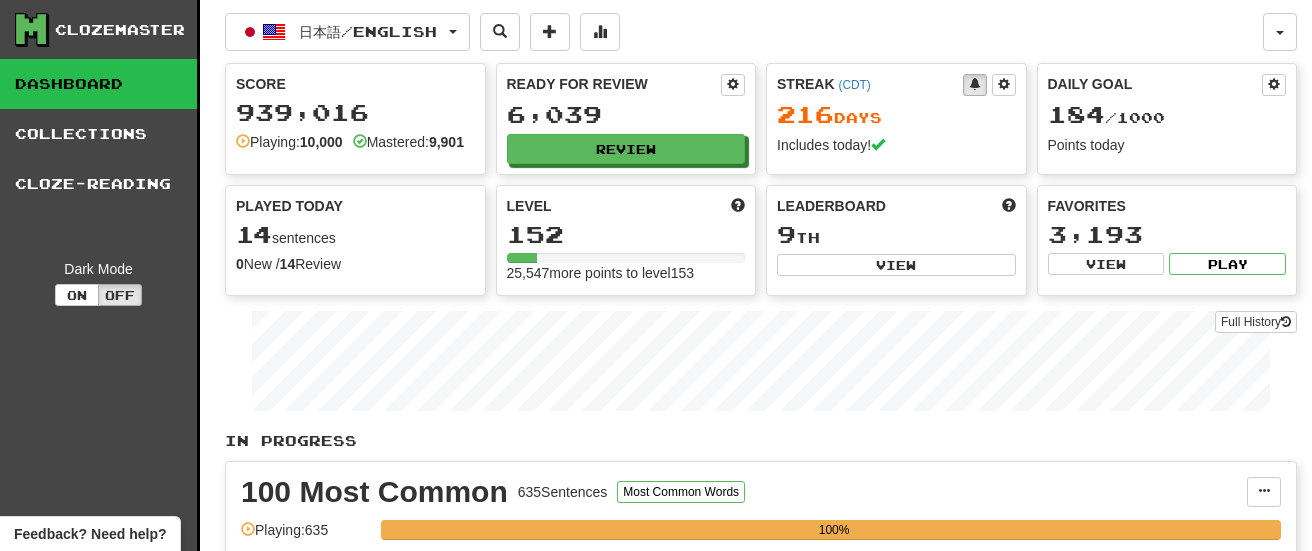 scroll, scrollTop: 0, scrollLeft: 0, axis: both 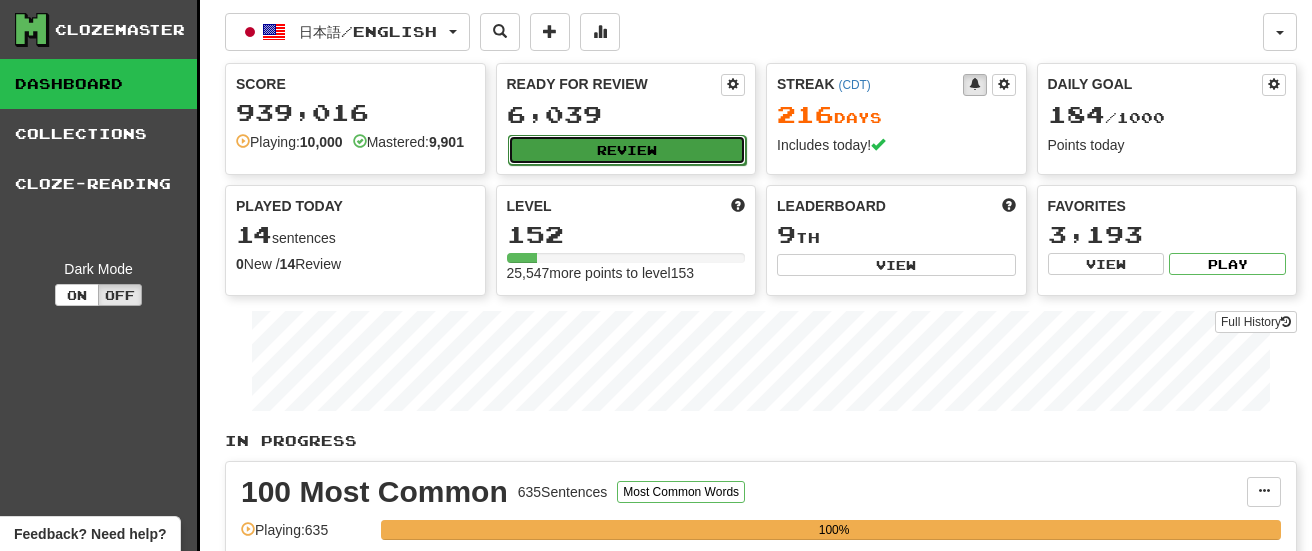 click on "Review" 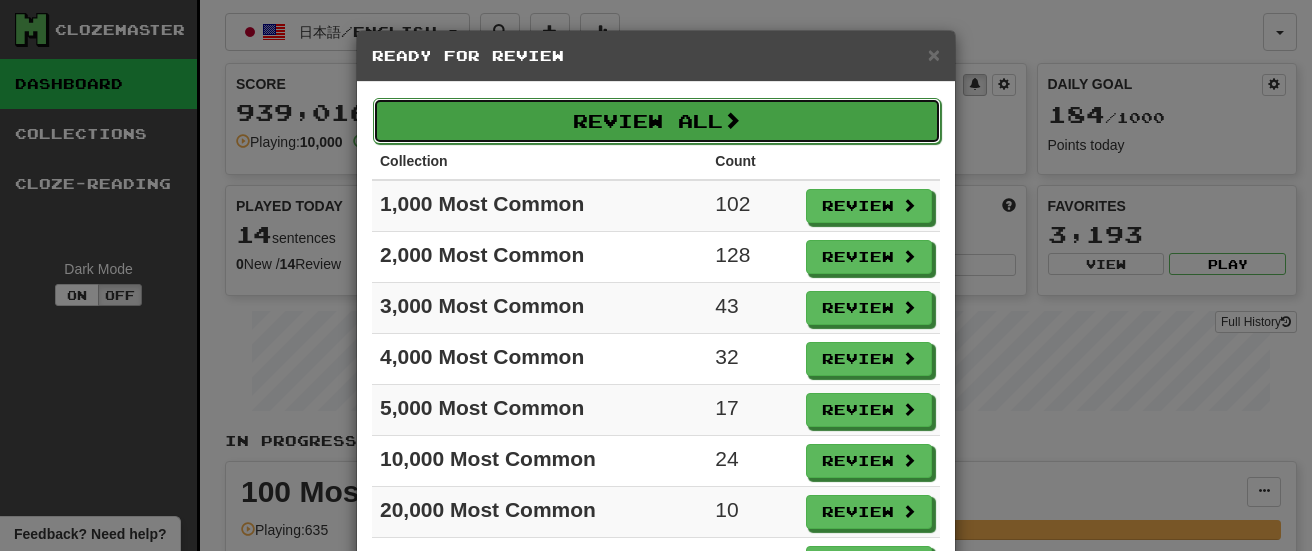 click on "Review All" at bounding box center [657, 121] 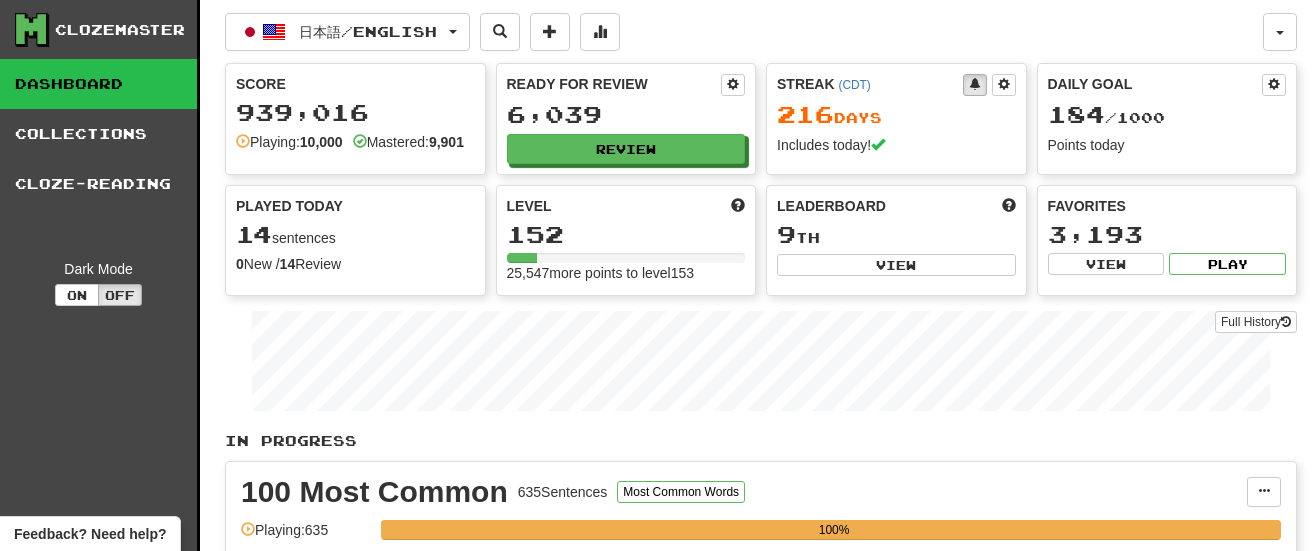 select on "********" 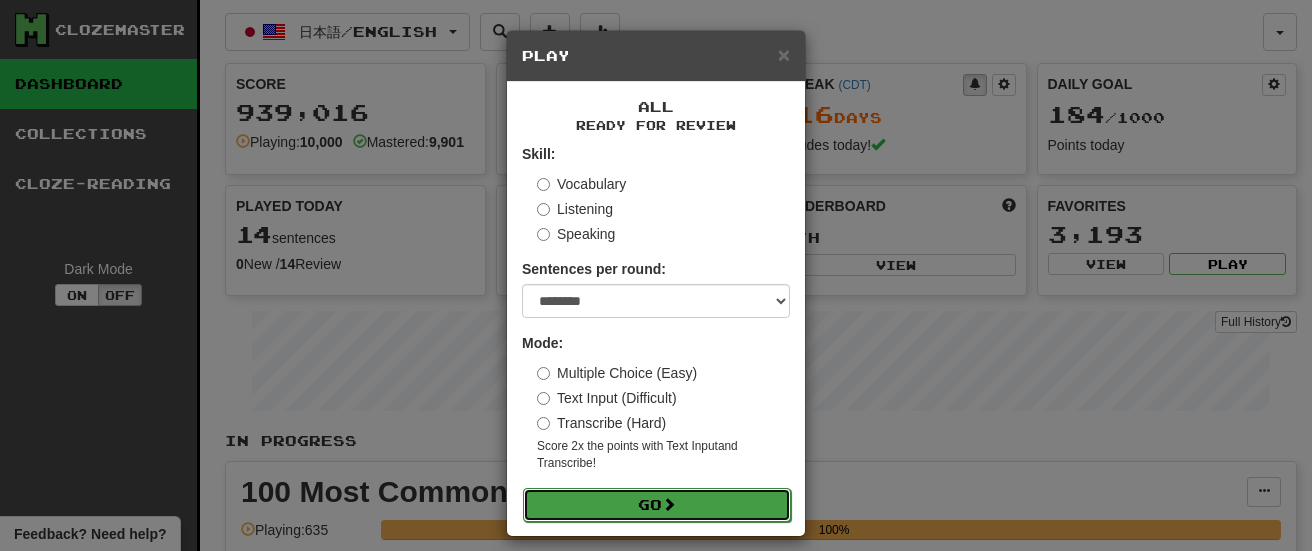 click on "Go" at bounding box center (657, 505) 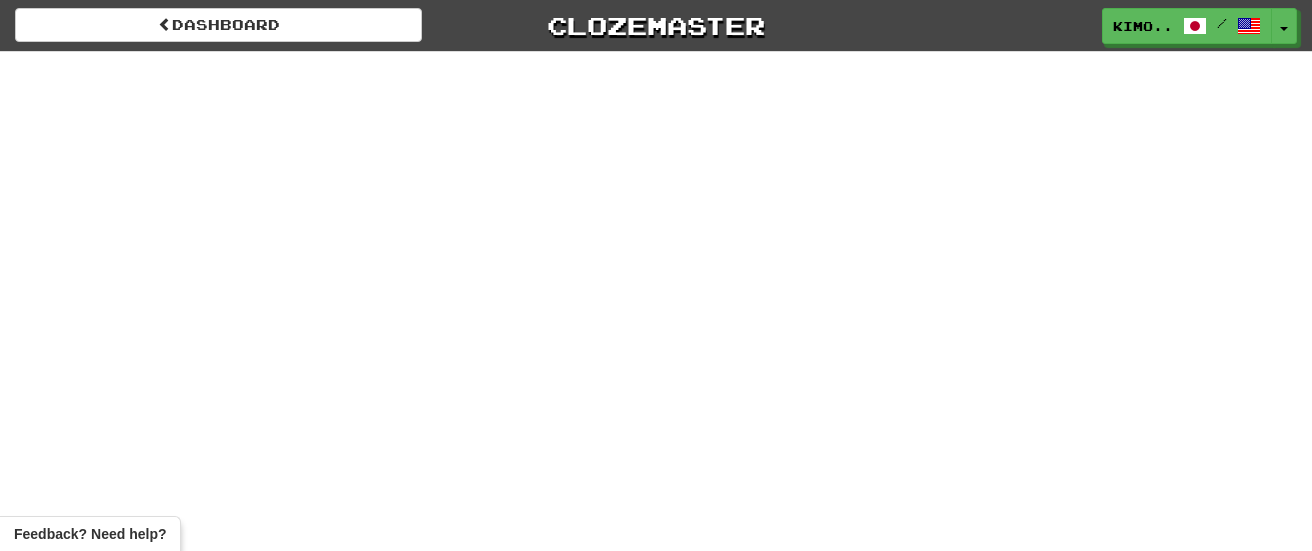 scroll, scrollTop: 0, scrollLeft: 0, axis: both 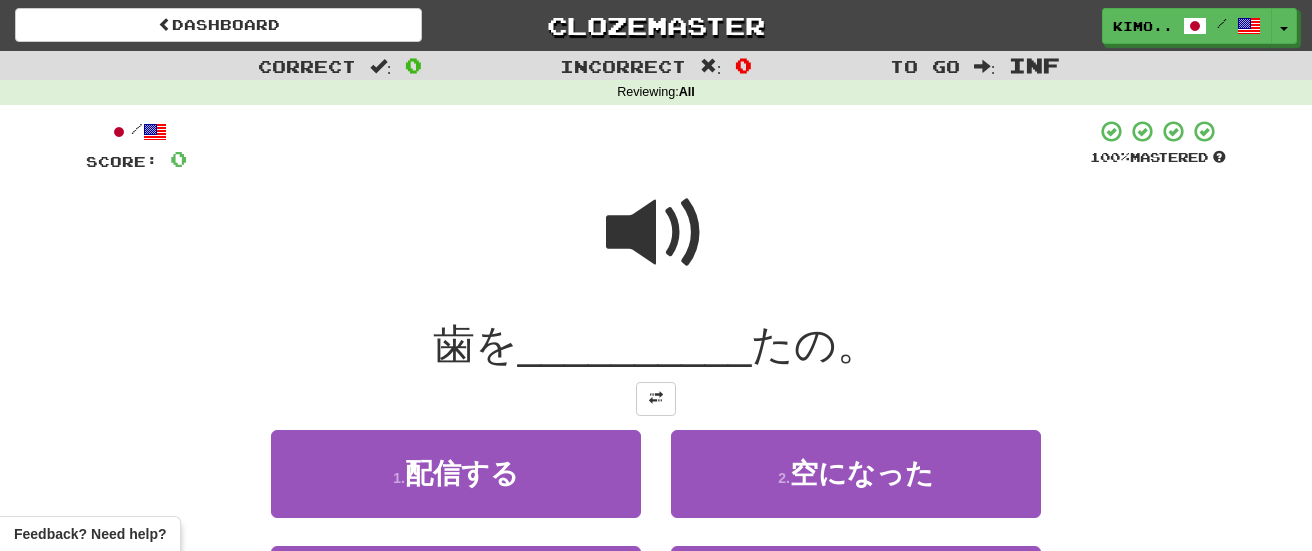 click at bounding box center [656, 233] 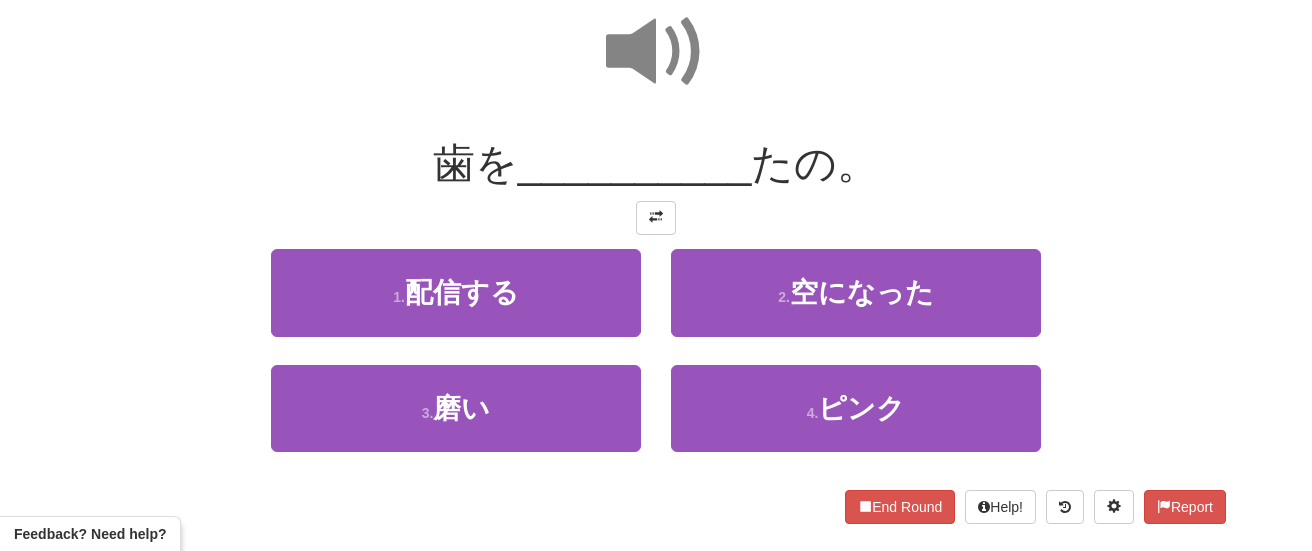 scroll, scrollTop: 188, scrollLeft: 0, axis: vertical 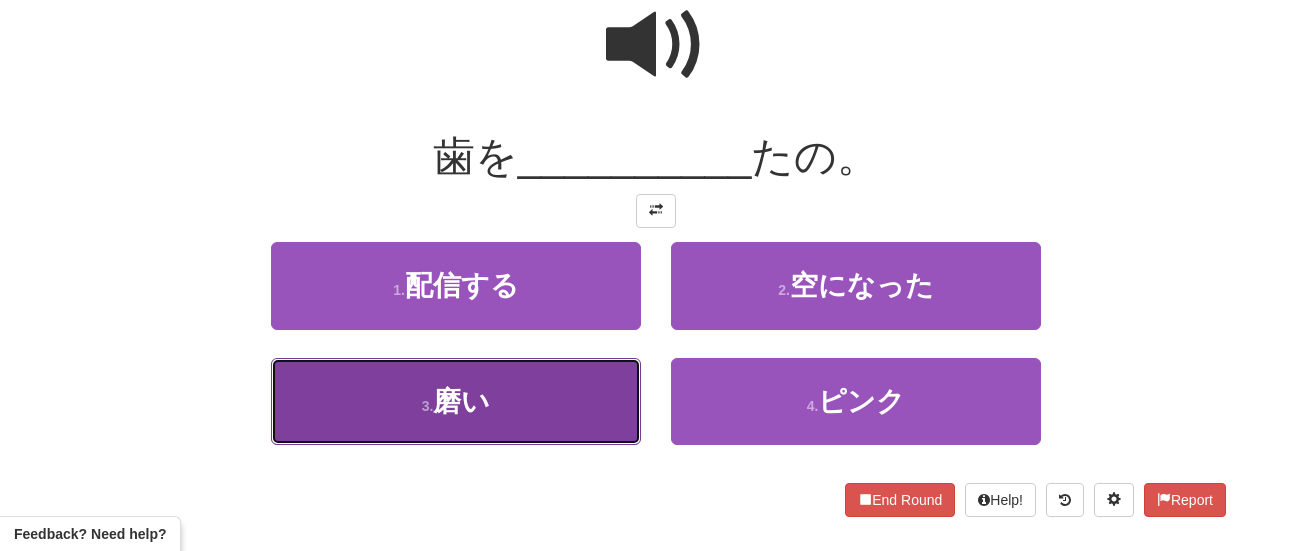 click at bounding box center (456, 401) 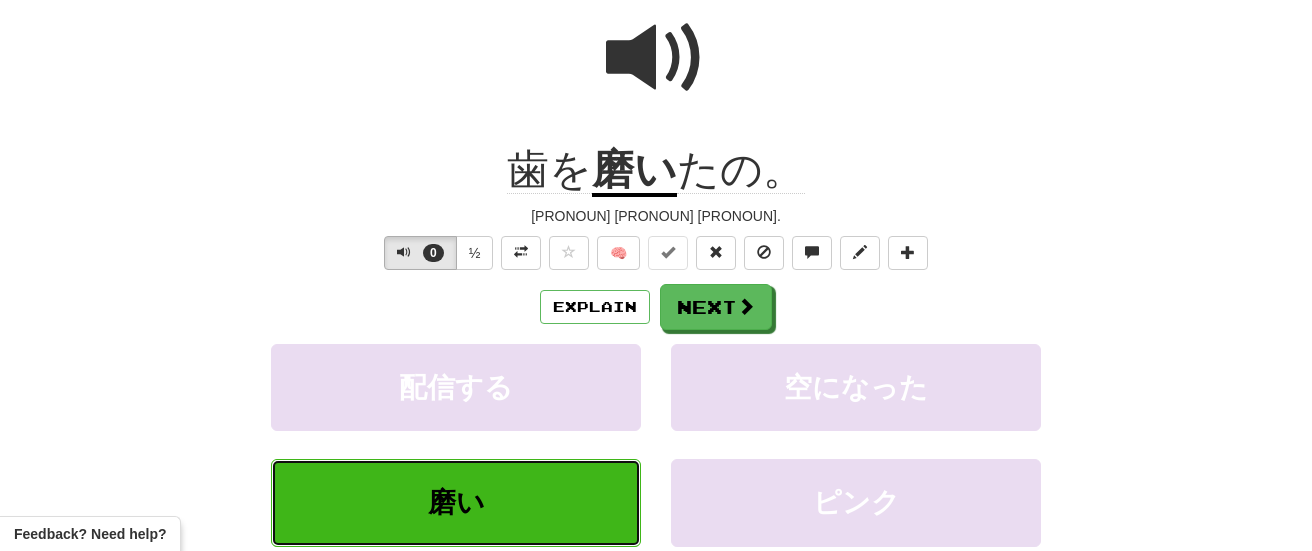 scroll, scrollTop: 202, scrollLeft: 0, axis: vertical 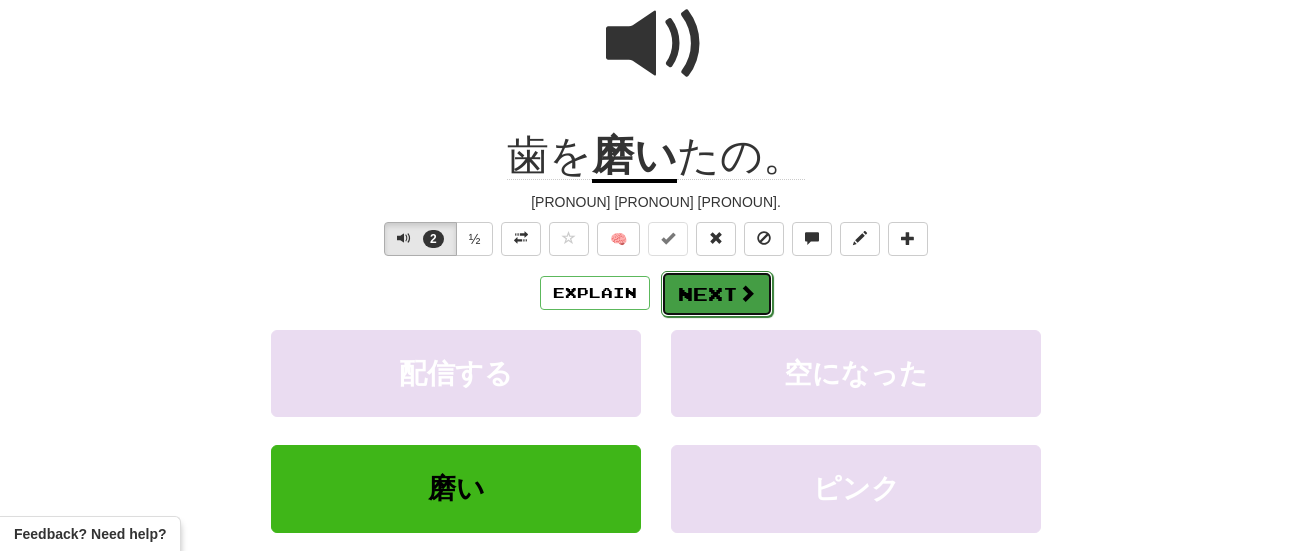 click at bounding box center (747, 293) 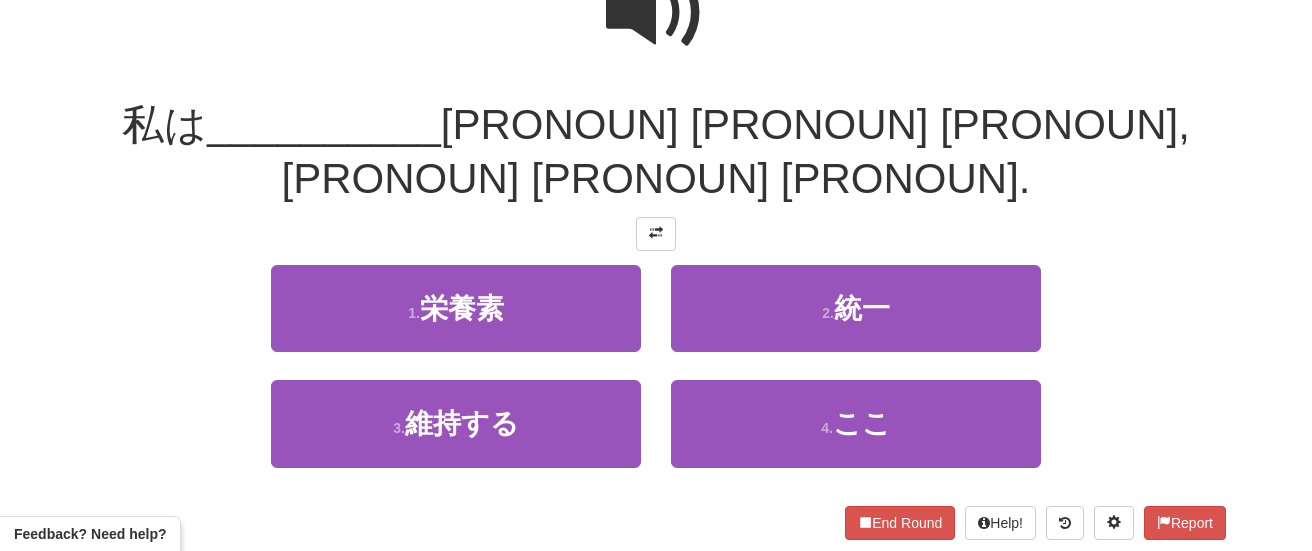 scroll, scrollTop: 237, scrollLeft: 0, axis: vertical 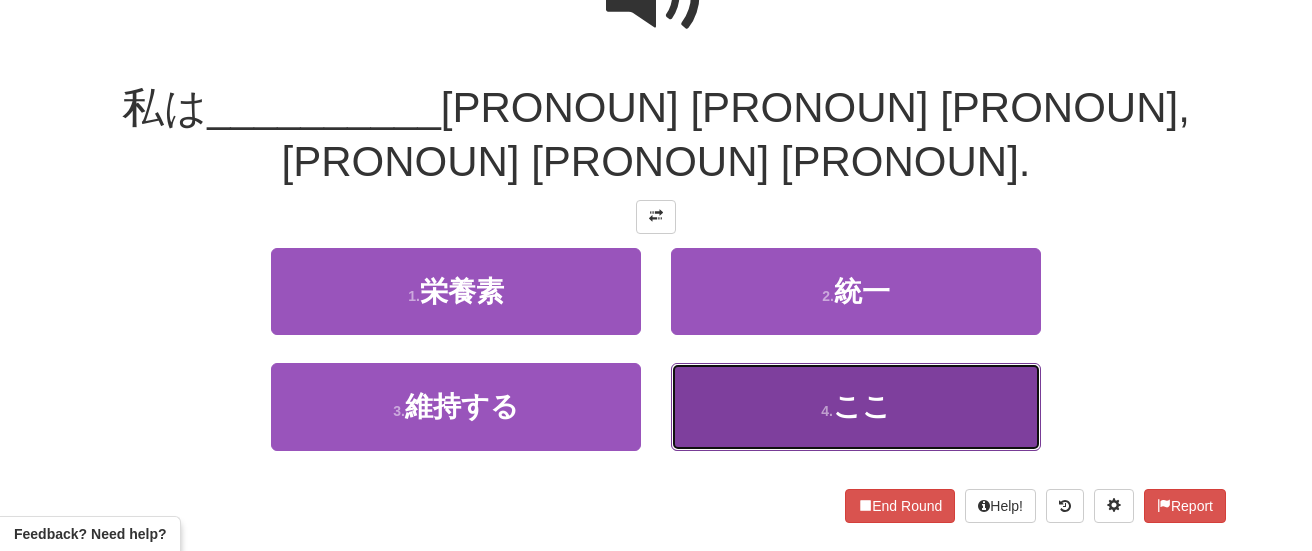 click on "4 .  ここ" at bounding box center (856, 406) 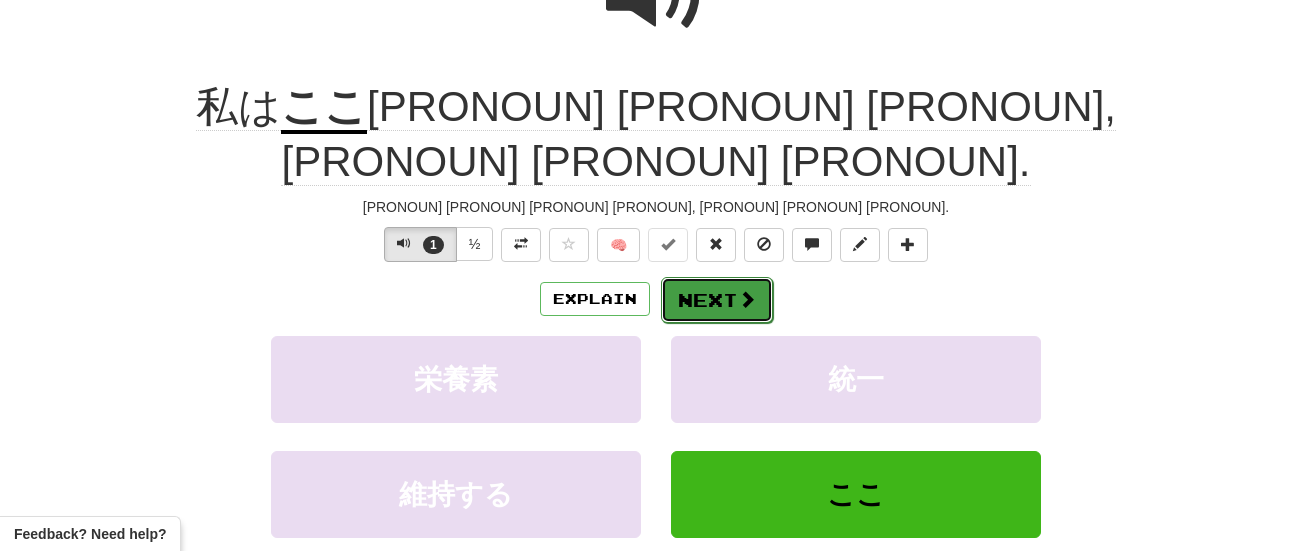 click on "Next" at bounding box center [717, 300] 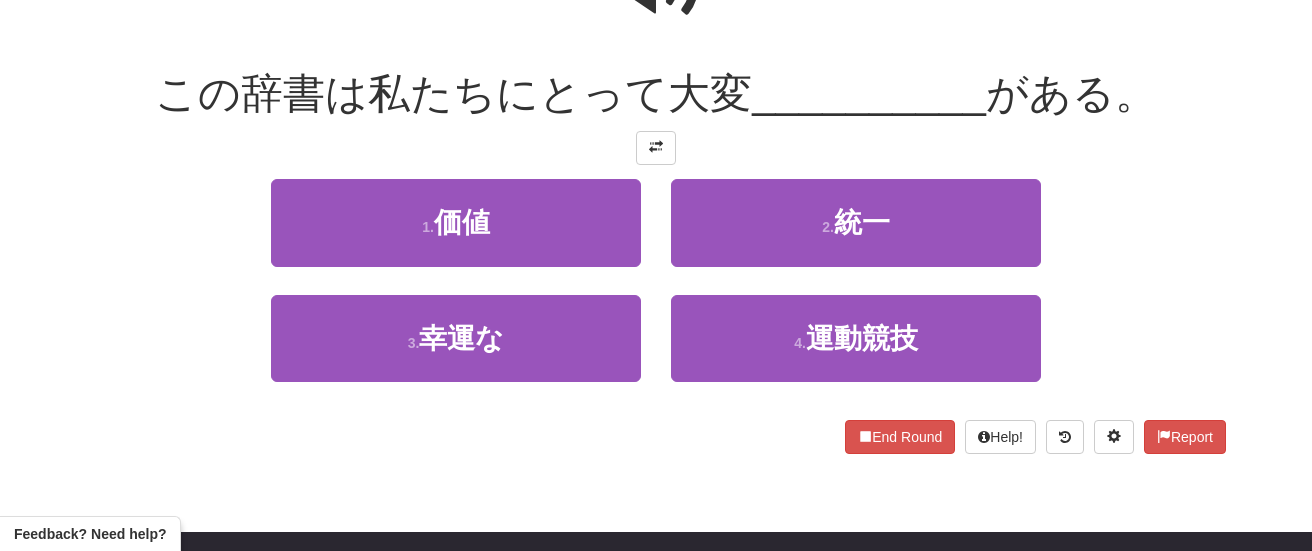 click at bounding box center [656, -18] 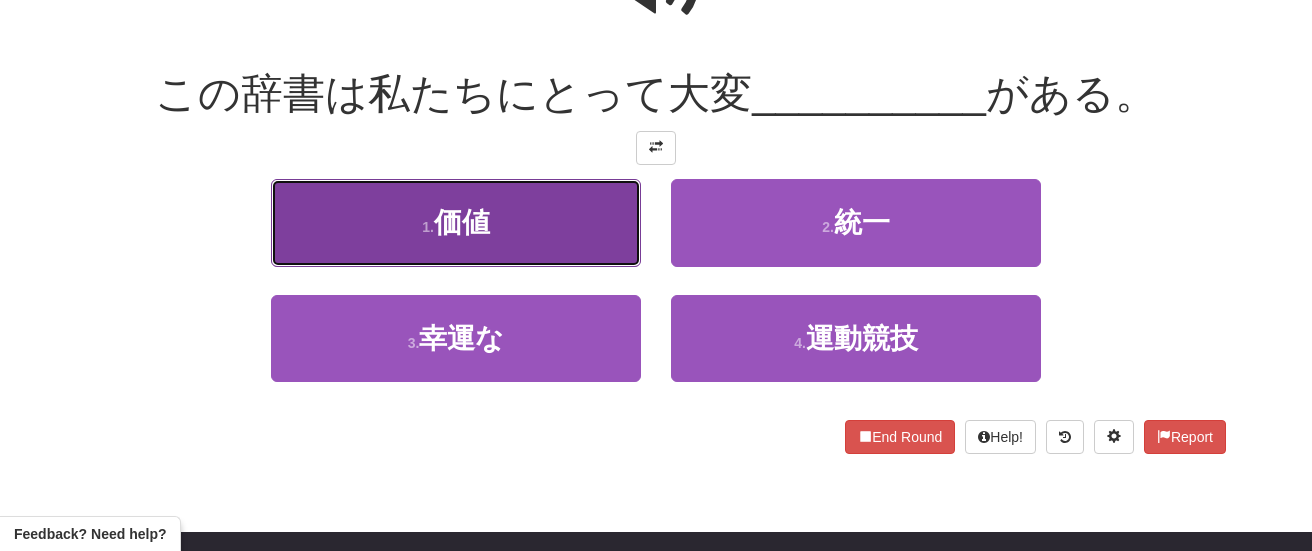 click on "1 .  価値" at bounding box center [456, 222] 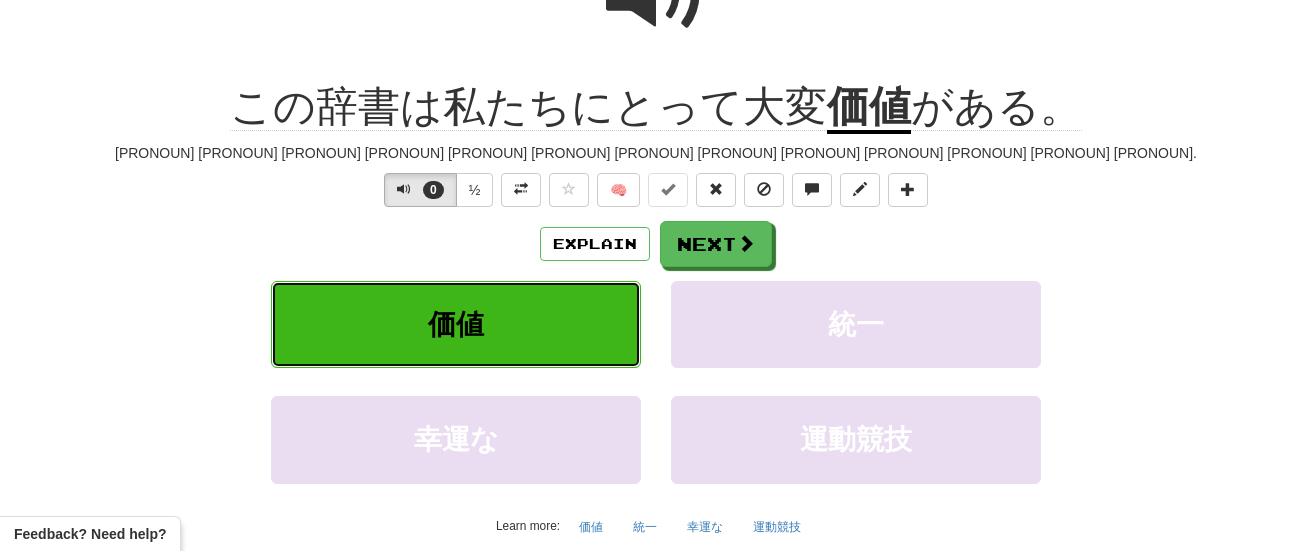 scroll, scrollTop: 265, scrollLeft: 0, axis: vertical 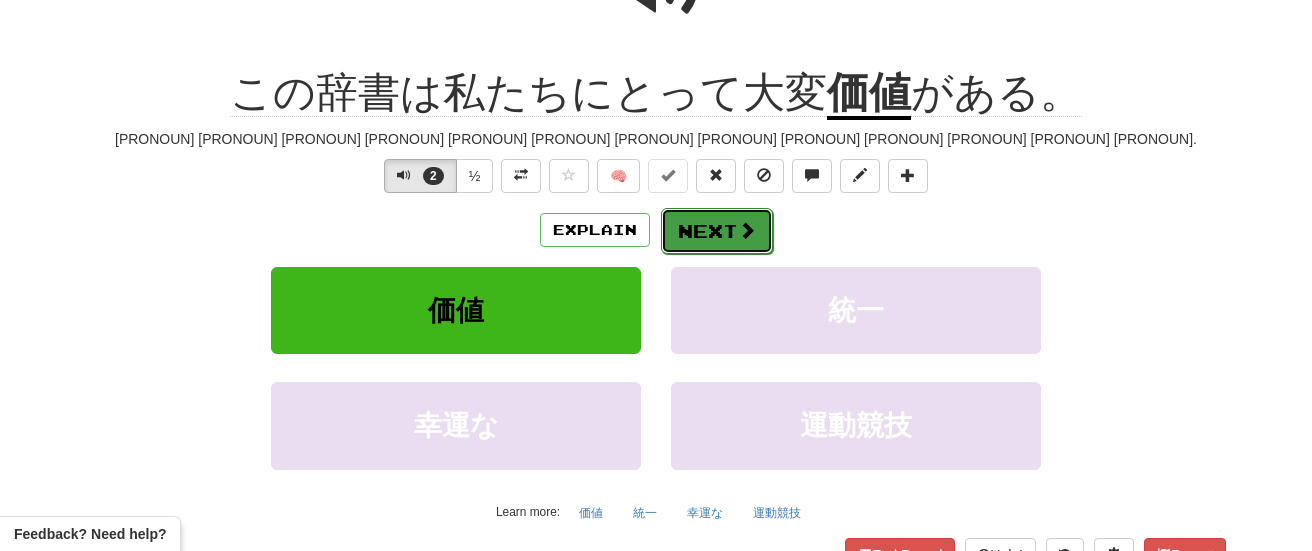 click on "Next" at bounding box center [717, 231] 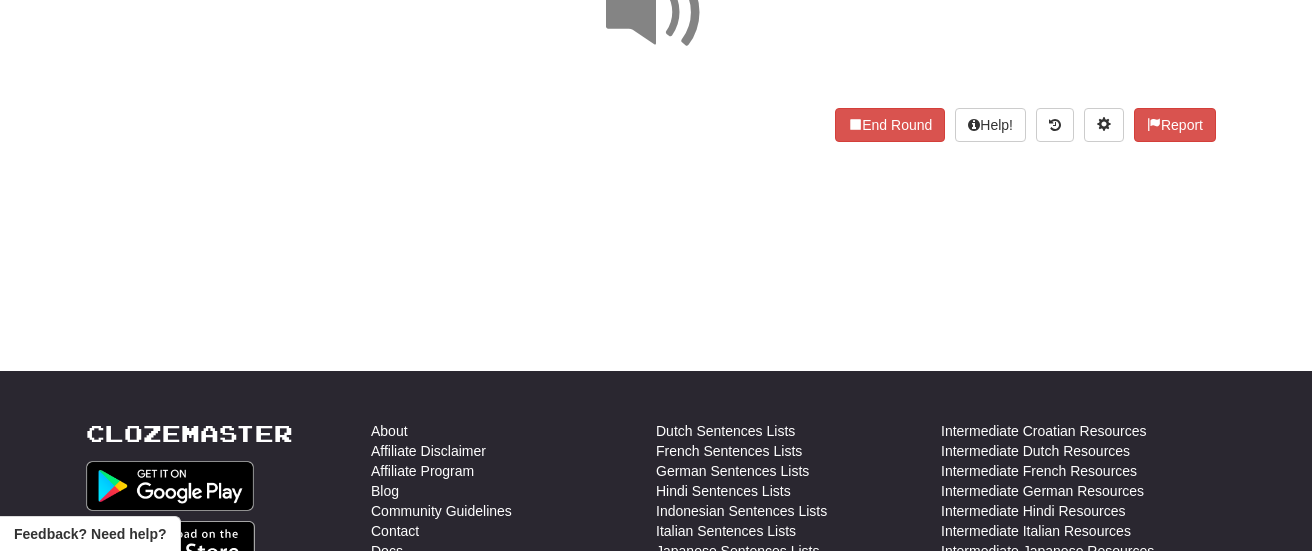 scroll, scrollTop: 228, scrollLeft: 0, axis: vertical 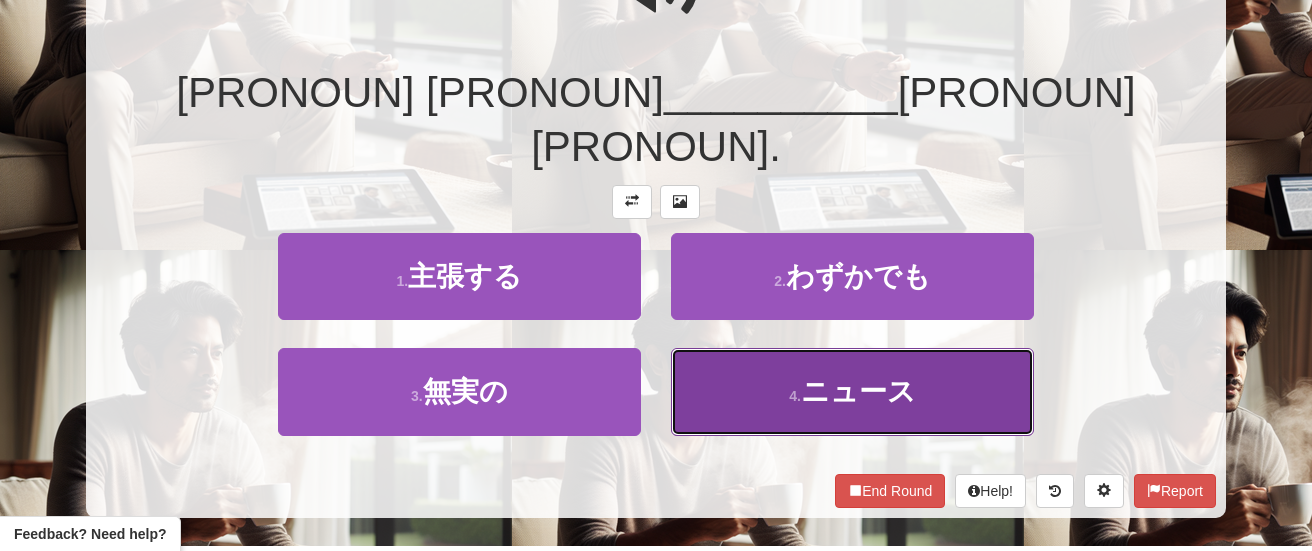 click on "4 .  ニュース" at bounding box center (852, 391) 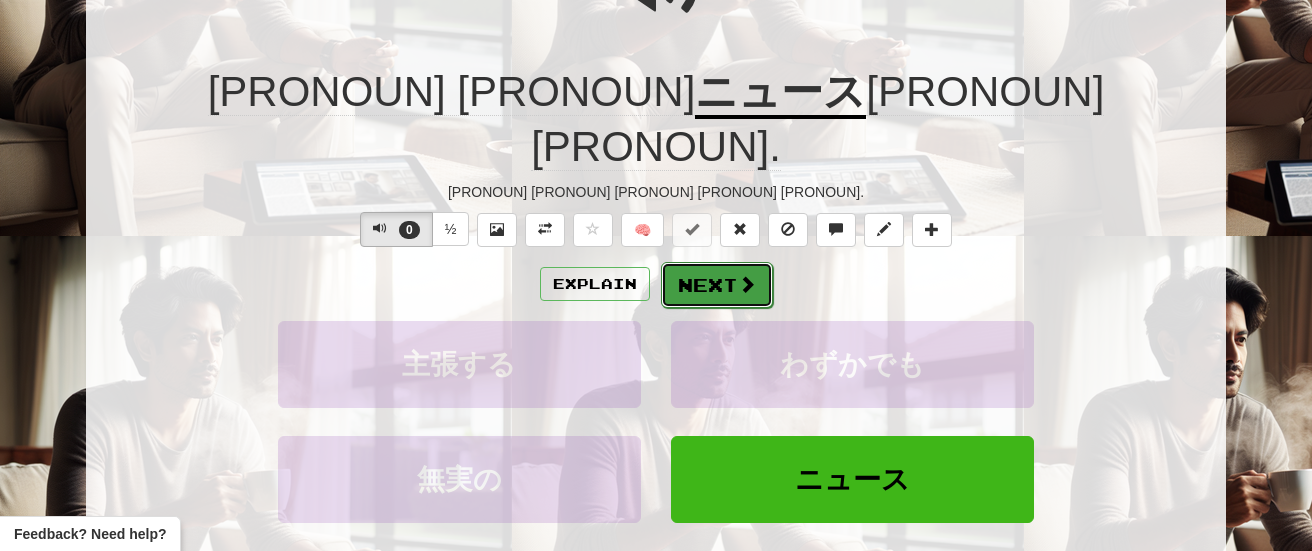 click on "Next" at bounding box center [717, 285] 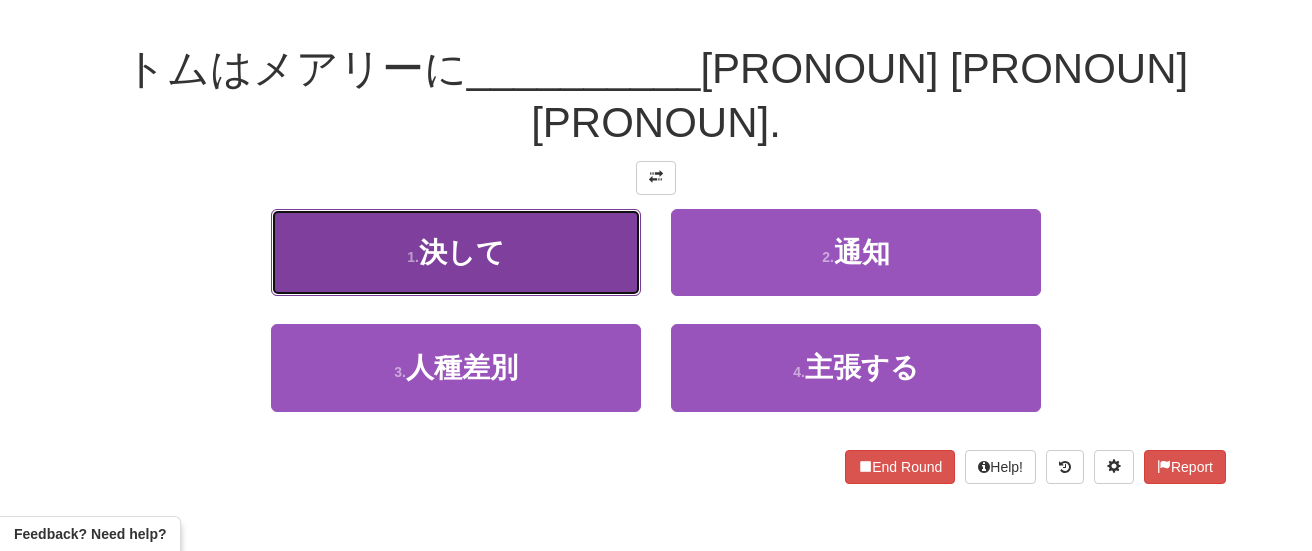 click on "1 .  決して" at bounding box center [456, 252] 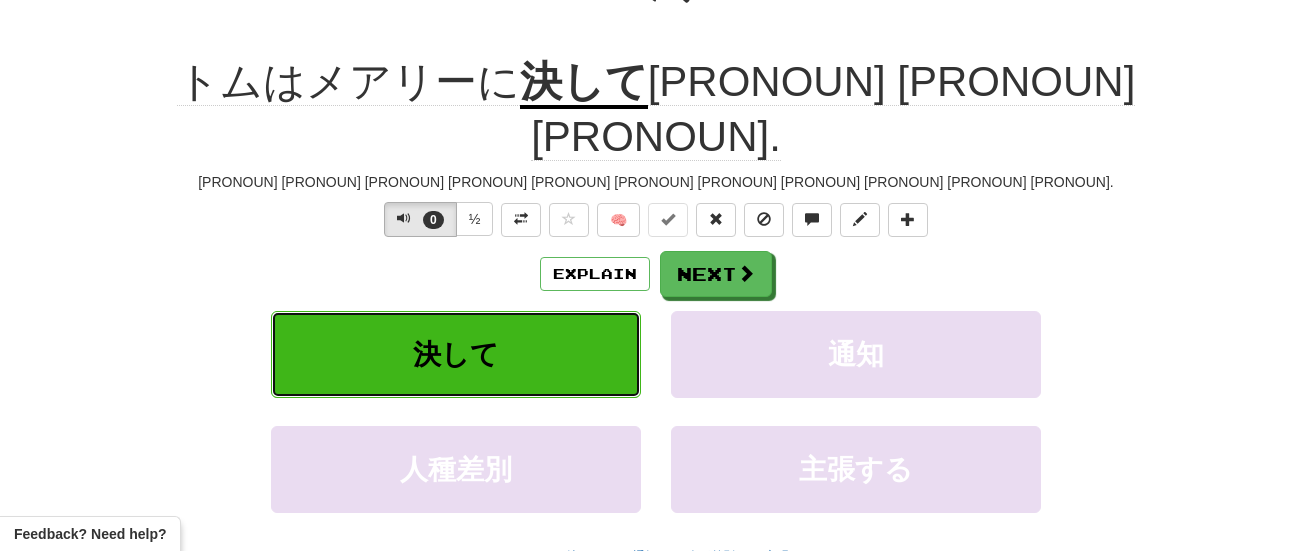 scroll, scrollTop: 290, scrollLeft: 0, axis: vertical 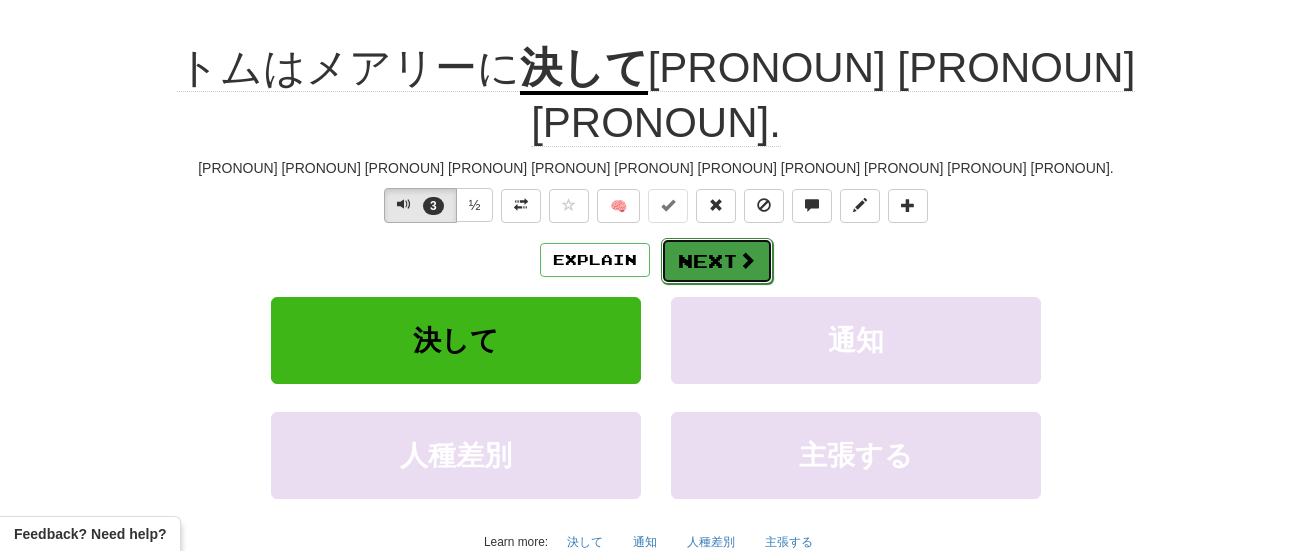 click on "Next" at bounding box center (717, 261) 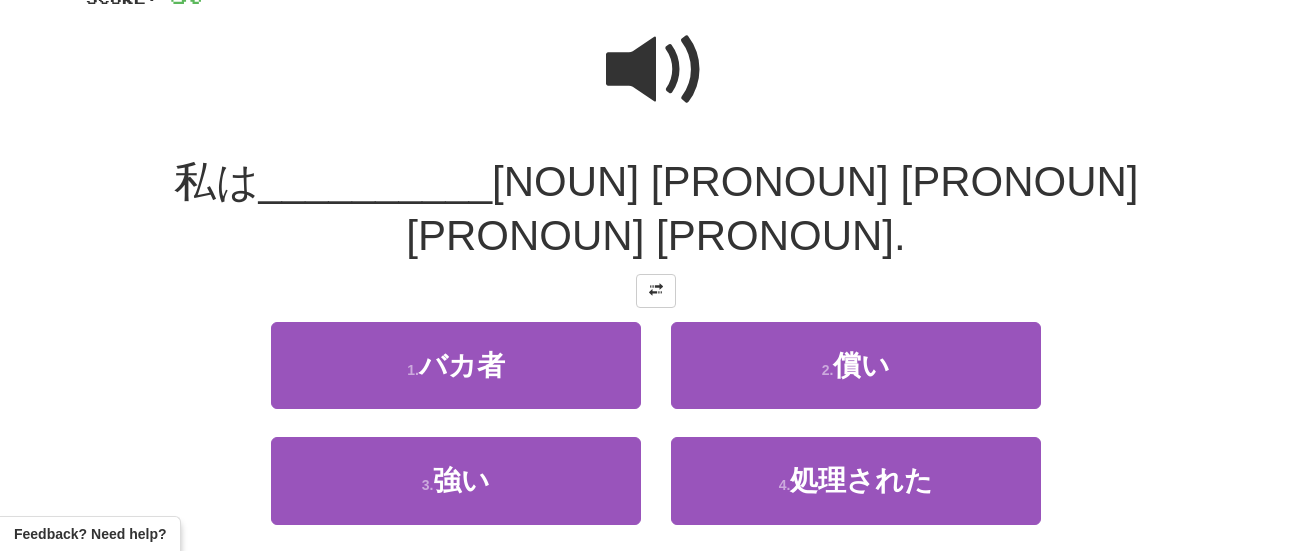 scroll, scrollTop: 166, scrollLeft: 0, axis: vertical 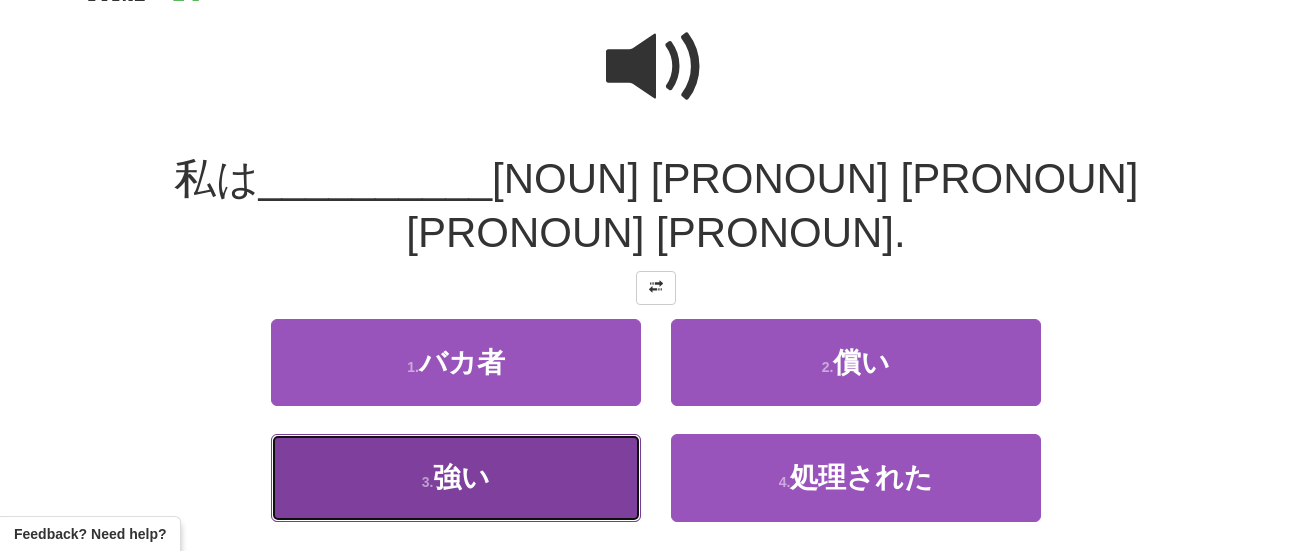 click on "3 .  強い" at bounding box center (456, 477) 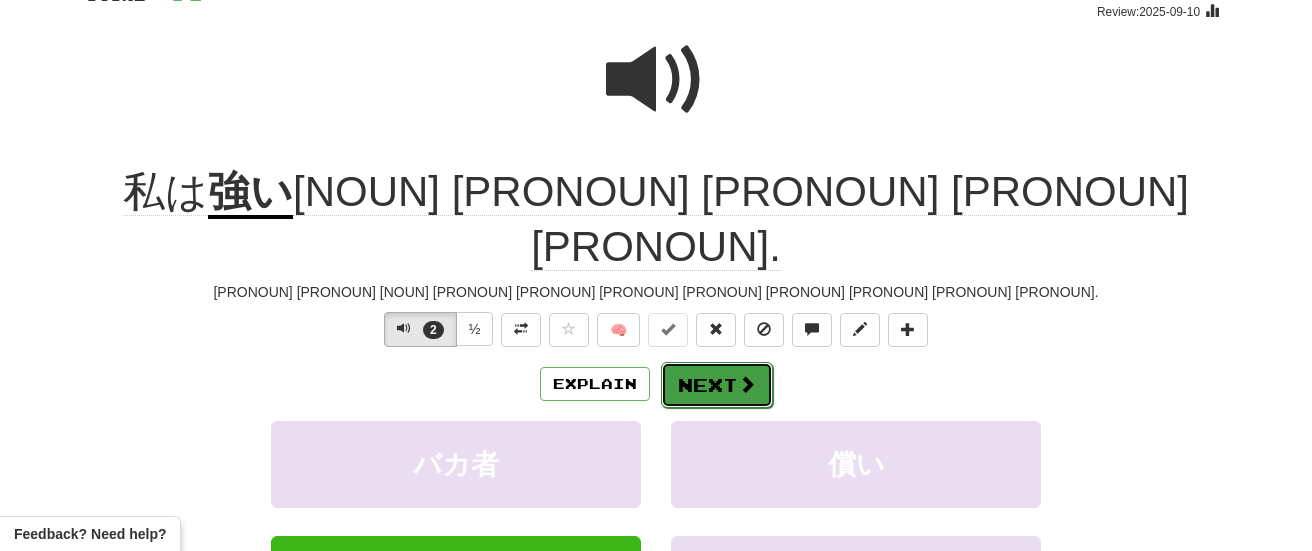 click on "Next" at bounding box center [717, 385] 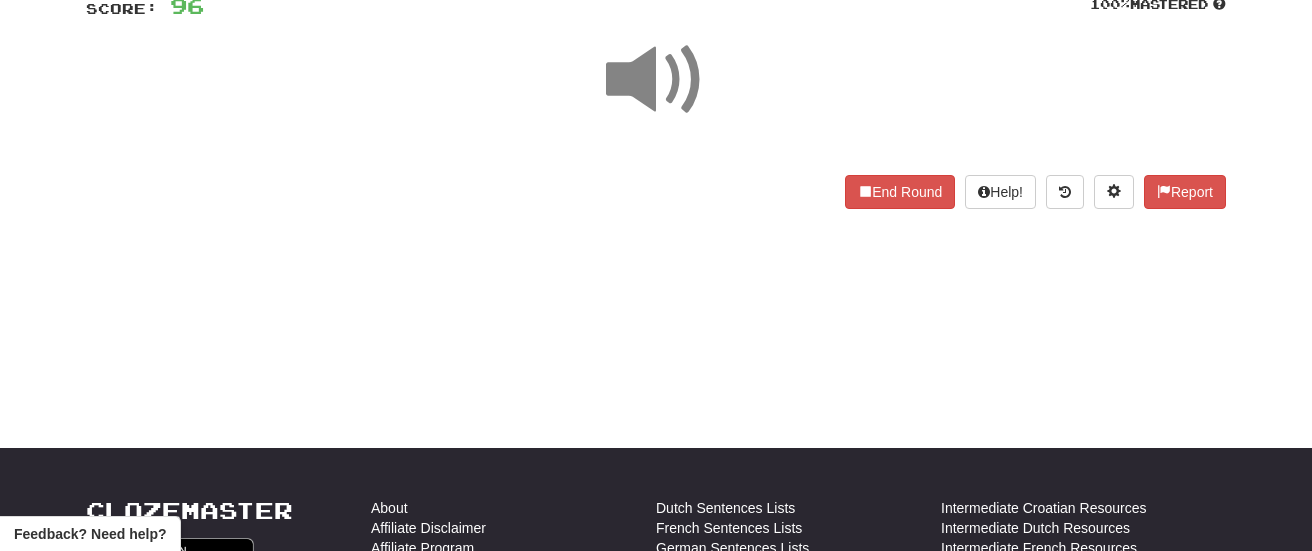 scroll, scrollTop: 166, scrollLeft: 0, axis: vertical 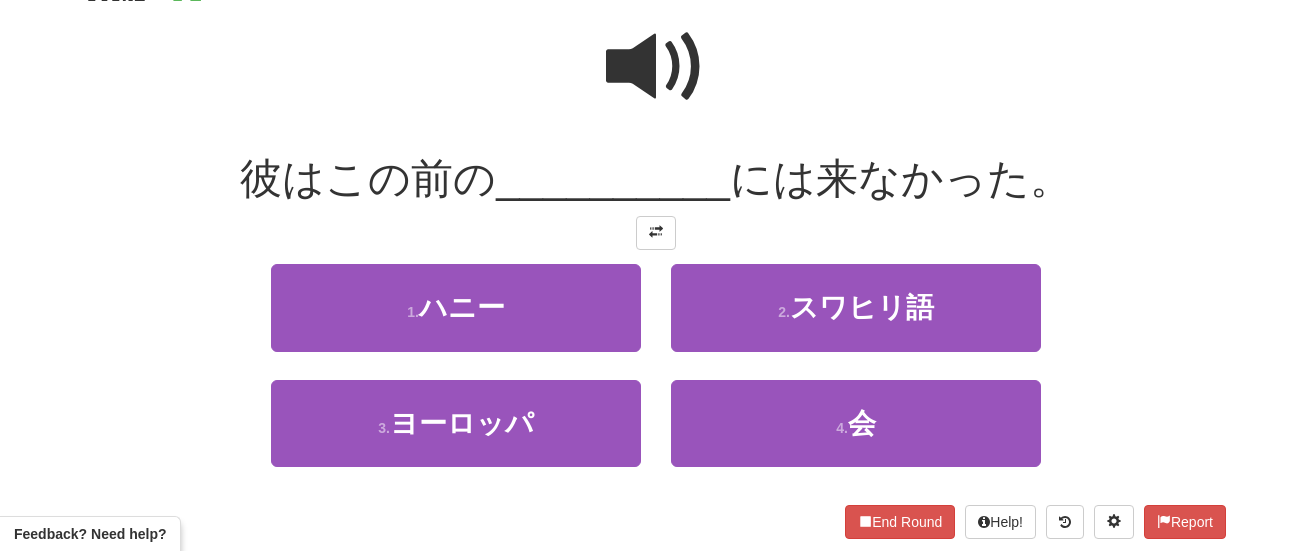 click at bounding box center [656, 67] 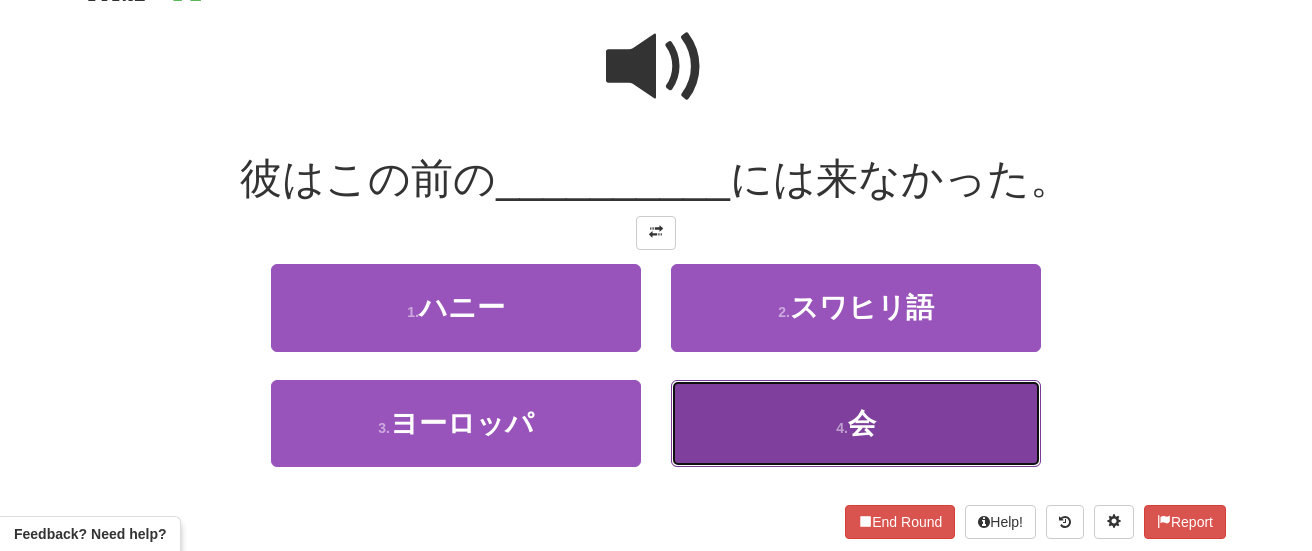 click on "4 .  会" at bounding box center (856, 423) 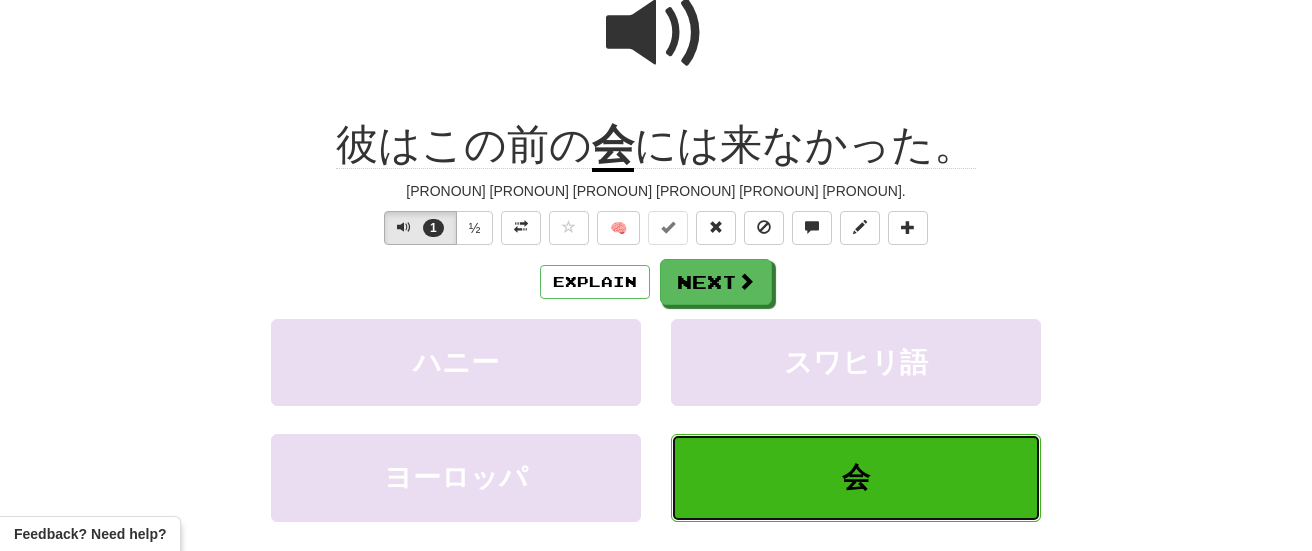 scroll, scrollTop: 214, scrollLeft: 0, axis: vertical 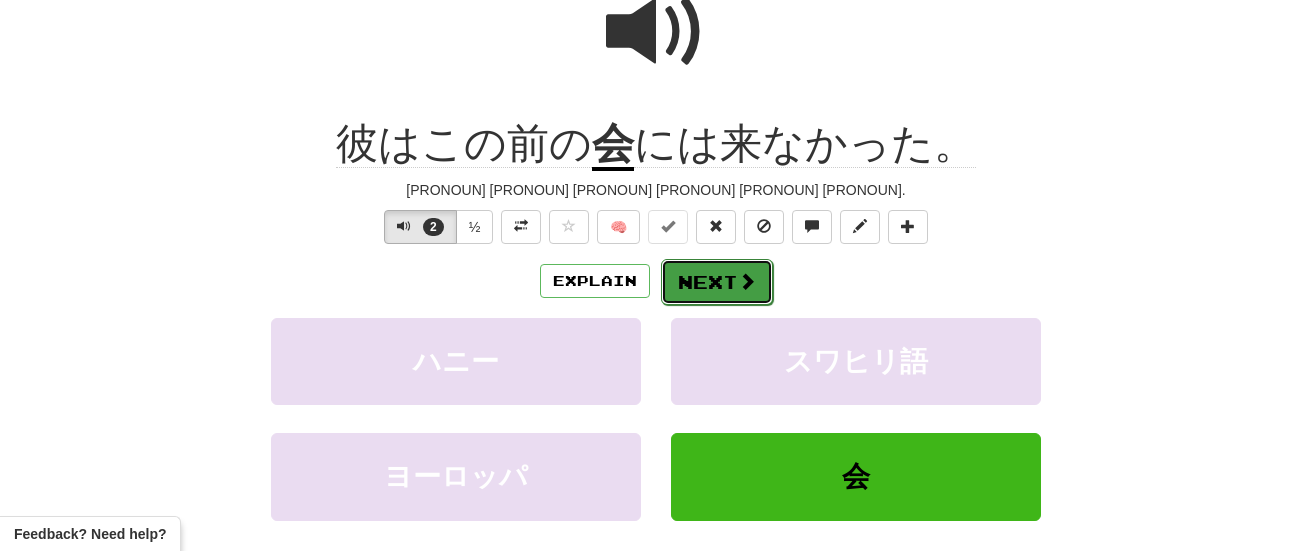 click on "Next" at bounding box center [717, 282] 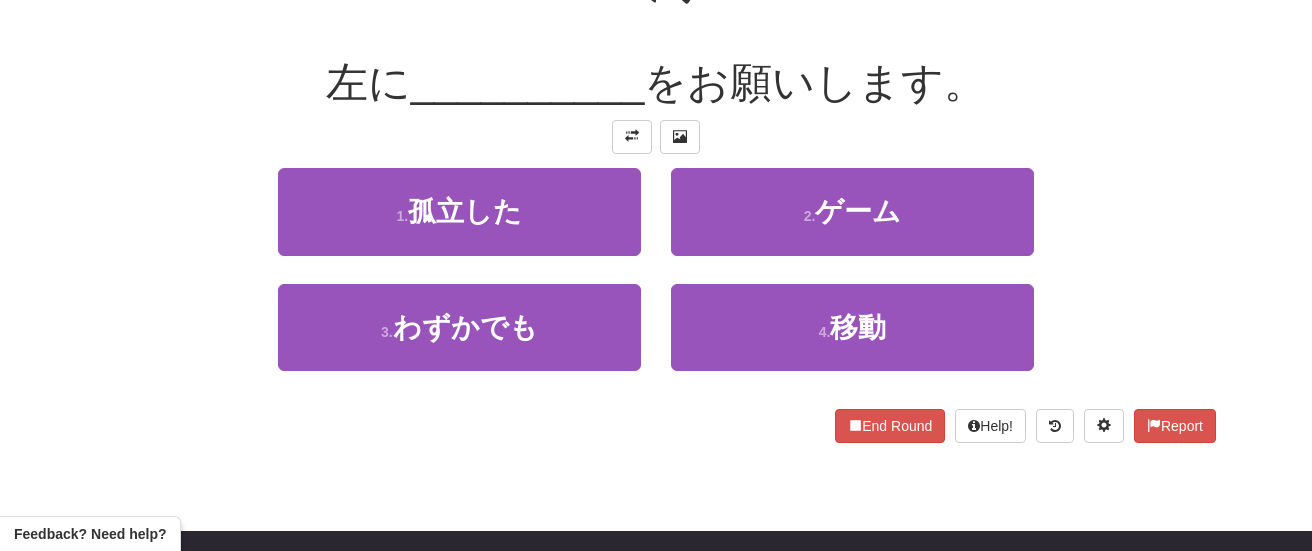 scroll, scrollTop: 273, scrollLeft: 0, axis: vertical 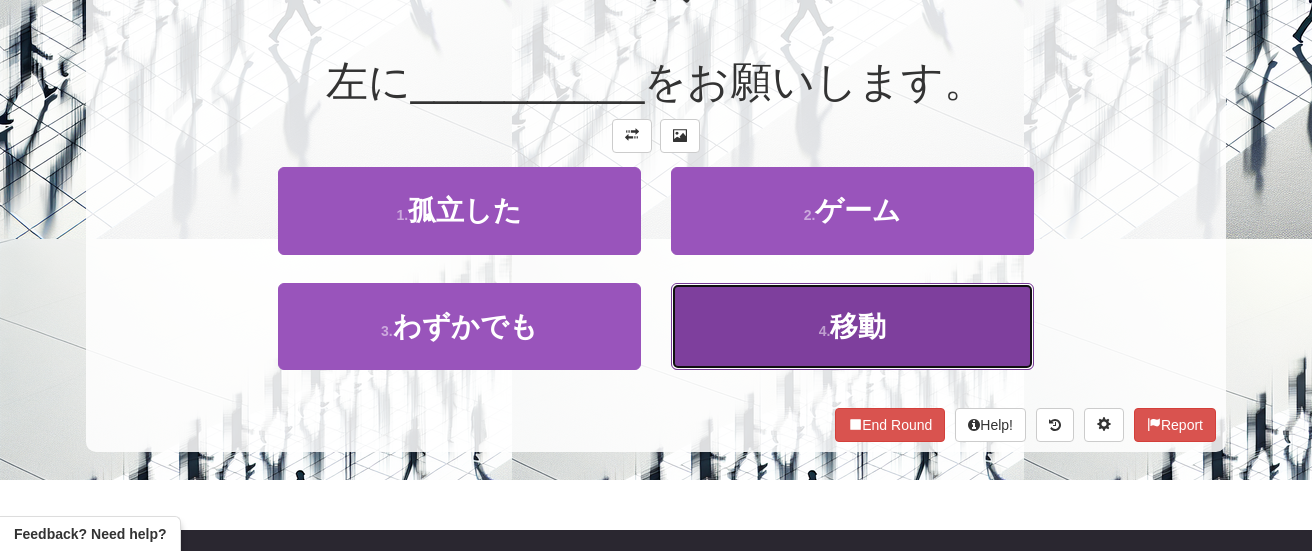 click on "4 .  移動" at bounding box center (852, 326) 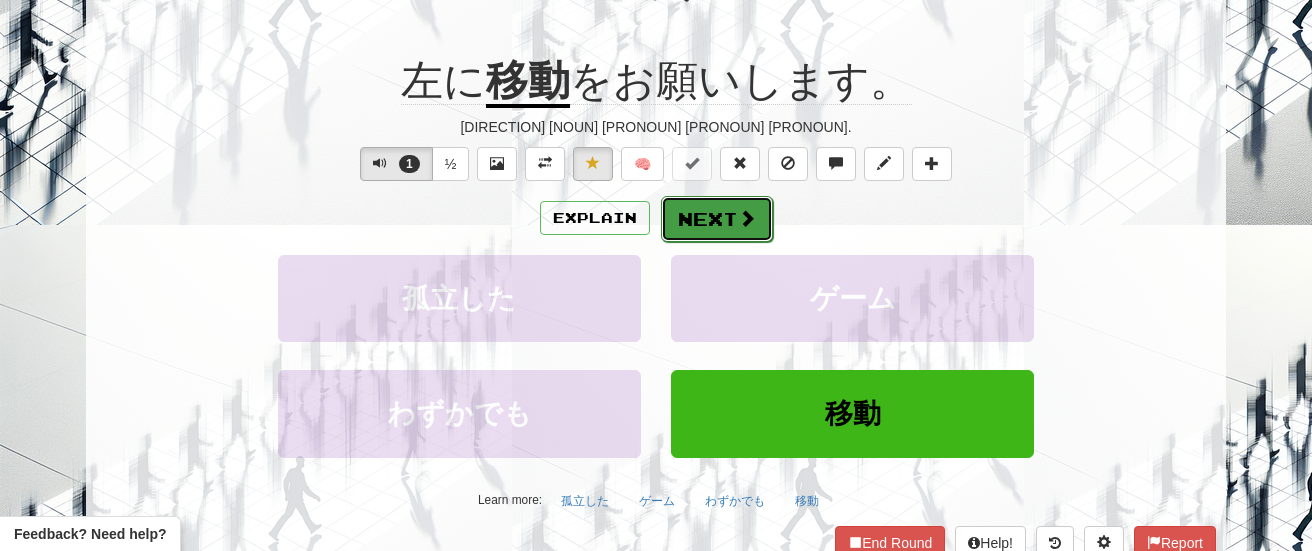 click on "Next" at bounding box center (717, 219) 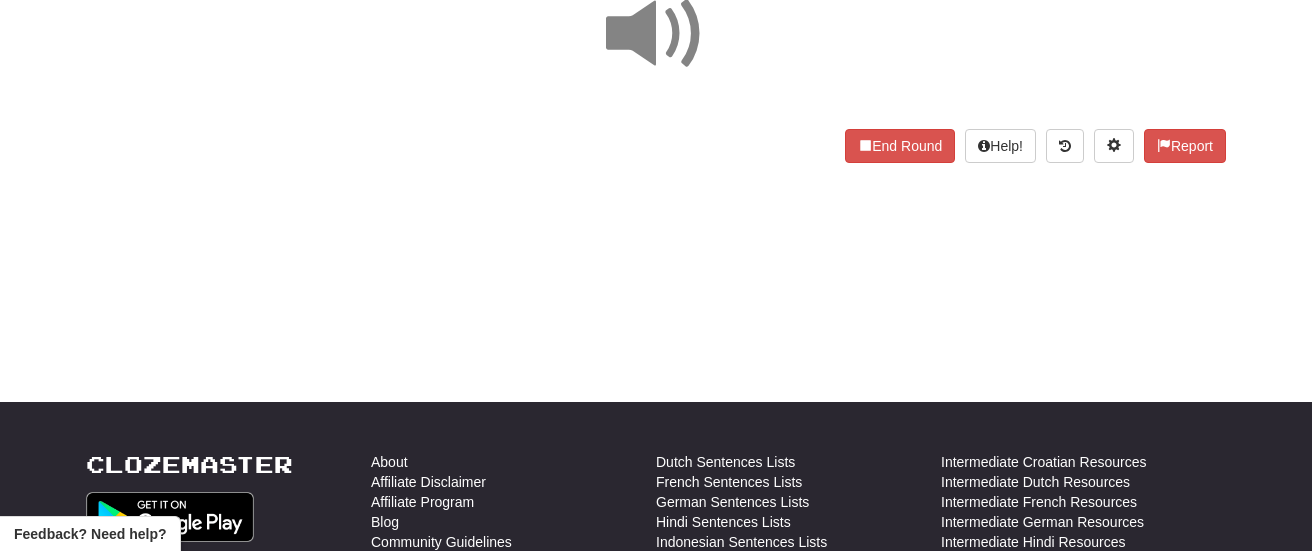 scroll, scrollTop: 204, scrollLeft: 0, axis: vertical 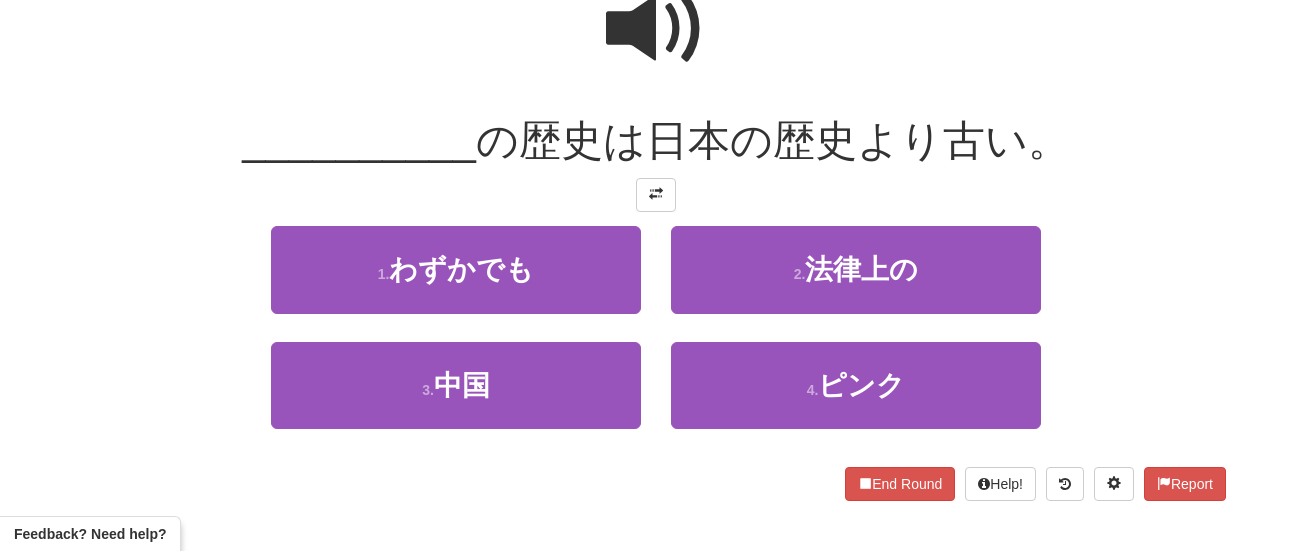 click at bounding box center [656, 29] 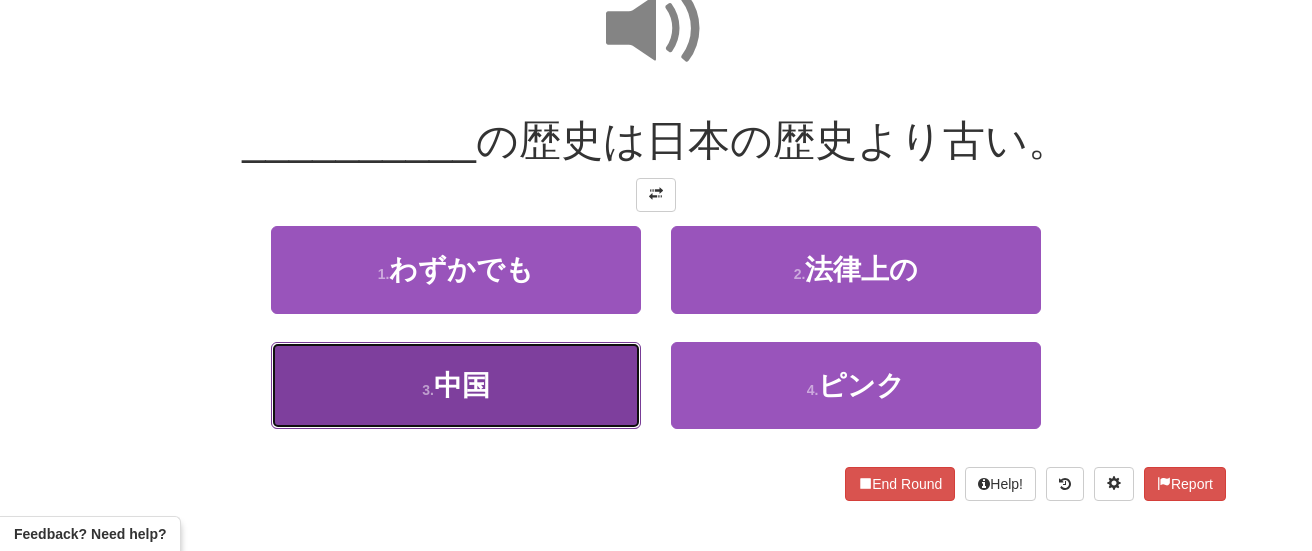 click on "3 .  中国" at bounding box center (456, 385) 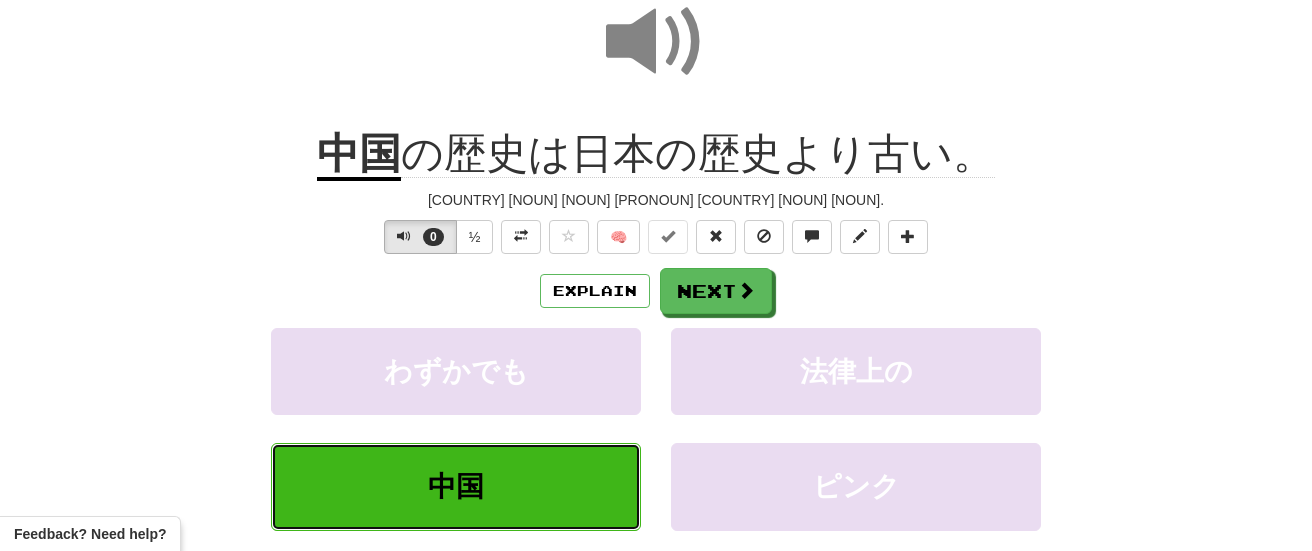 scroll, scrollTop: 218, scrollLeft: 0, axis: vertical 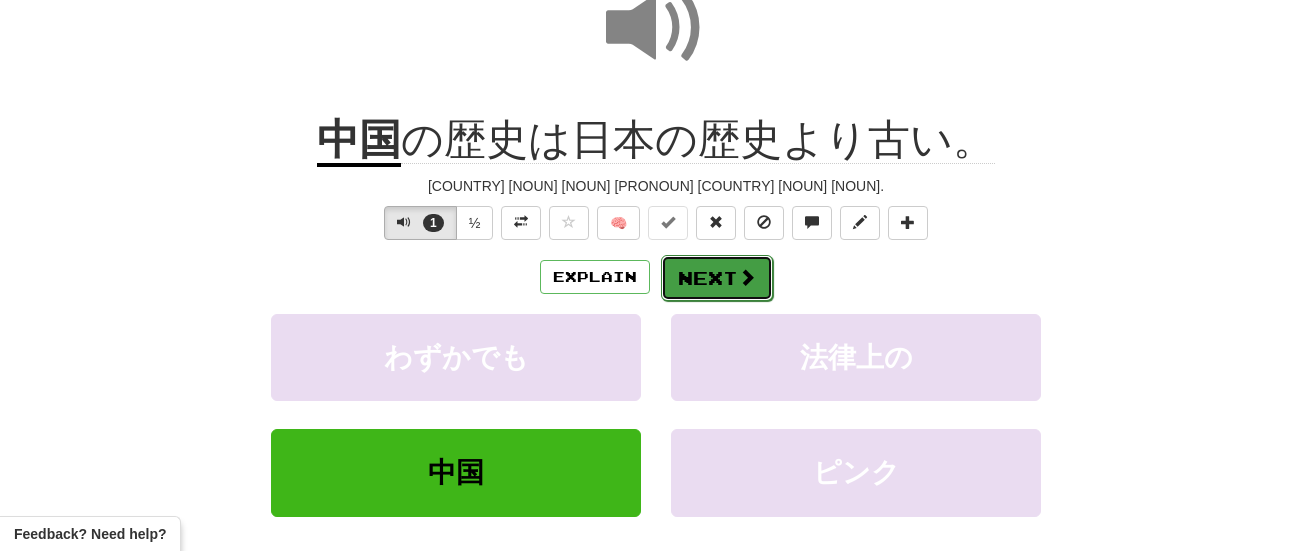 click at bounding box center [747, 277] 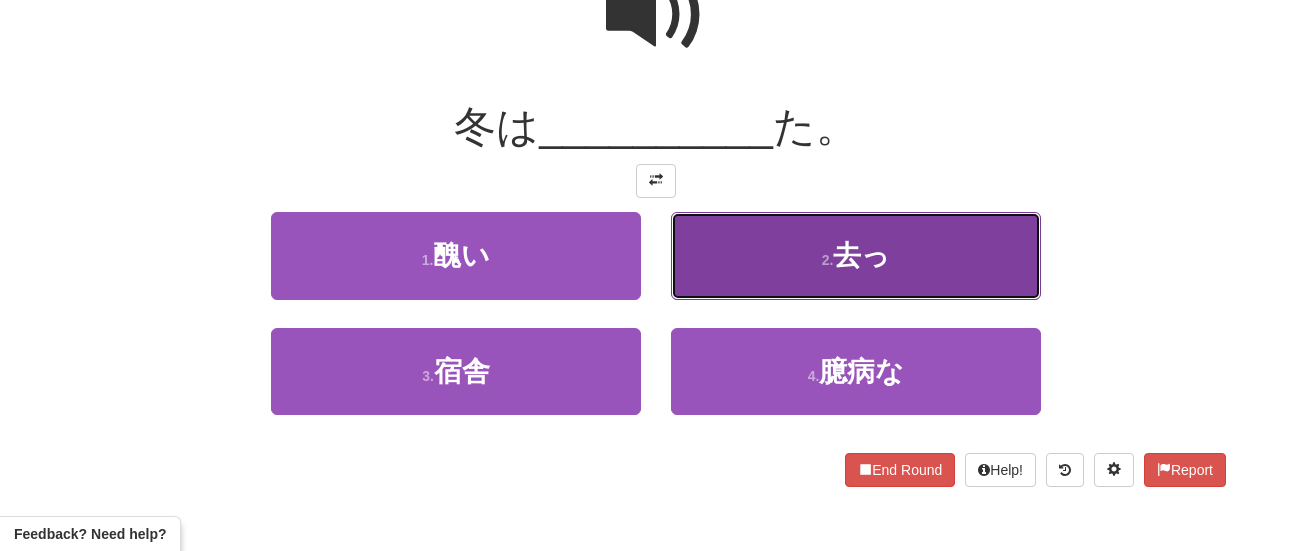 click on "去っ" at bounding box center (861, 255) 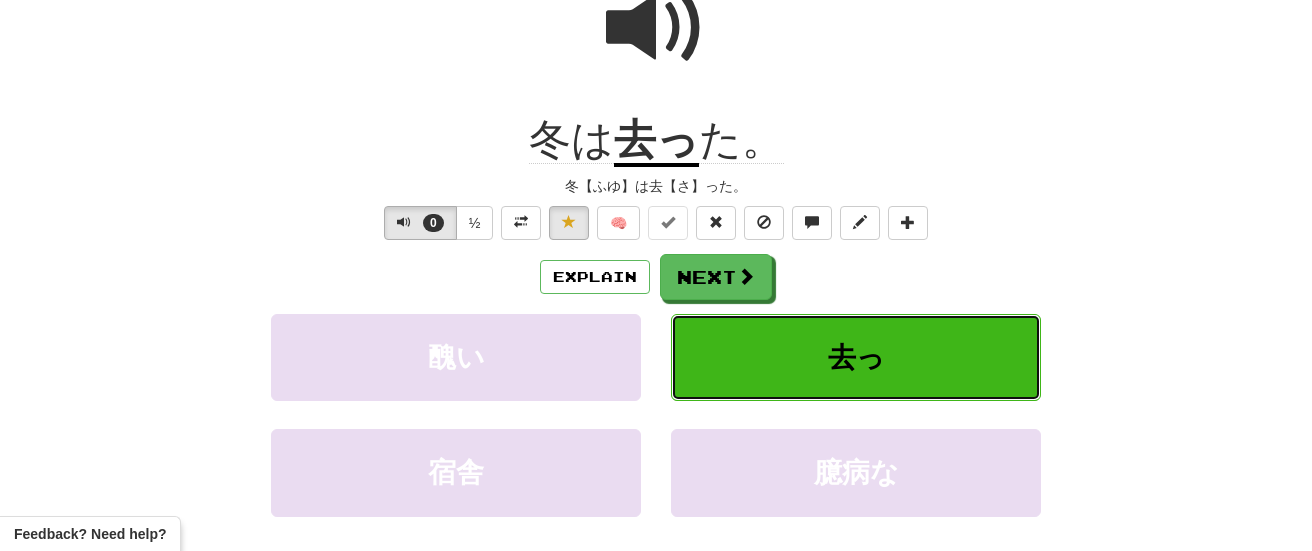 scroll, scrollTop: 232, scrollLeft: 0, axis: vertical 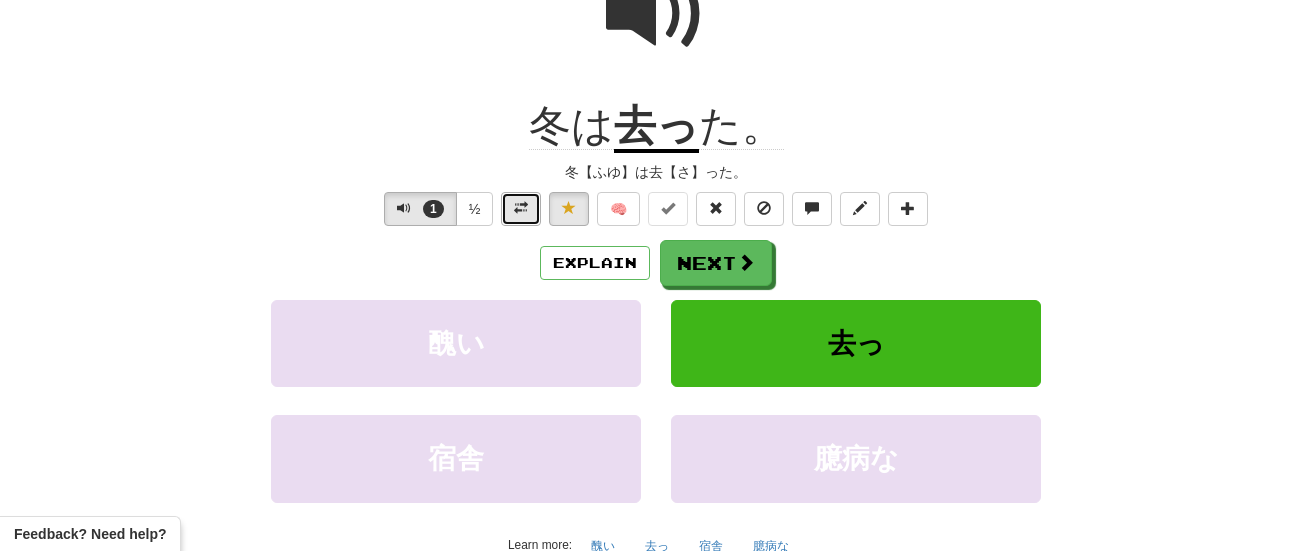 click at bounding box center (521, 208) 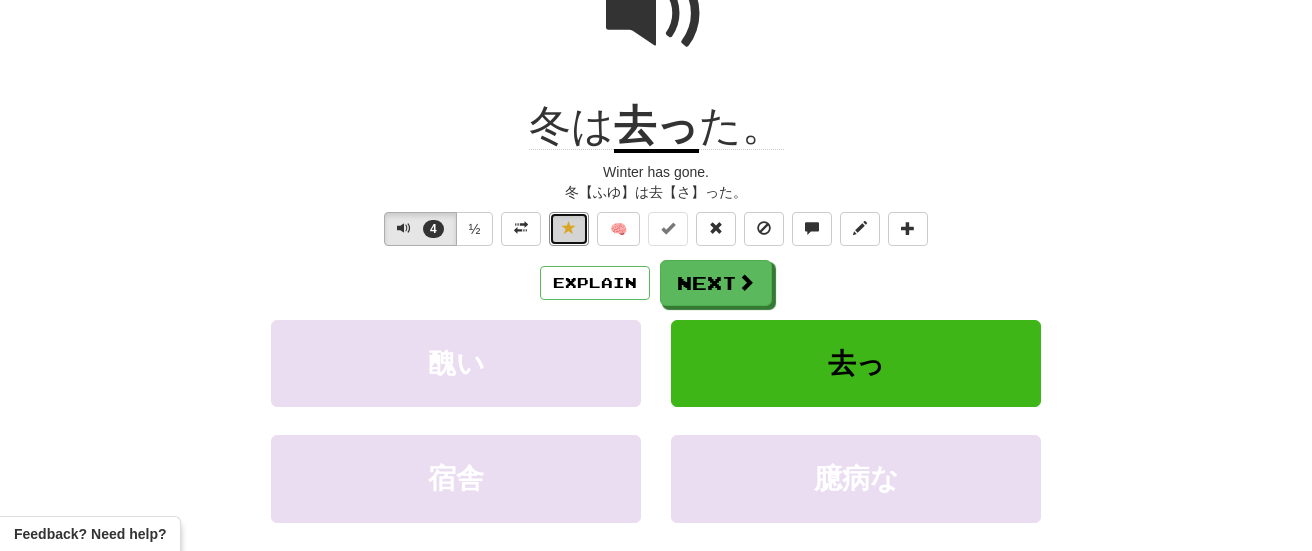 click at bounding box center [569, 229] 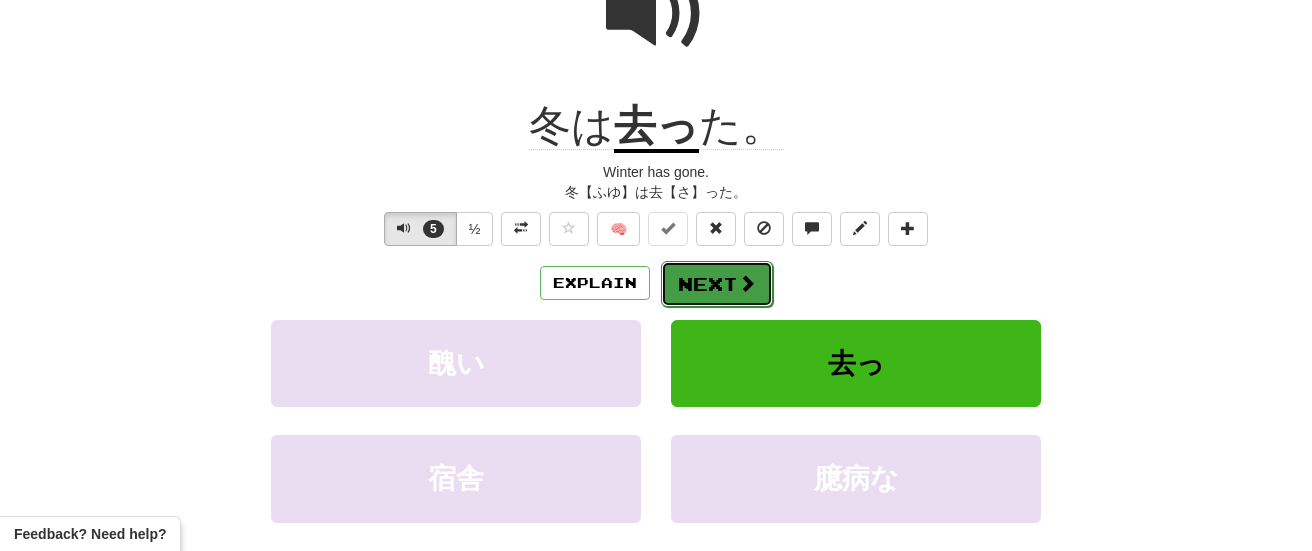 click on "Next" at bounding box center [717, 284] 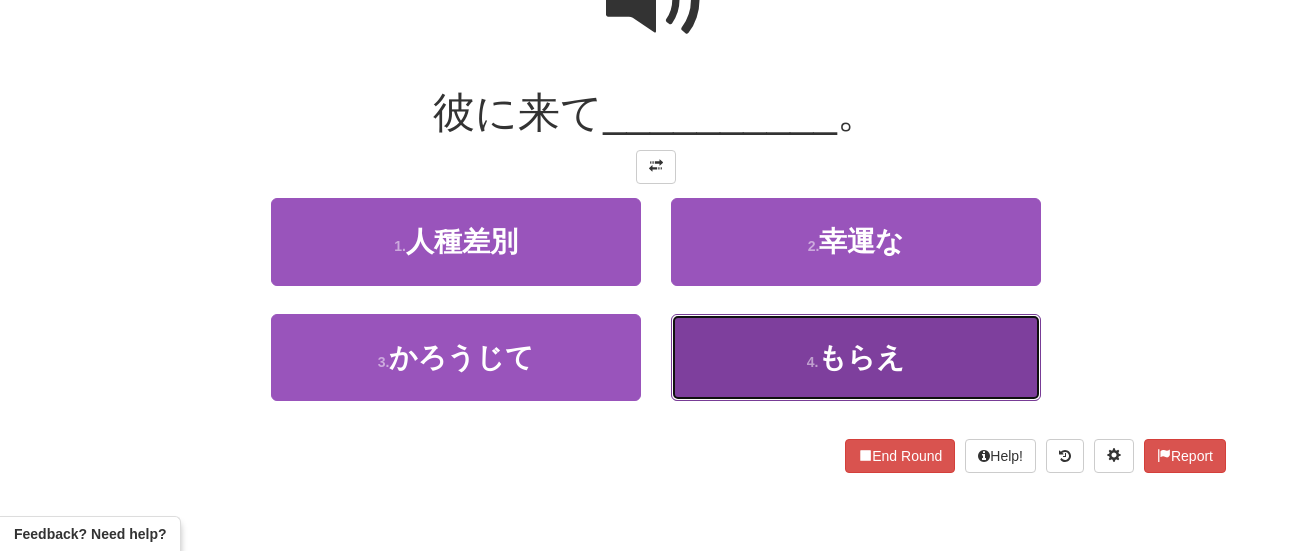 click on "4 .  もらえ" at bounding box center (856, 357) 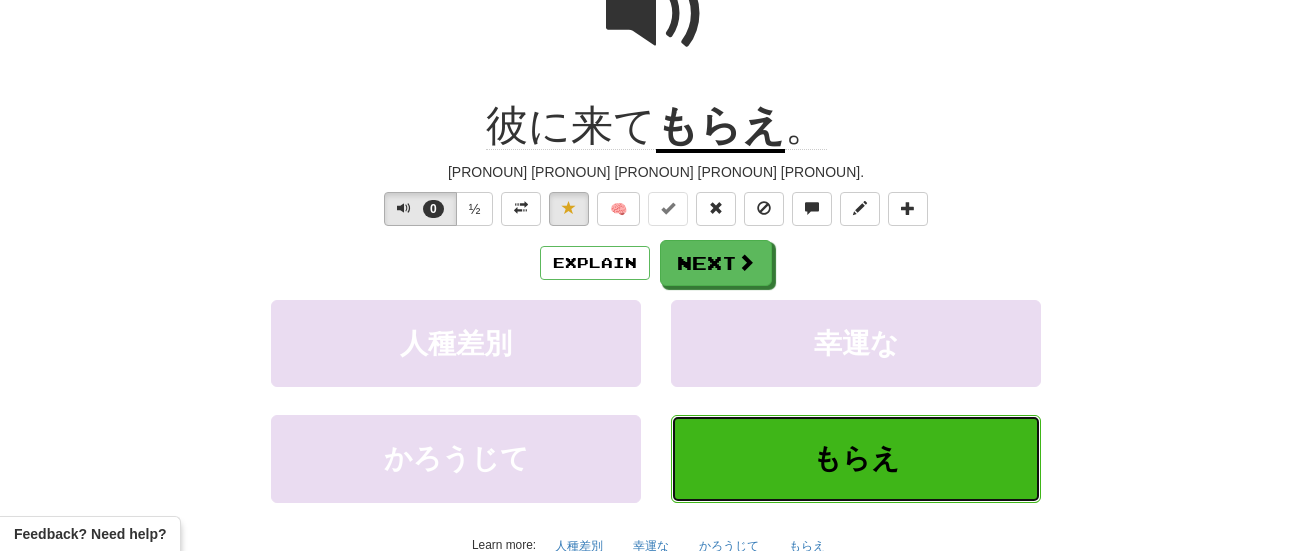 scroll, scrollTop: 246, scrollLeft: 0, axis: vertical 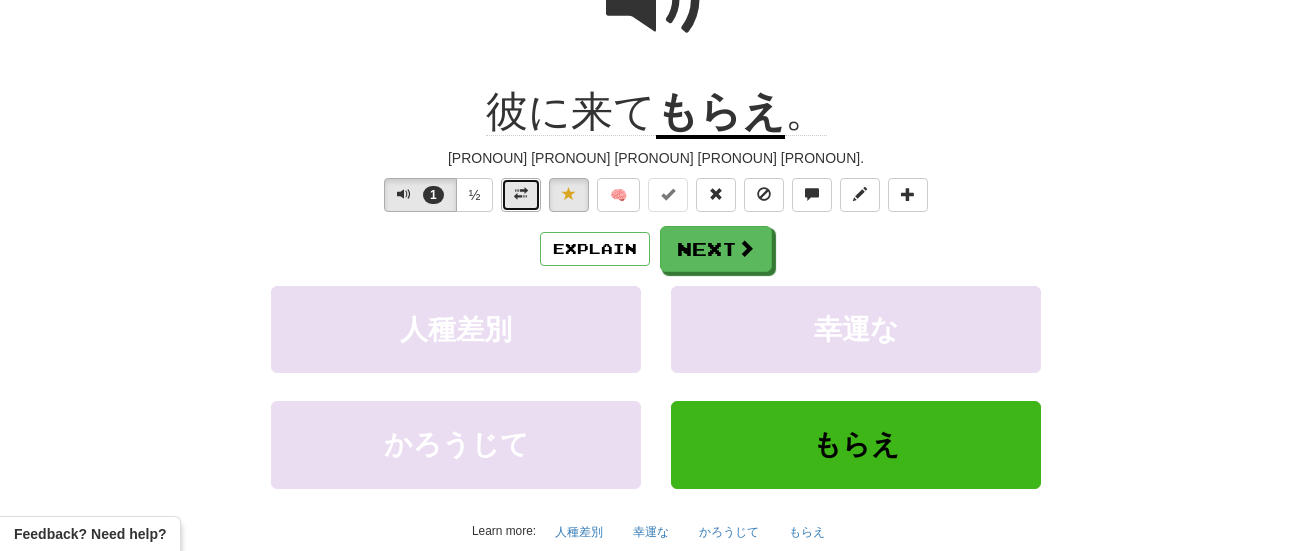 click at bounding box center [521, 195] 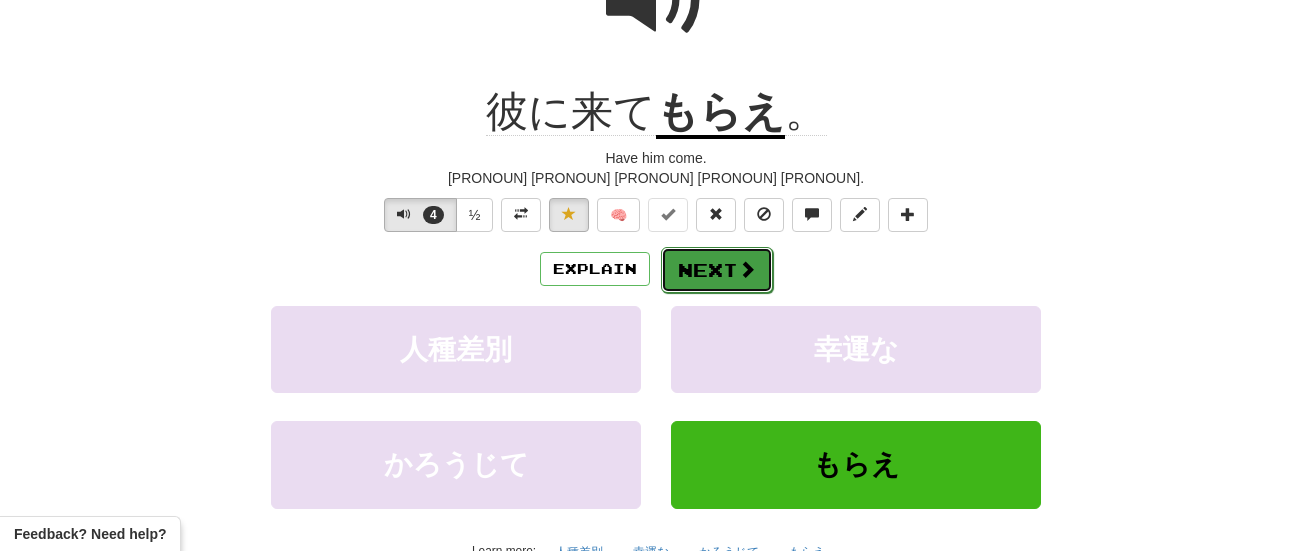 click at bounding box center [747, 269] 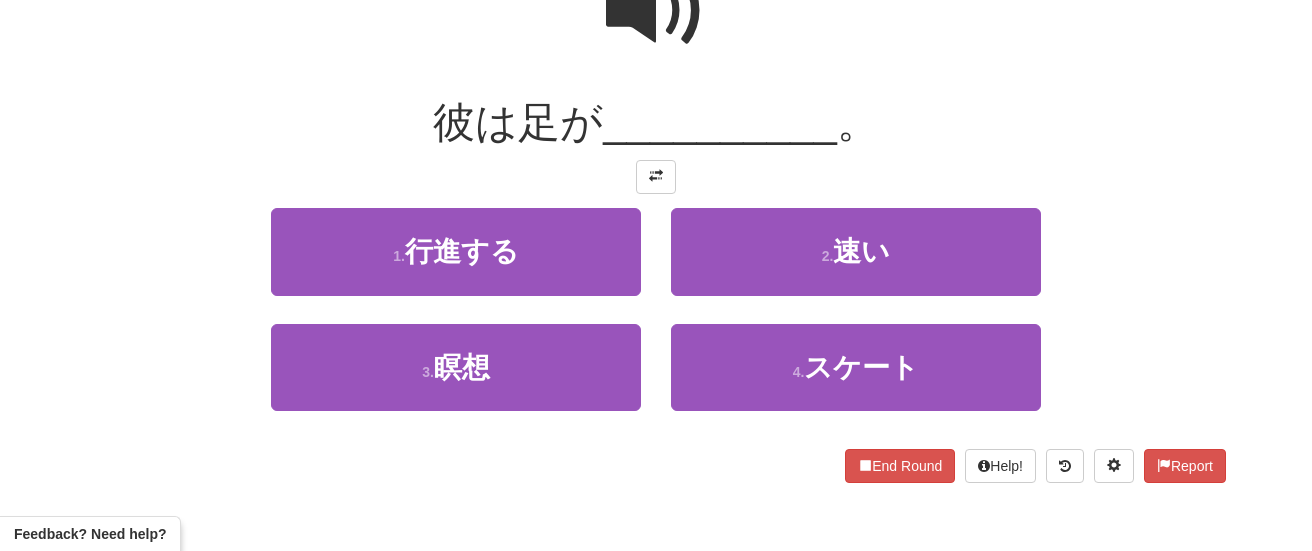 scroll, scrollTop: 231, scrollLeft: 0, axis: vertical 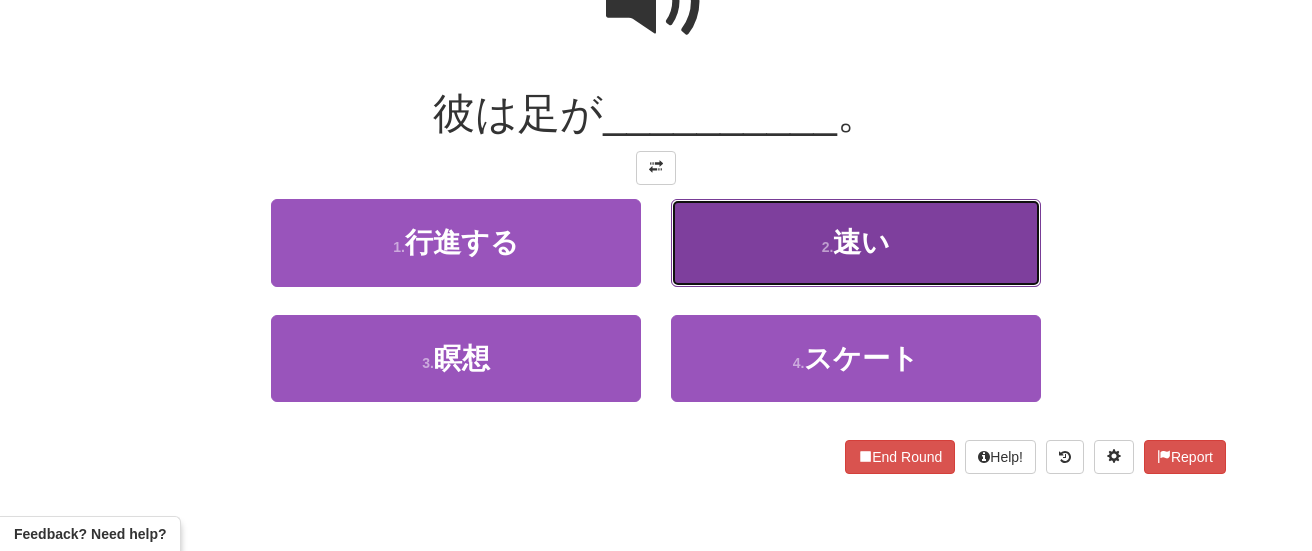 click on "2 .  速い" at bounding box center (856, 242) 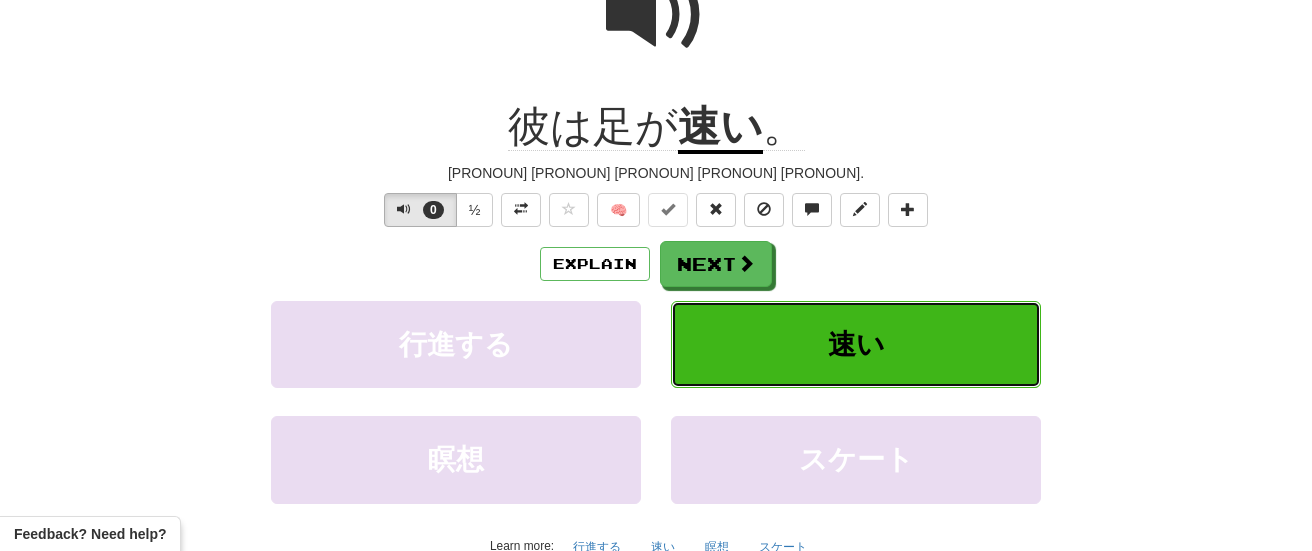 scroll, scrollTop: 245, scrollLeft: 0, axis: vertical 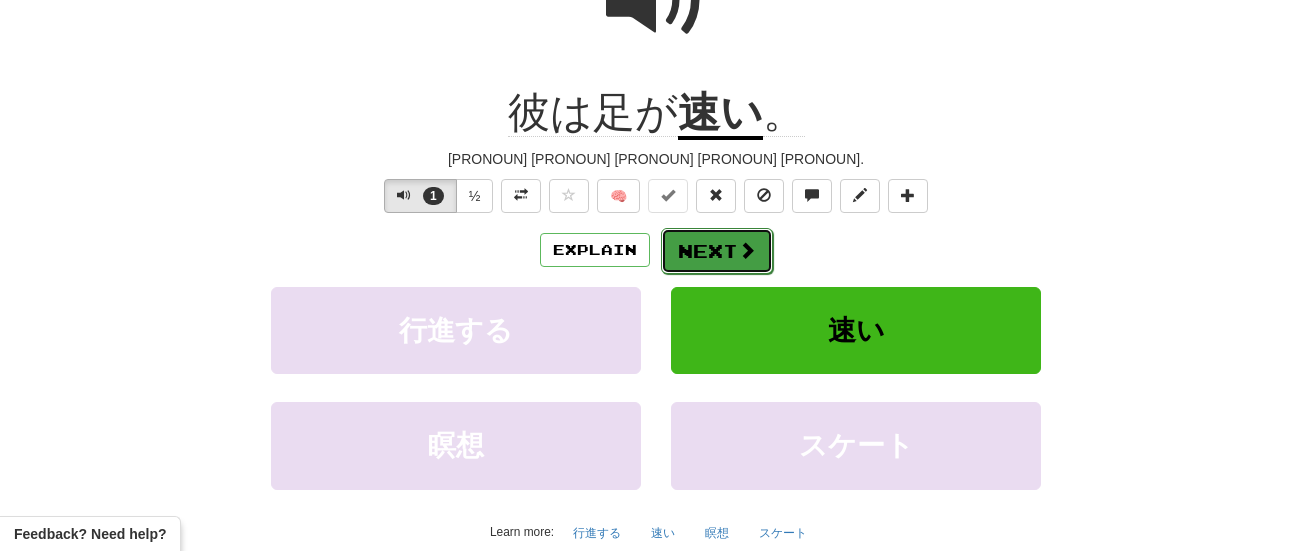 click at bounding box center [747, 250] 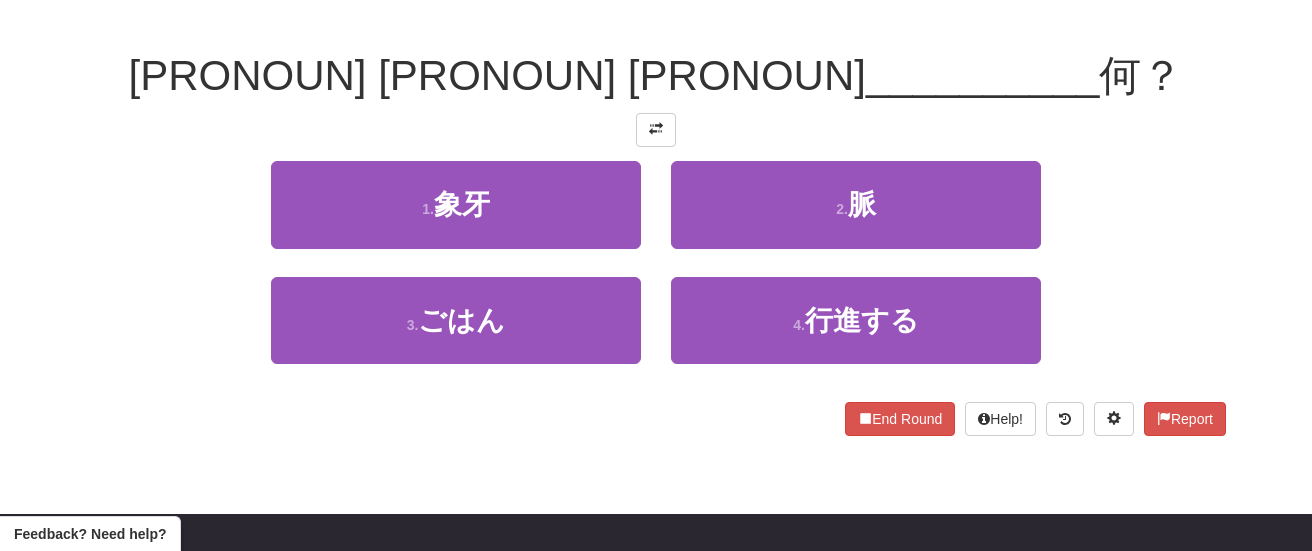 scroll, scrollTop: 268, scrollLeft: 0, axis: vertical 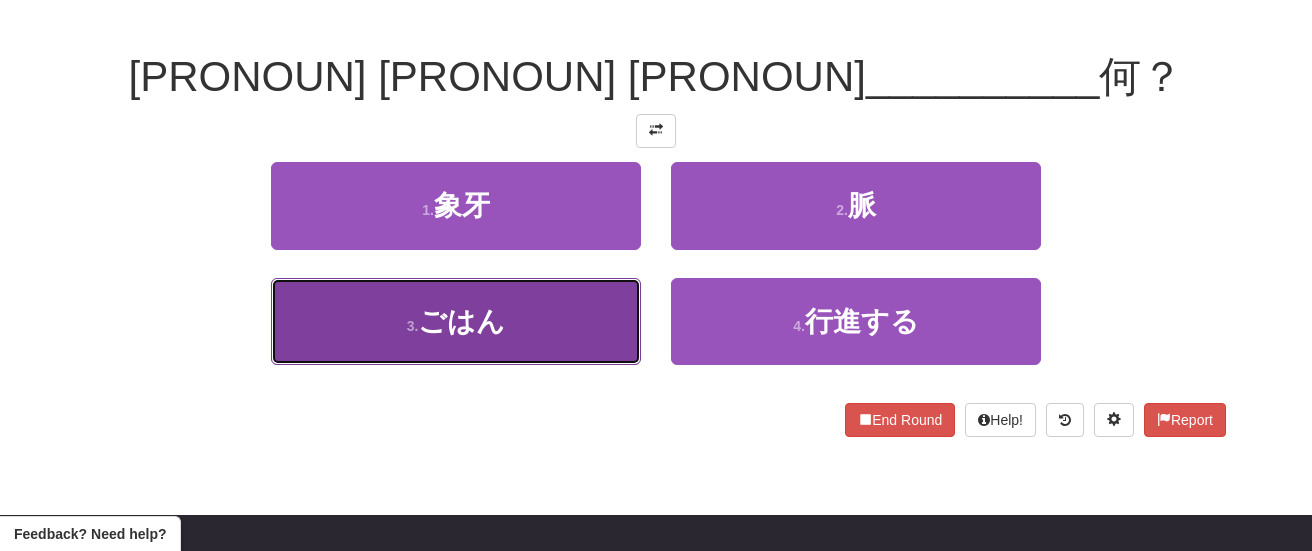 click on "3 .  ごはん" at bounding box center (456, 321) 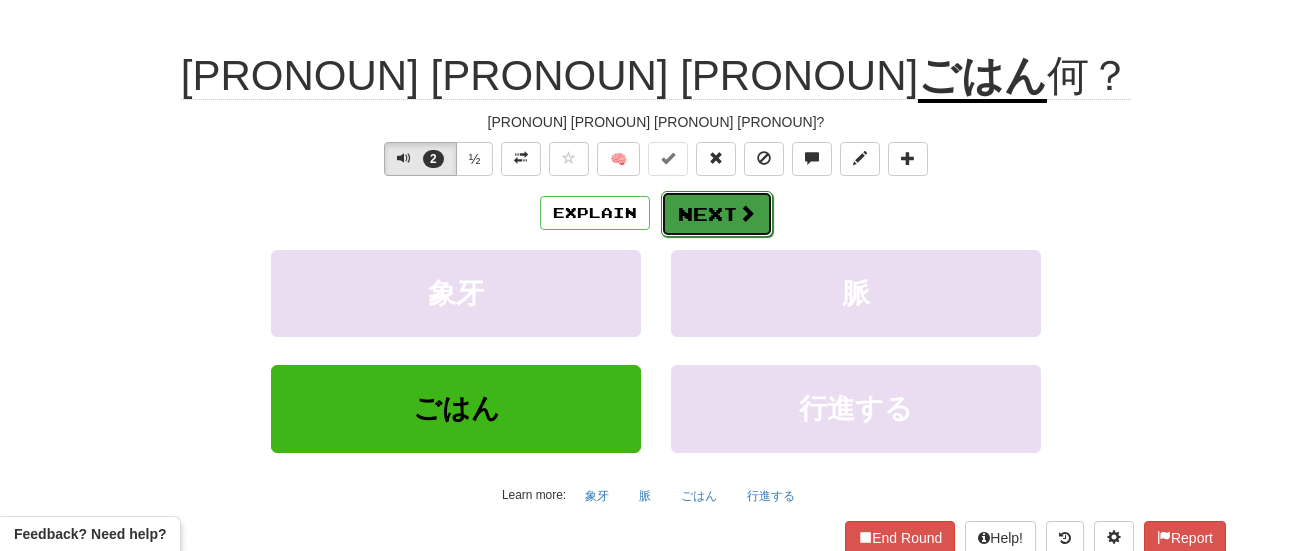 click on "Next" at bounding box center (717, 214) 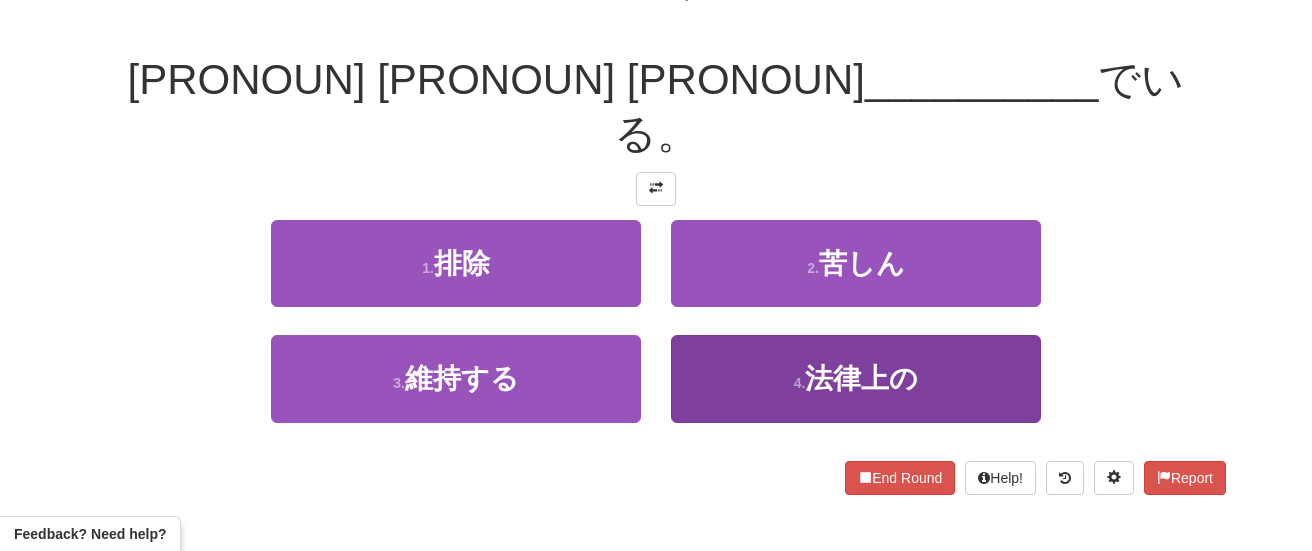 scroll, scrollTop: 261, scrollLeft: 0, axis: vertical 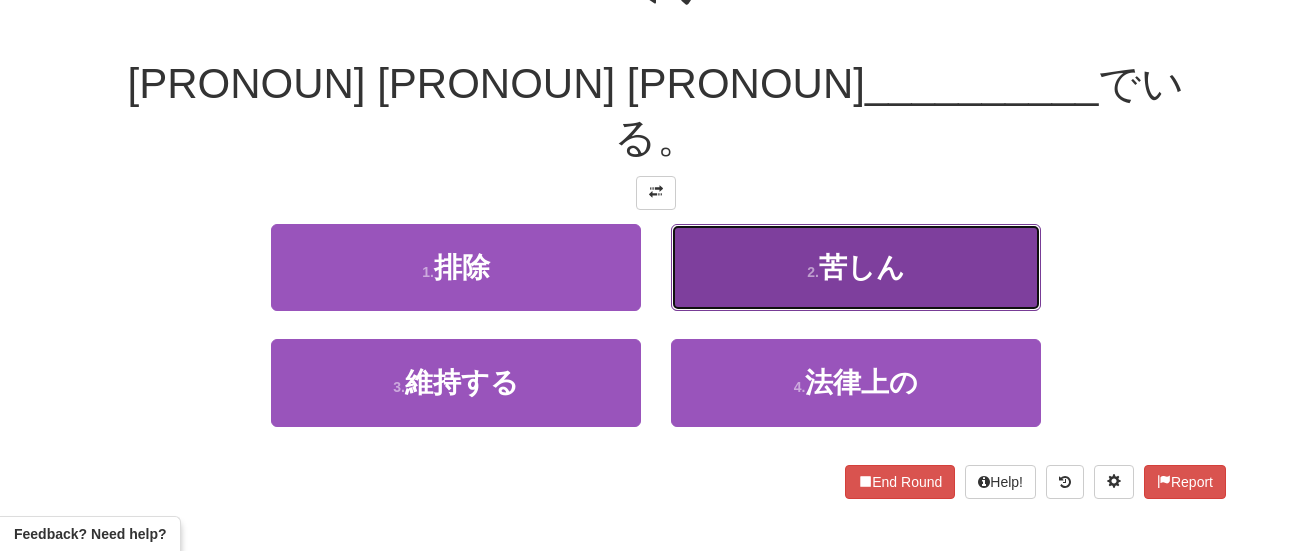 click on "2 .  苦しん" at bounding box center [856, 267] 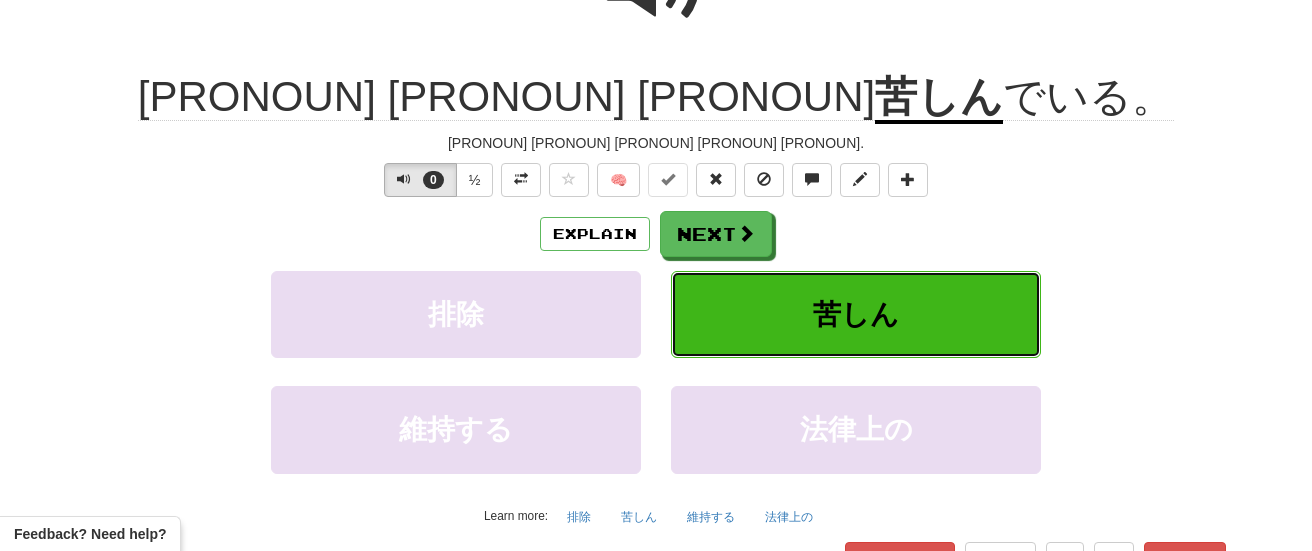 scroll, scrollTop: 275, scrollLeft: 0, axis: vertical 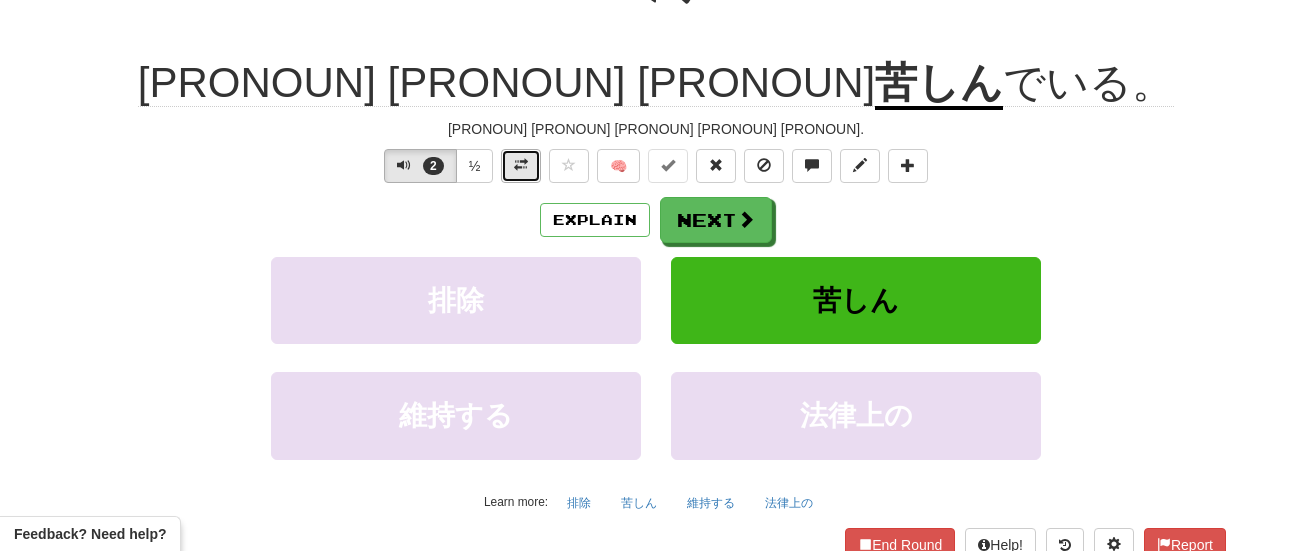 click at bounding box center (521, 165) 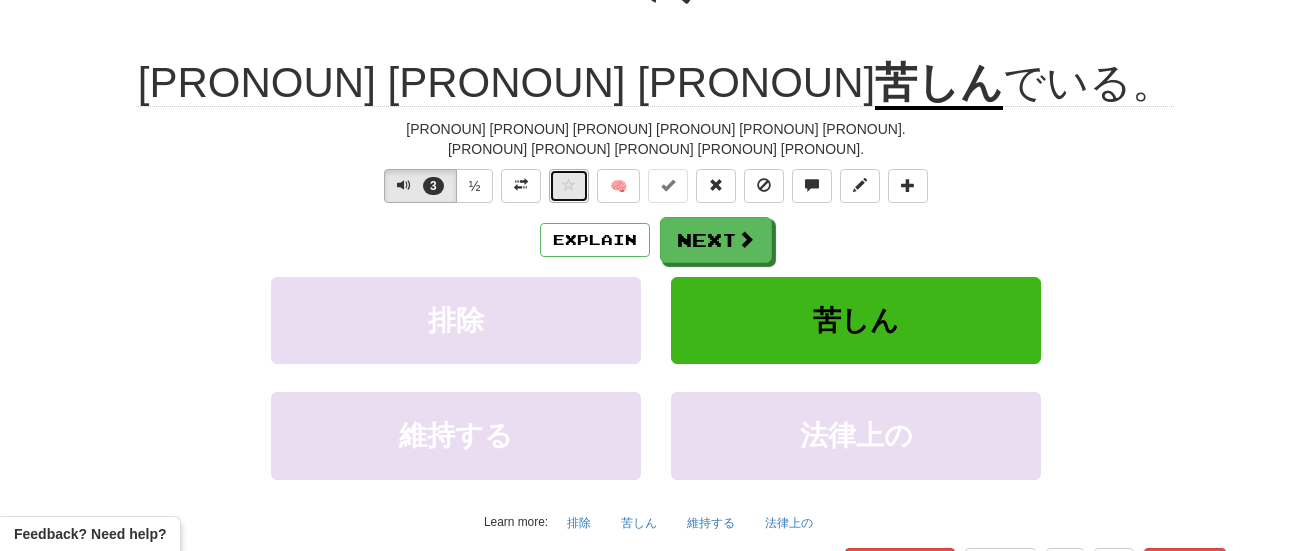 click at bounding box center [569, 185] 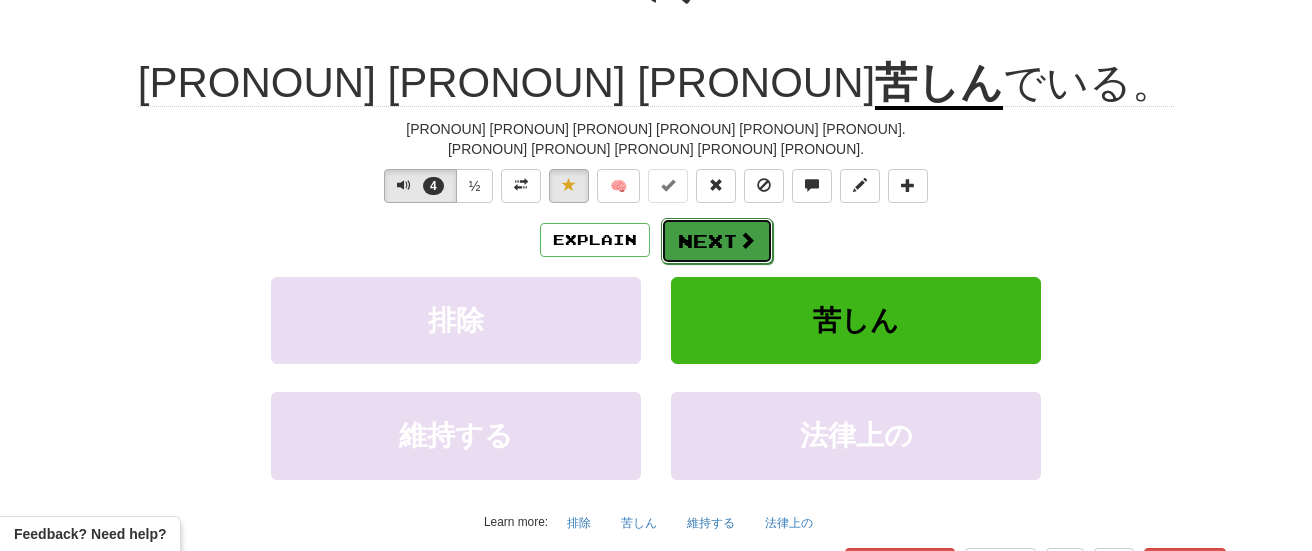 click on "Next" at bounding box center [717, 241] 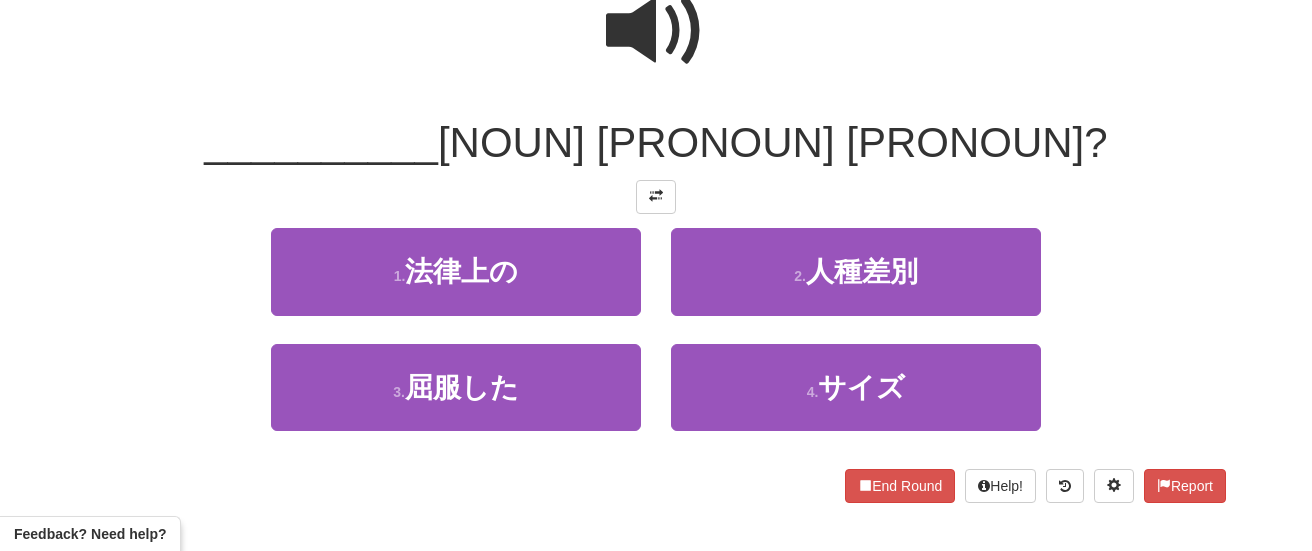 scroll, scrollTop: 203, scrollLeft: 0, axis: vertical 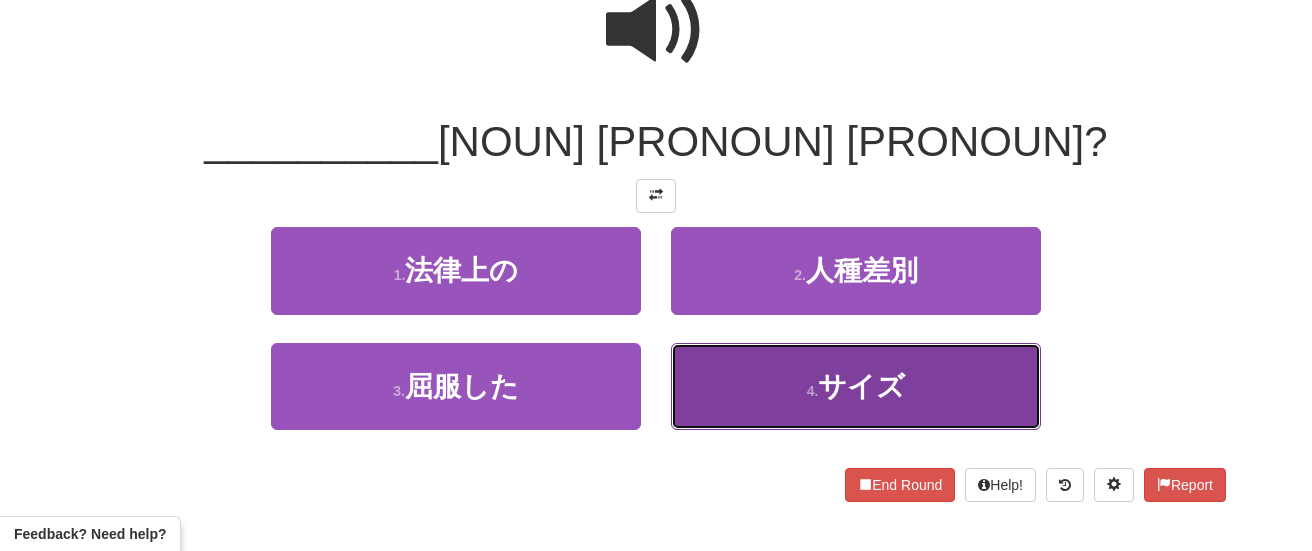 click on "4 .  サイズ" at bounding box center (856, 386) 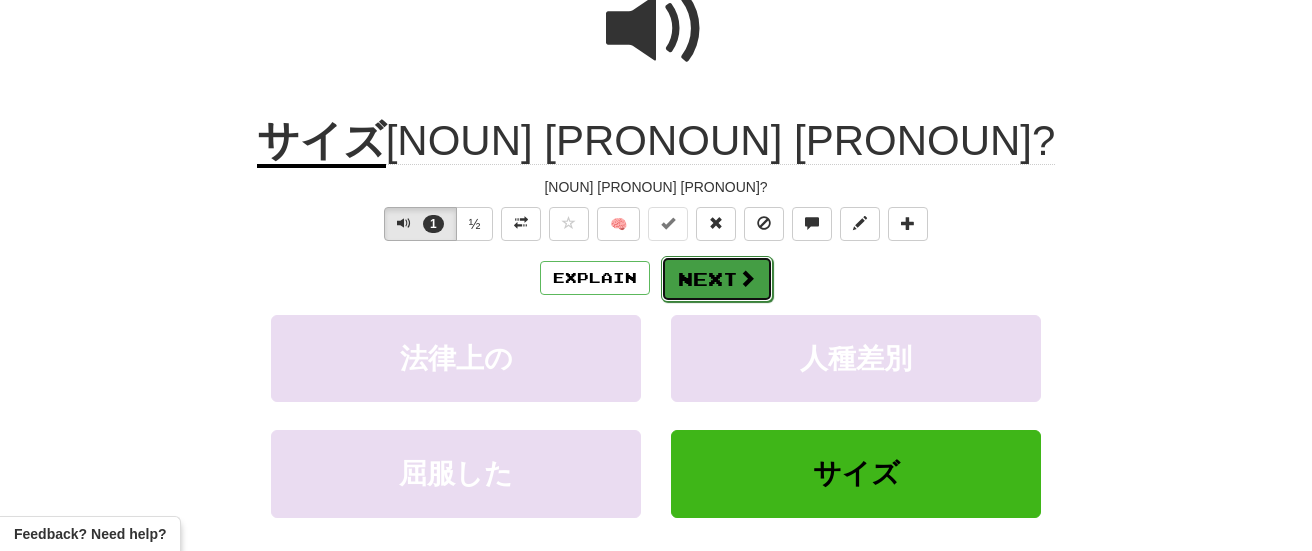 click at bounding box center [747, 278] 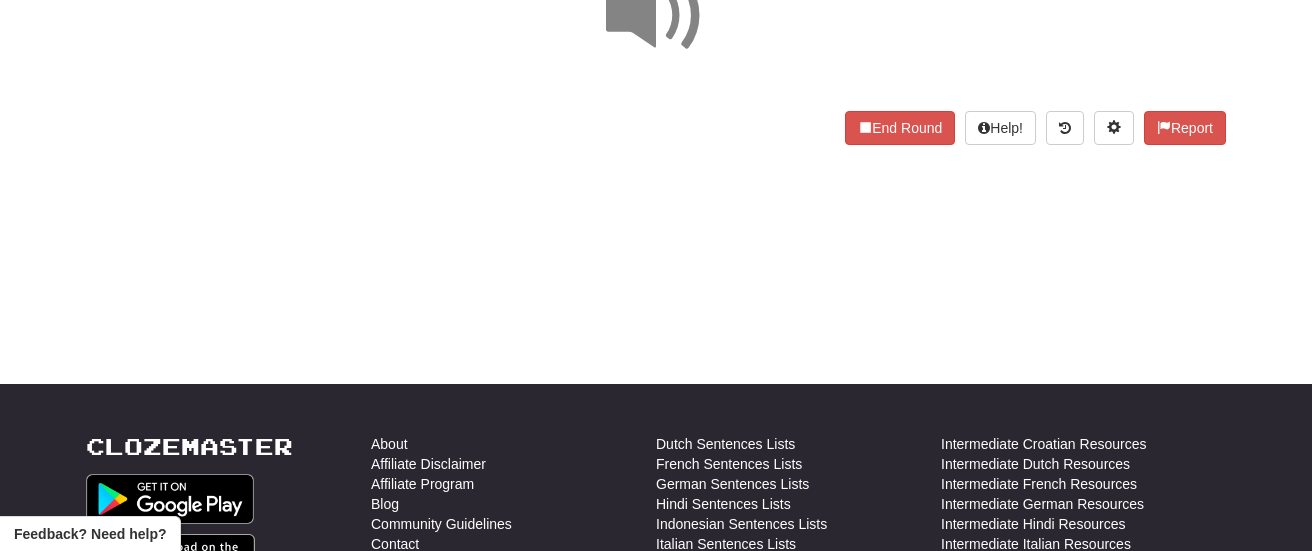 scroll, scrollTop: 210, scrollLeft: 0, axis: vertical 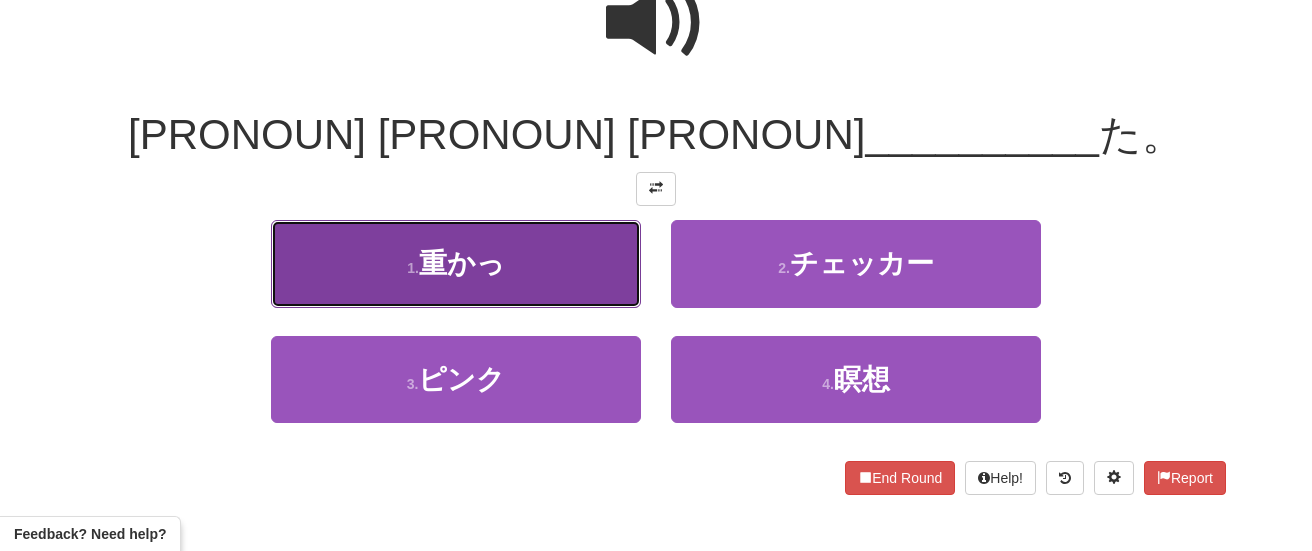 click on "1 .  重かっ" at bounding box center (456, 263) 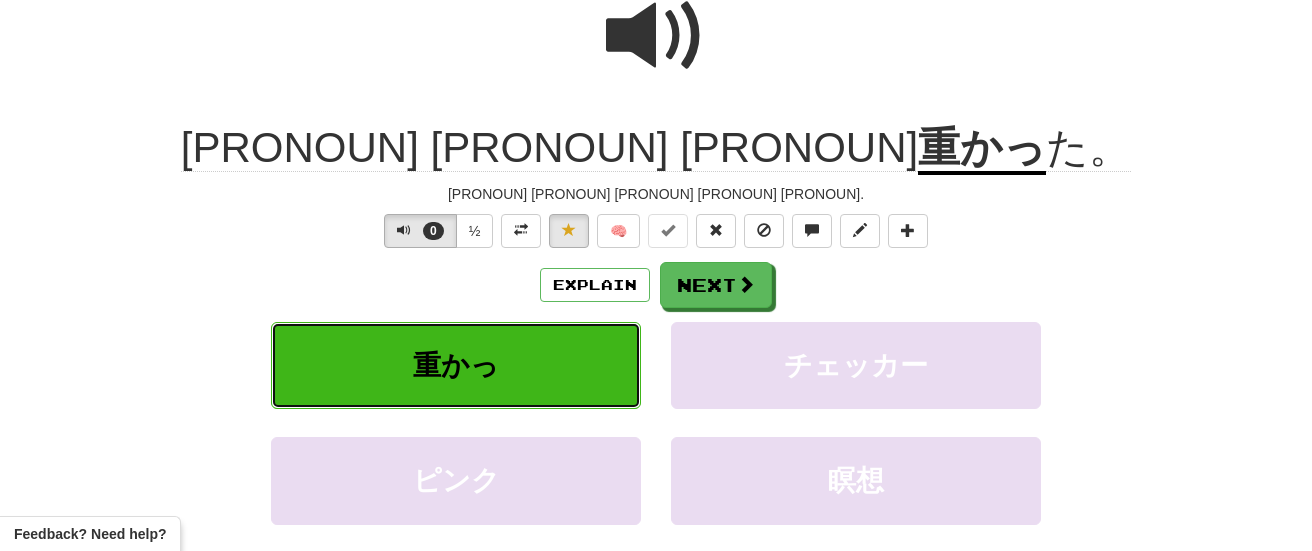 scroll, scrollTop: 224, scrollLeft: 0, axis: vertical 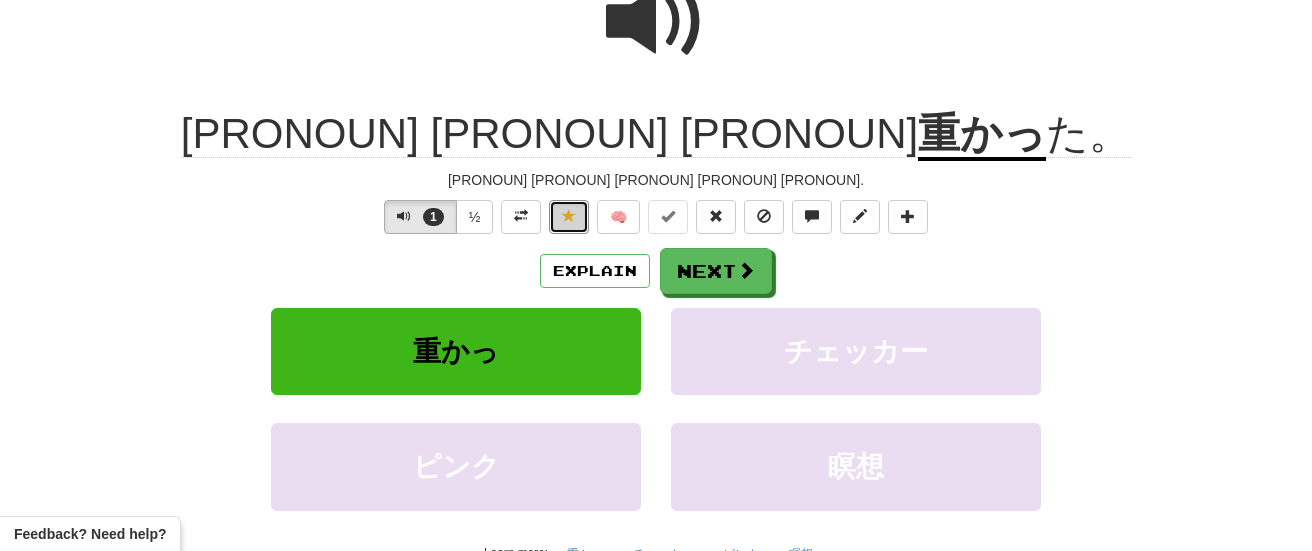 click at bounding box center (569, 217) 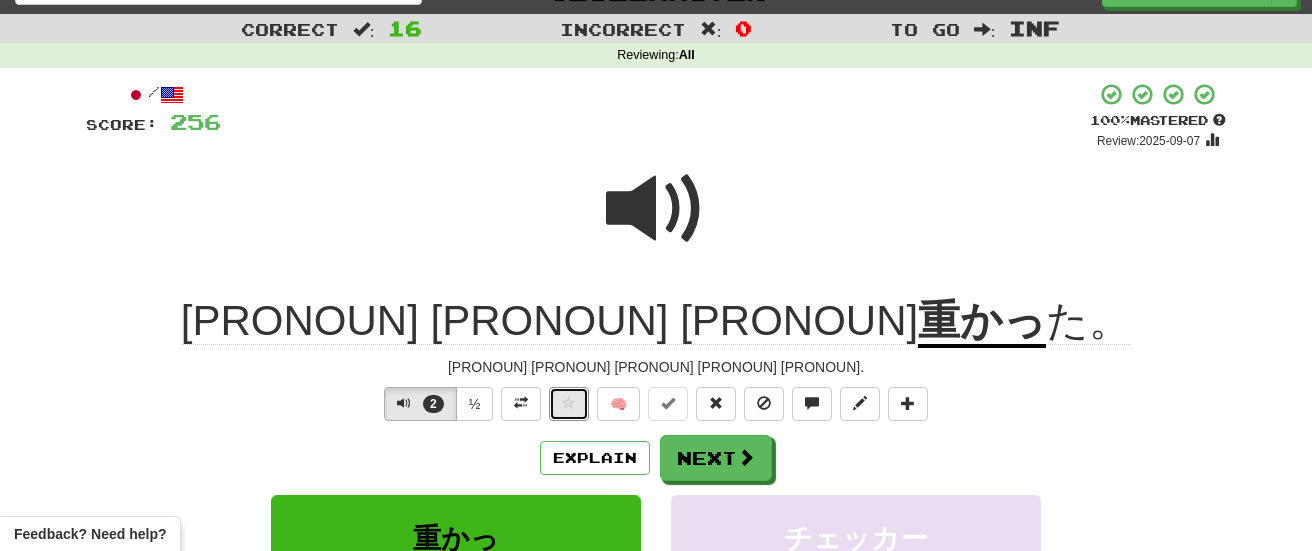 scroll, scrollTop: 0, scrollLeft: 0, axis: both 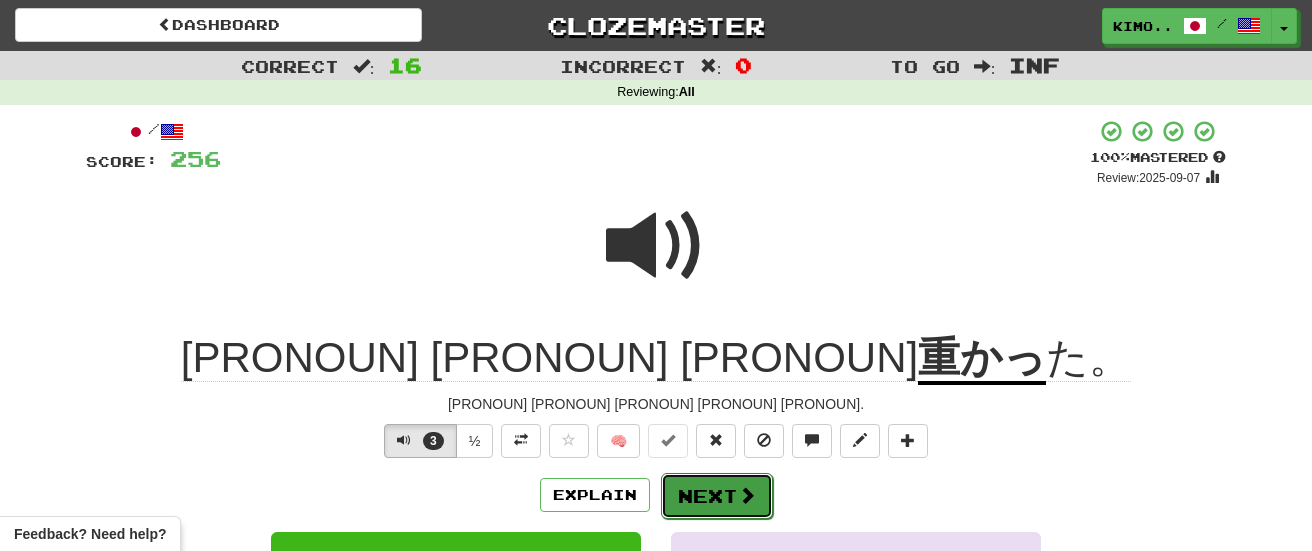 click on "Next" at bounding box center (717, 496) 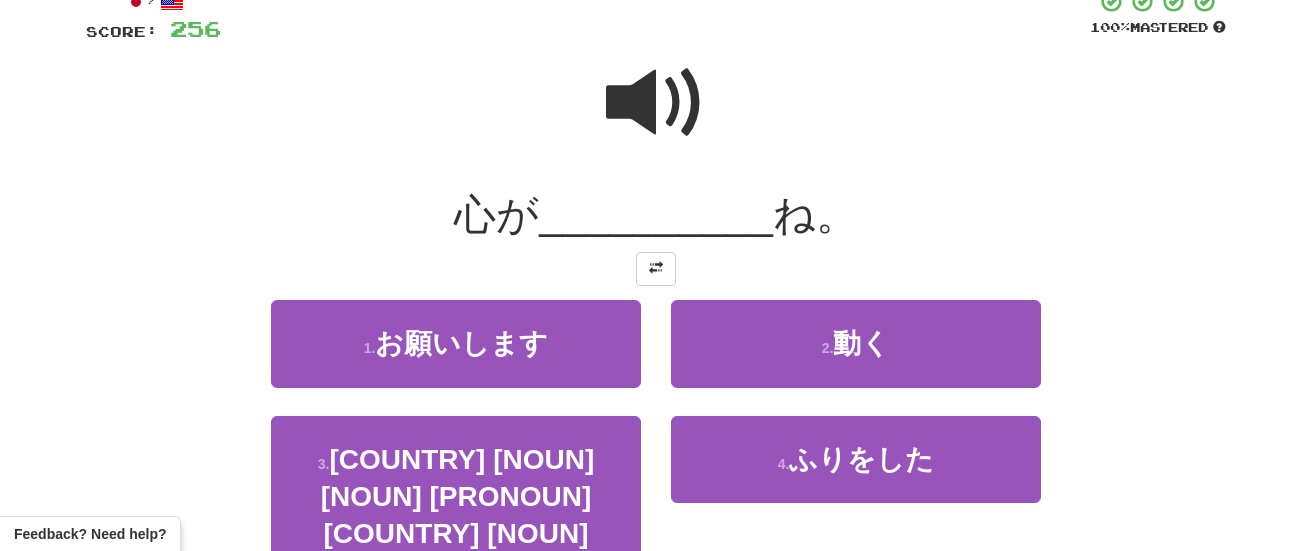 scroll, scrollTop: 131, scrollLeft: 0, axis: vertical 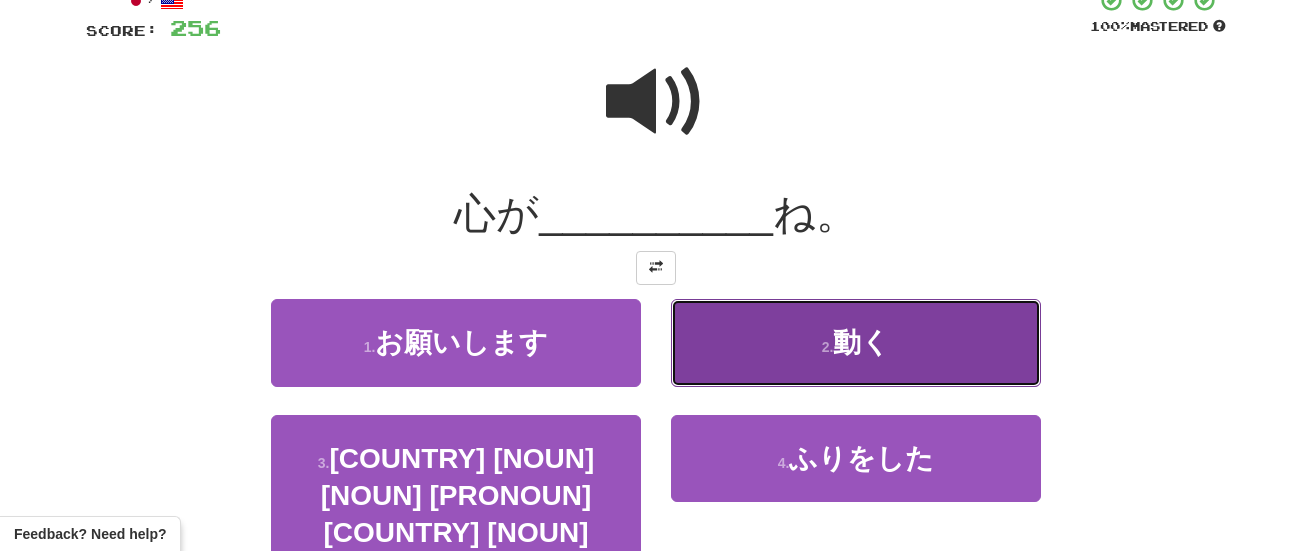 click on "2 .  動く" at bounding box center [856, 342] 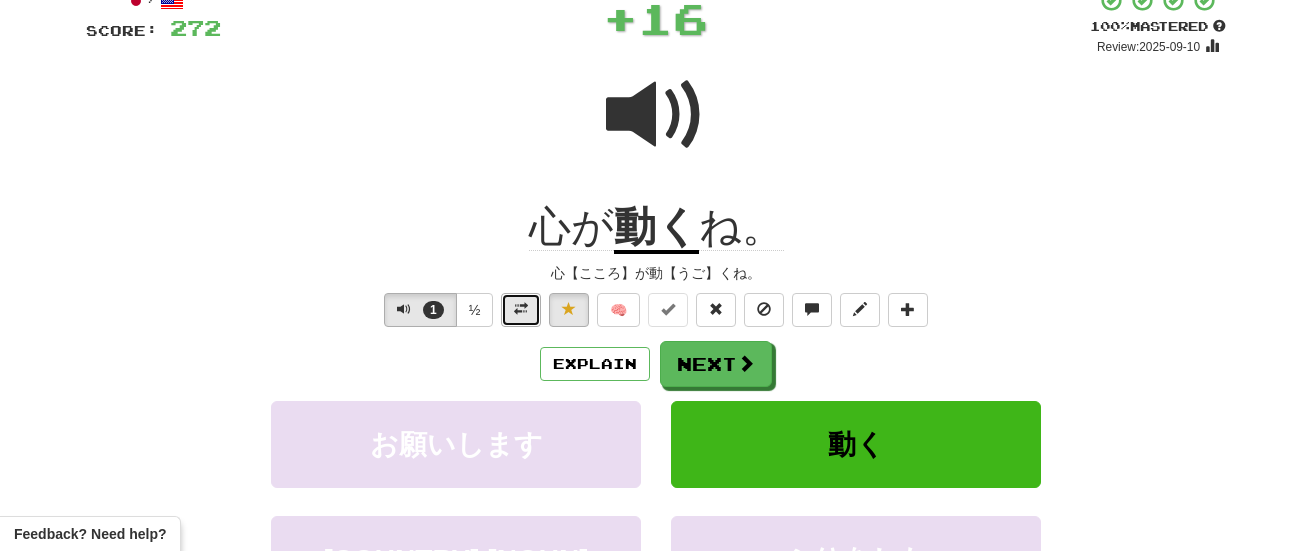 click at bounding box center [521, 309] 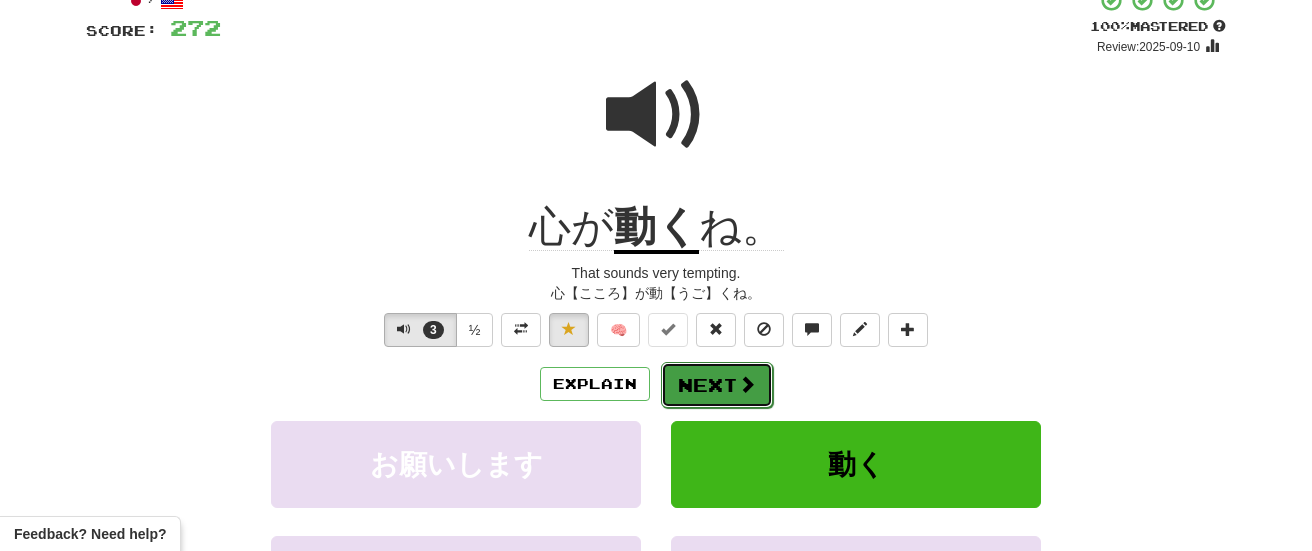 click on "Next" at bounding box center [717, 385] 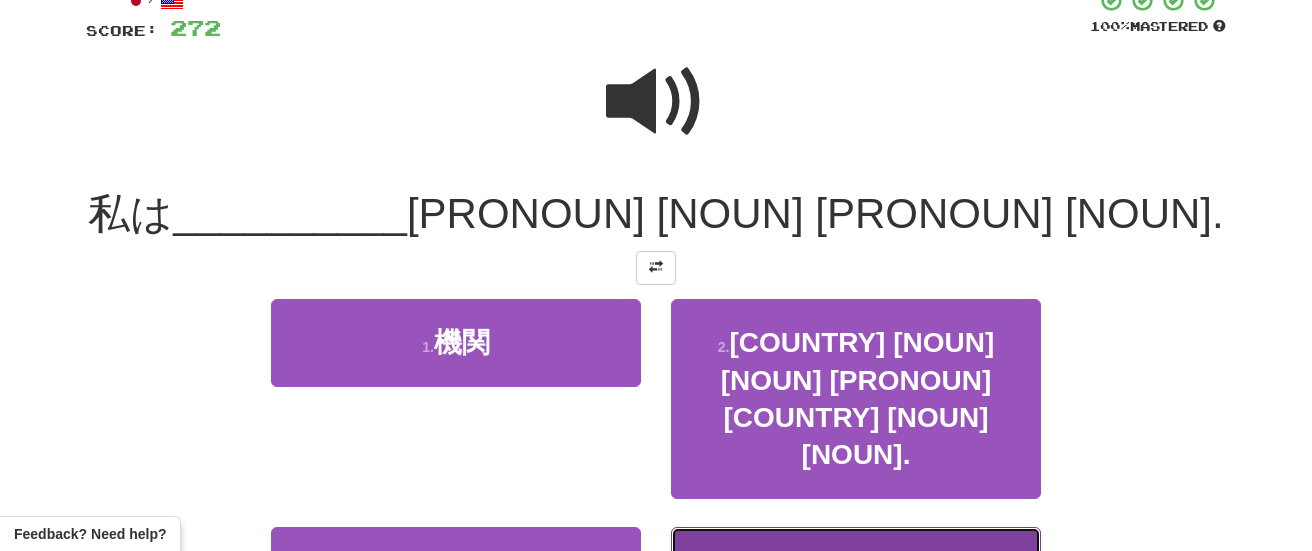 click on "4 .  山" at bounding box center [856, 570] 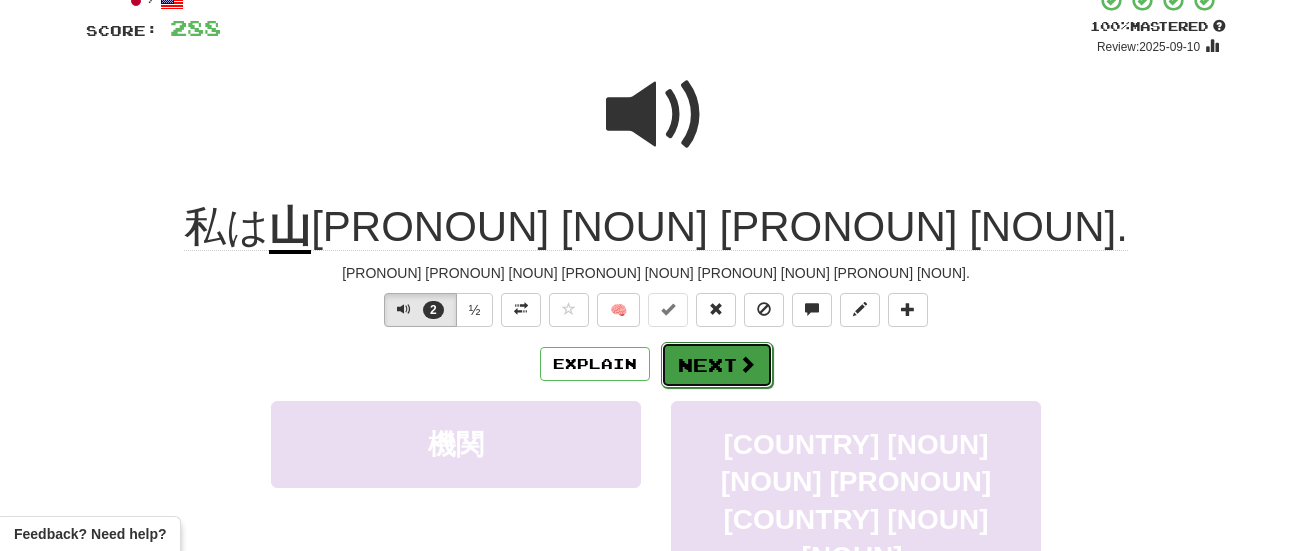 click on "Next" at bounding box center (717, 365) 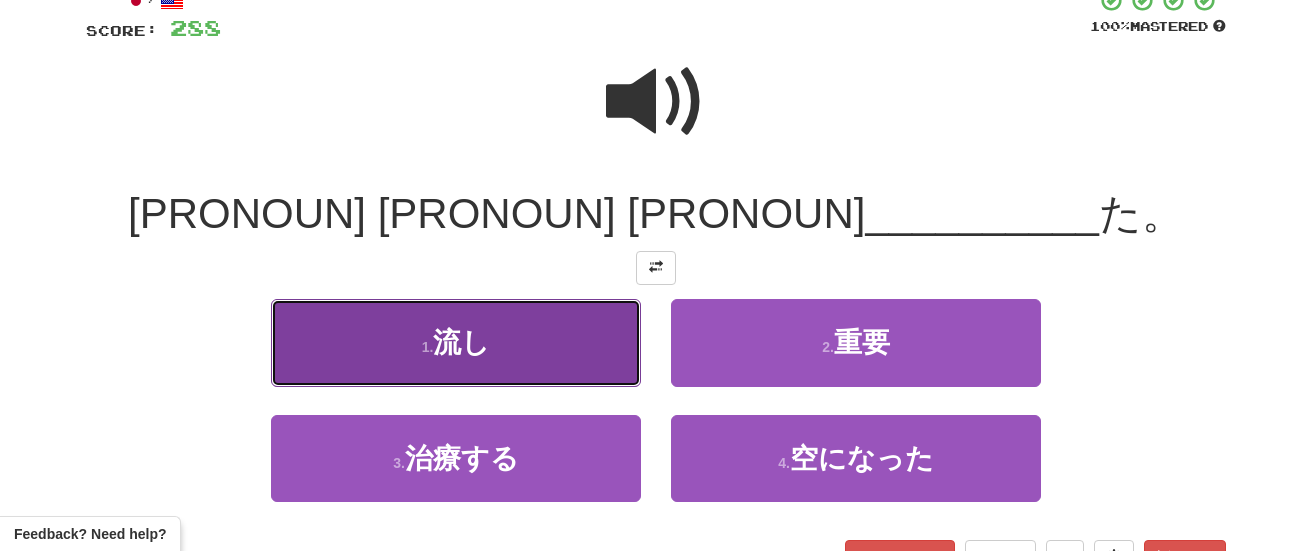 click on "1 .  流し" at bounding box center (456, 342) 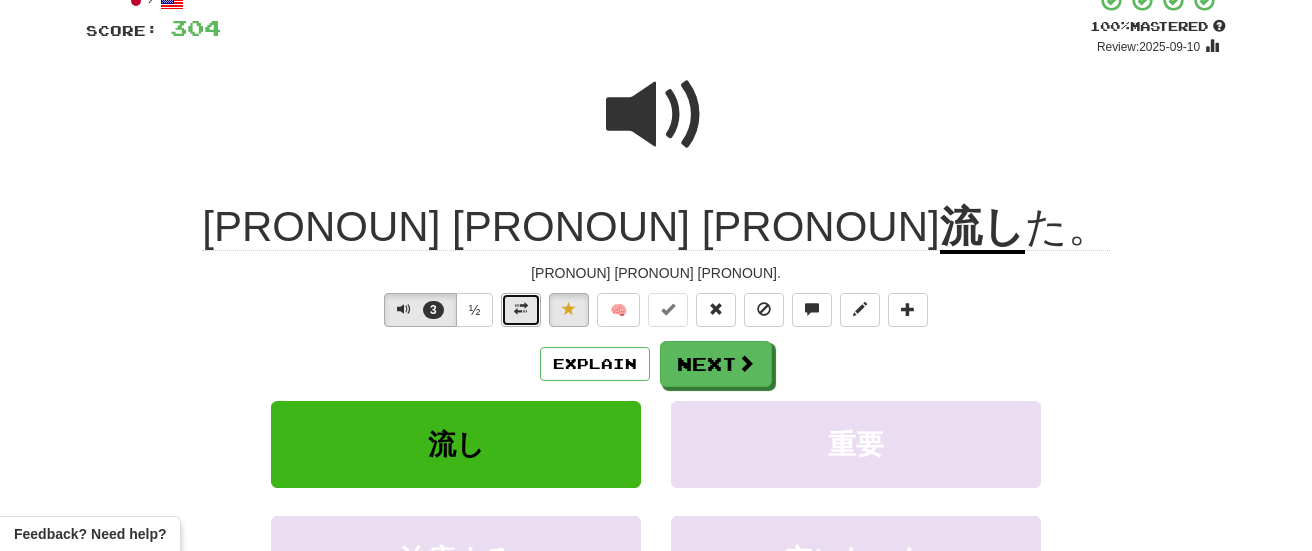 click at bounding box center [521, 309] 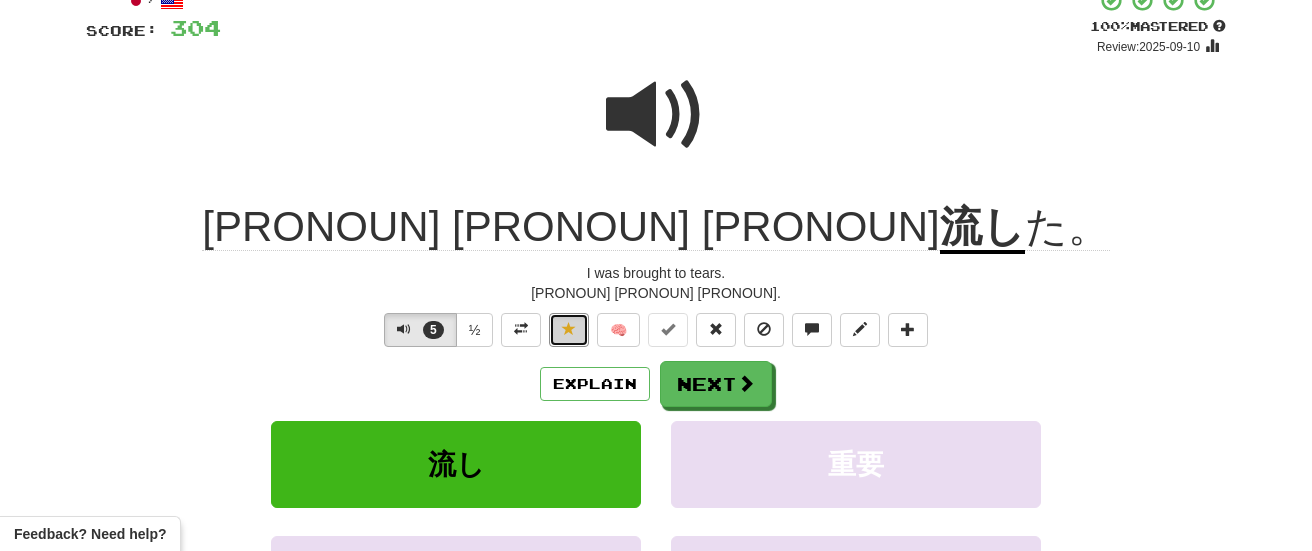 click at bounding box center [569, 330] 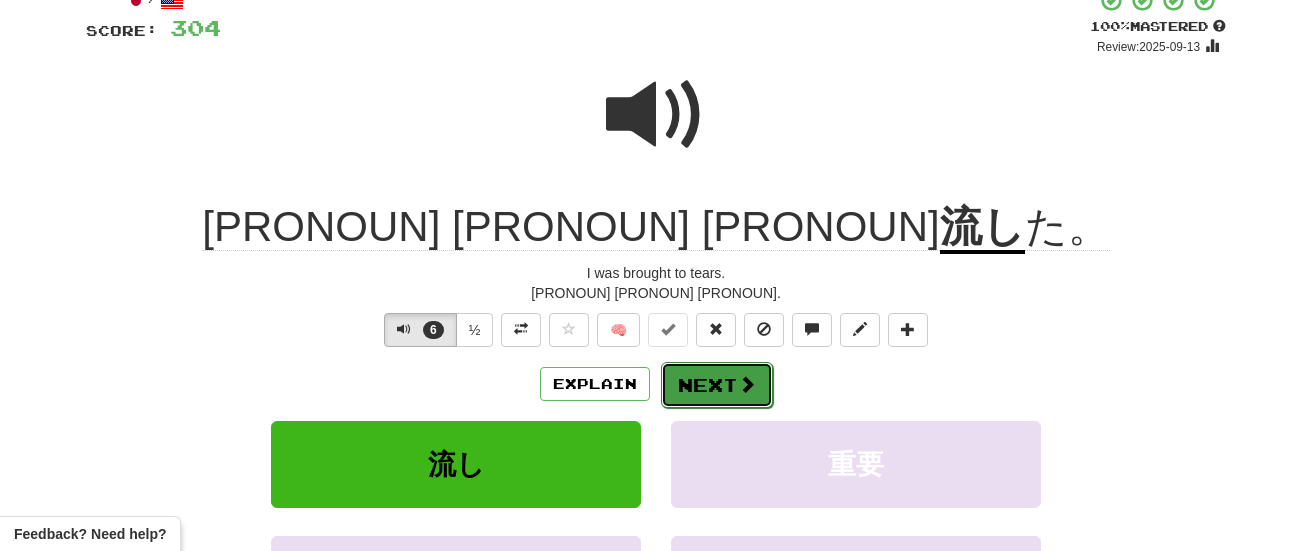 click on "Next" at bounding box center (717, 385) 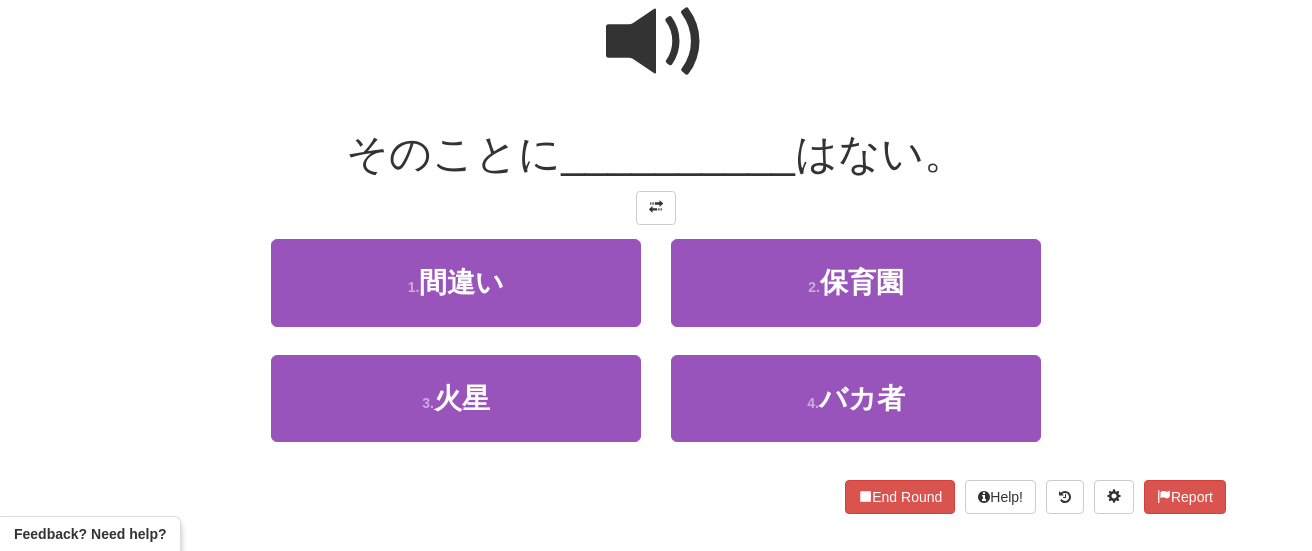scroll, scrollTop: 195, scrollLeft: 0, axis: vertical 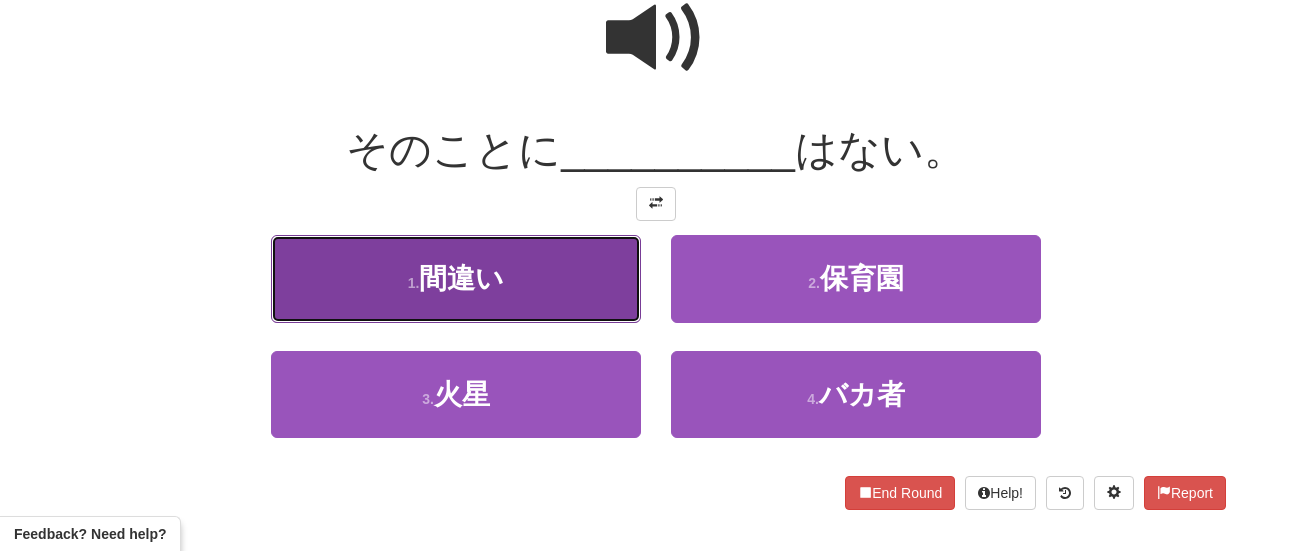 click on "1 .  間違い" at bounding box center (456, 278) 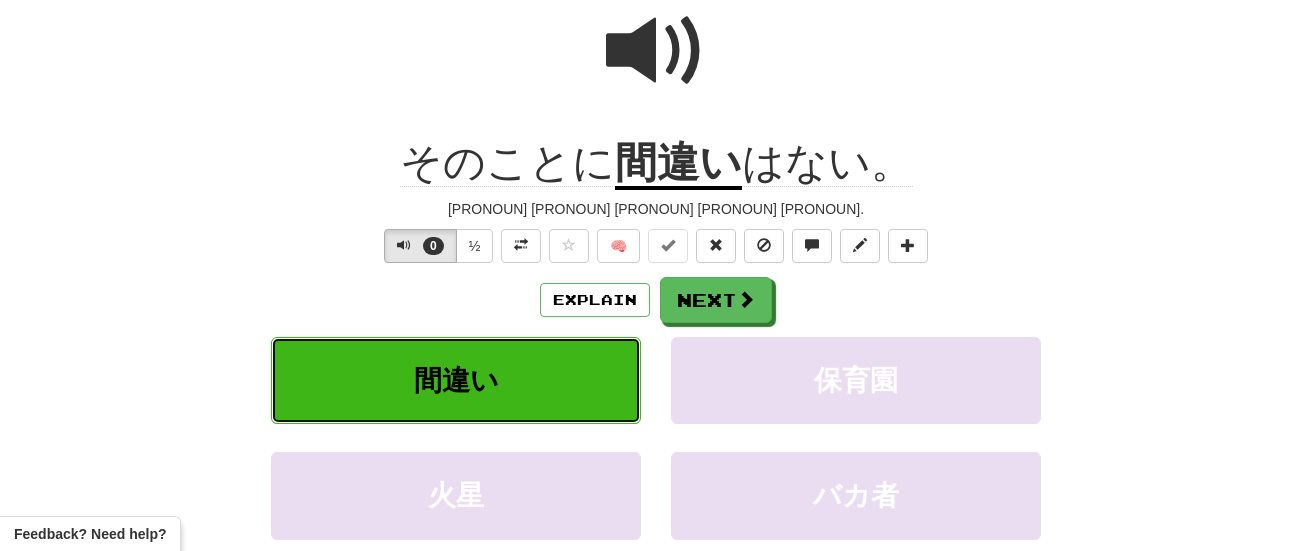 scroll, scrollTop: 209, scrollLeft: 0, axis: vertical 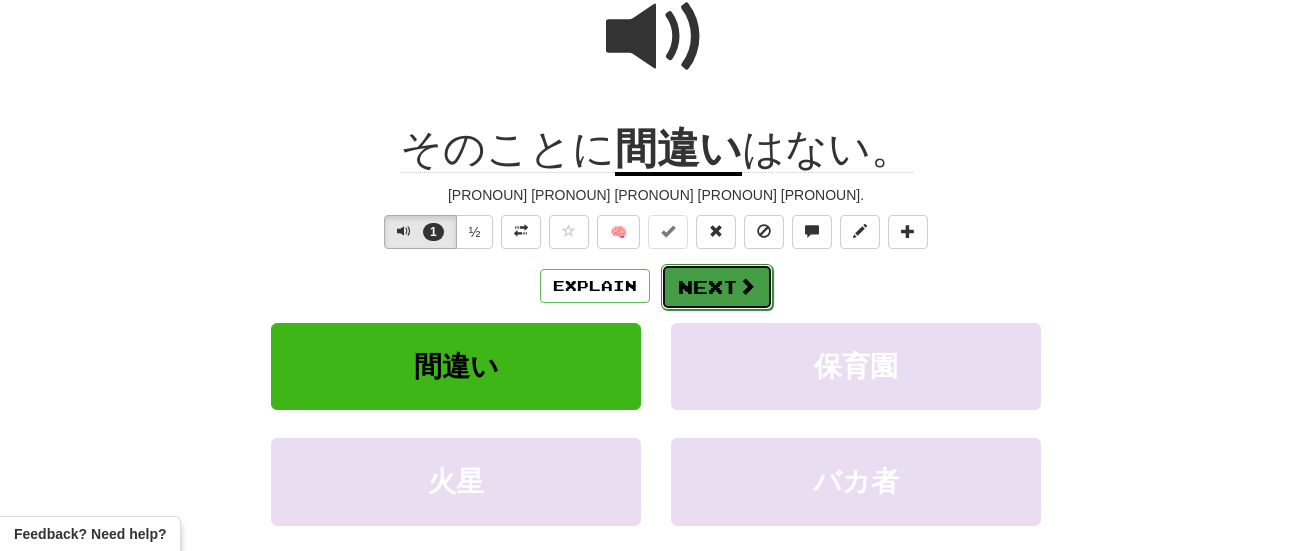 click on "Next" at bounding box center (717, 287) 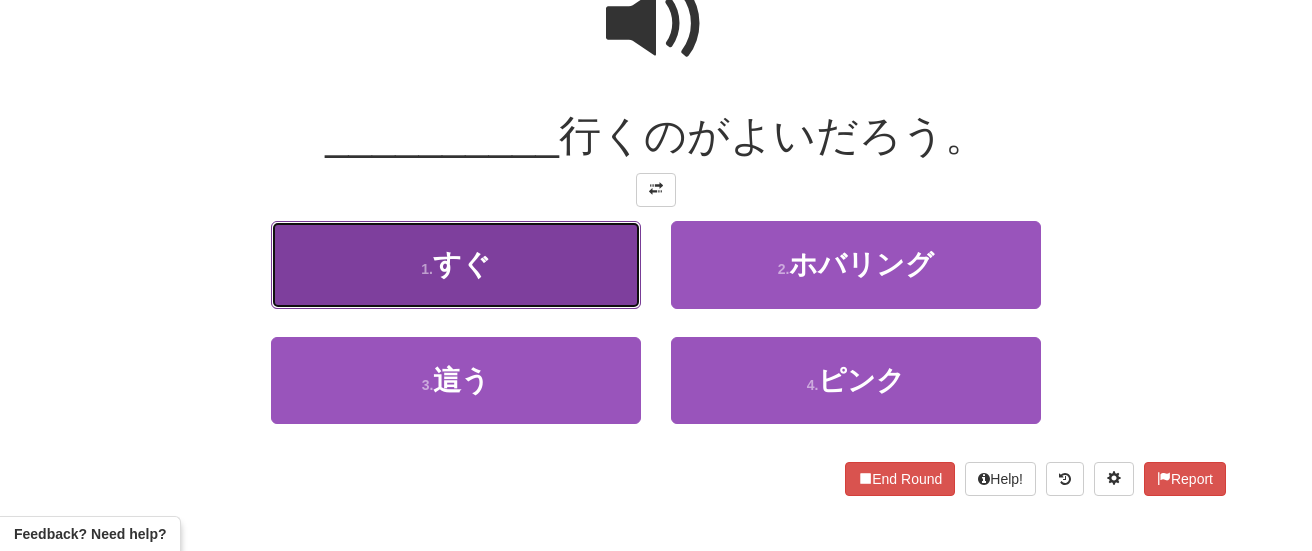 click on "1 .  すぐ" at bounding box center [456, 264] 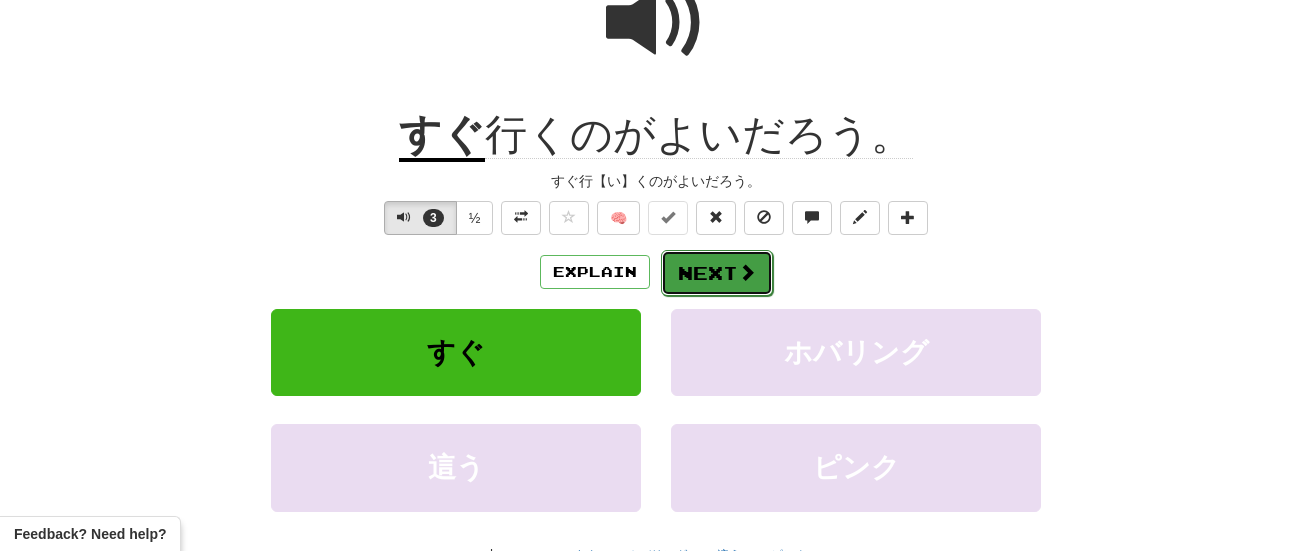 click on "Next" at bounding box center [717, 273] 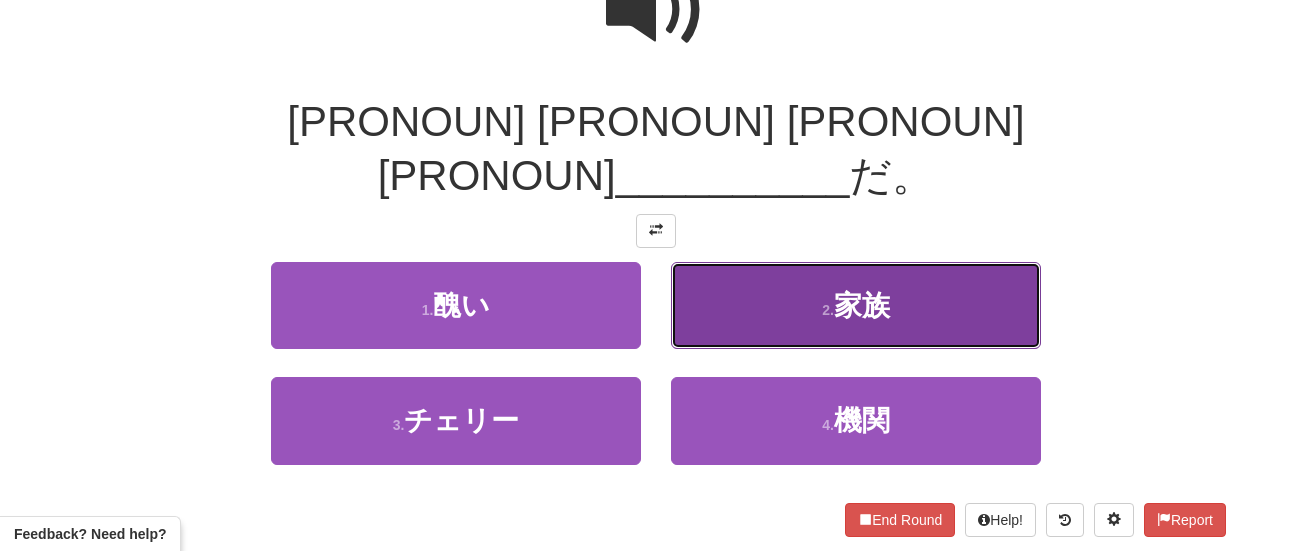 click on "2 .  家族" at bounding box center [856, 305] 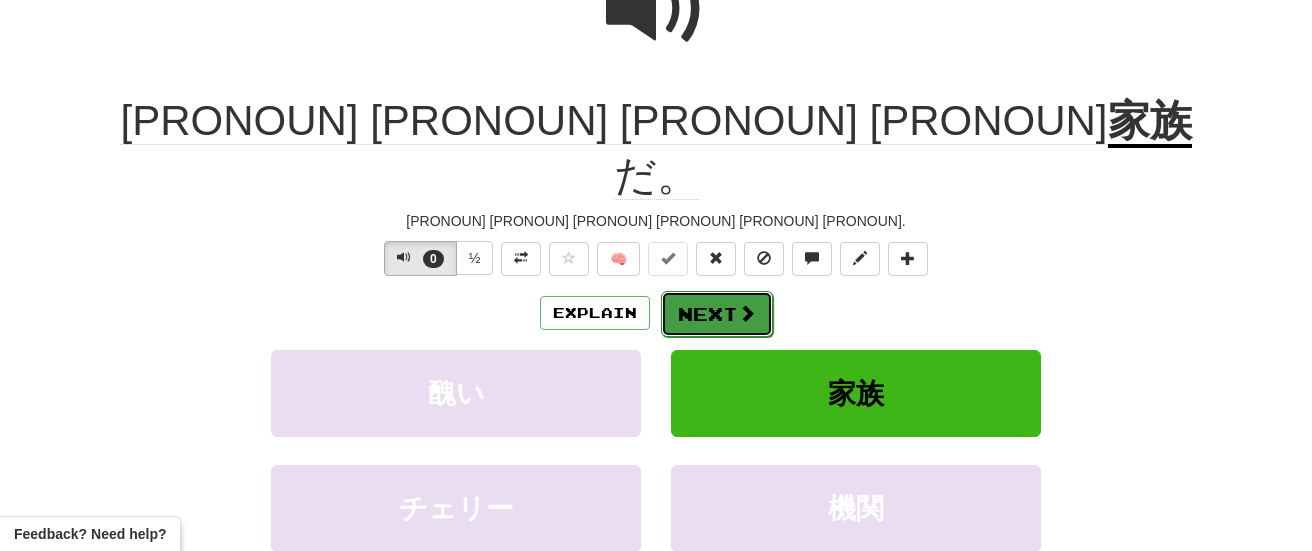 click on "Next" at bounding box center (717, 314) 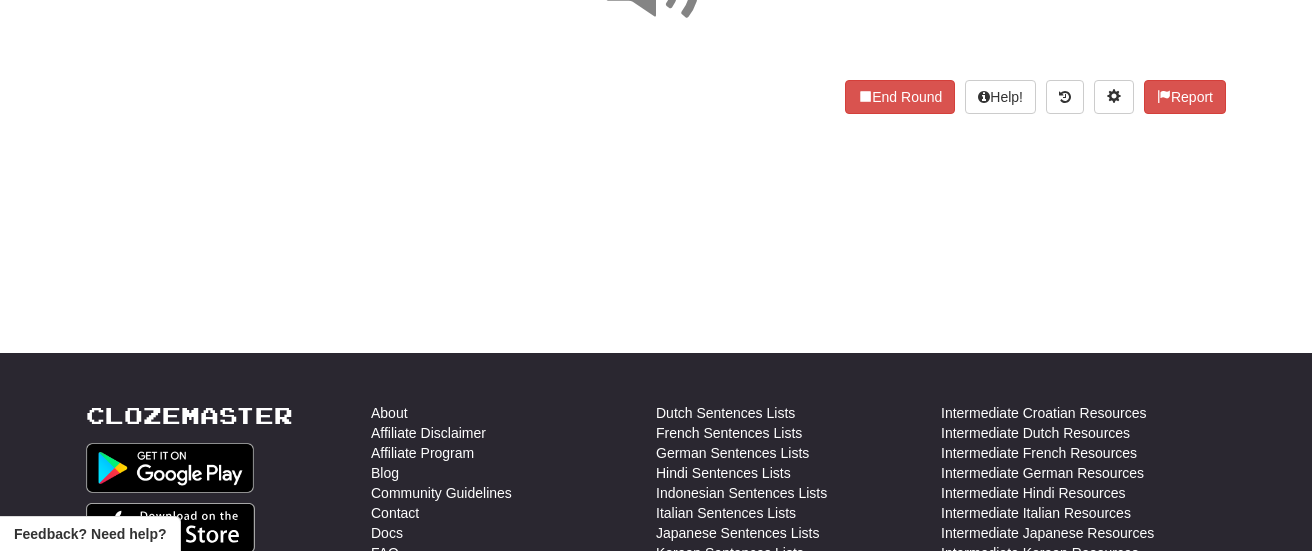 scroll, scrollTop: 252, scrollLeft: 0, axis: vertical 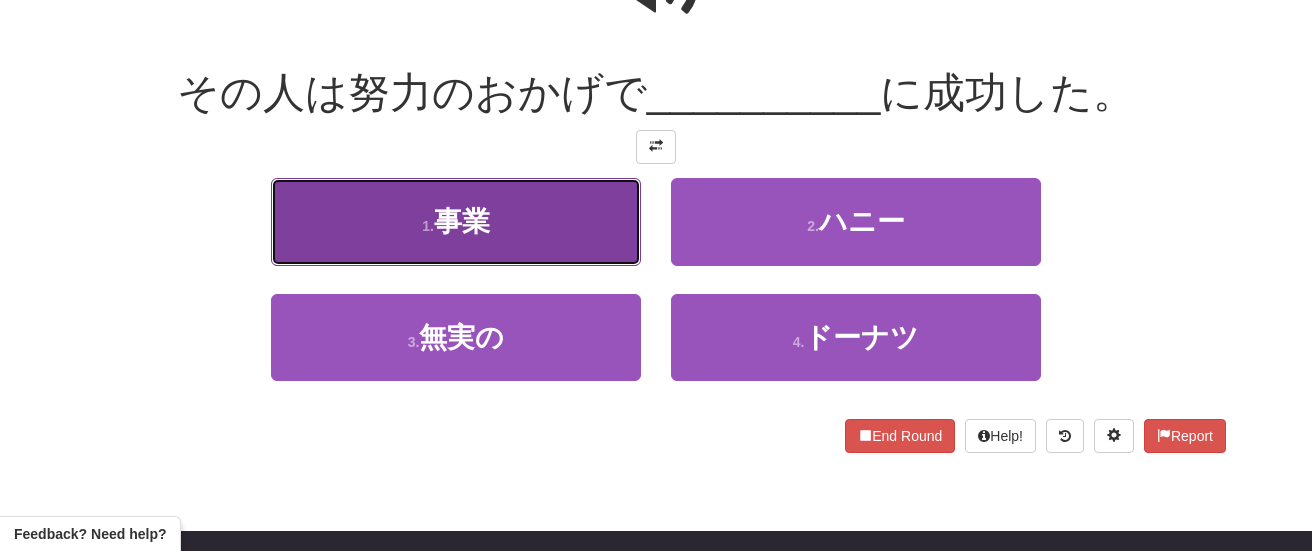 click on "1 .  事業" at bounding box center [456, 221] 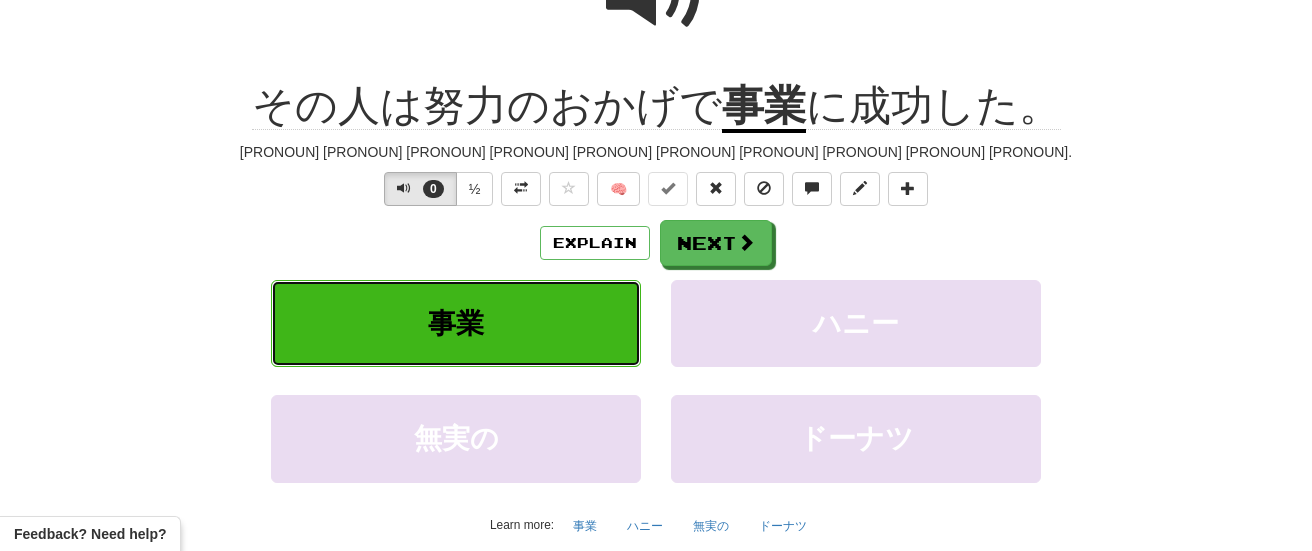 scroll, scrollTop: 266, scrollLeft: 0, axis: vertical 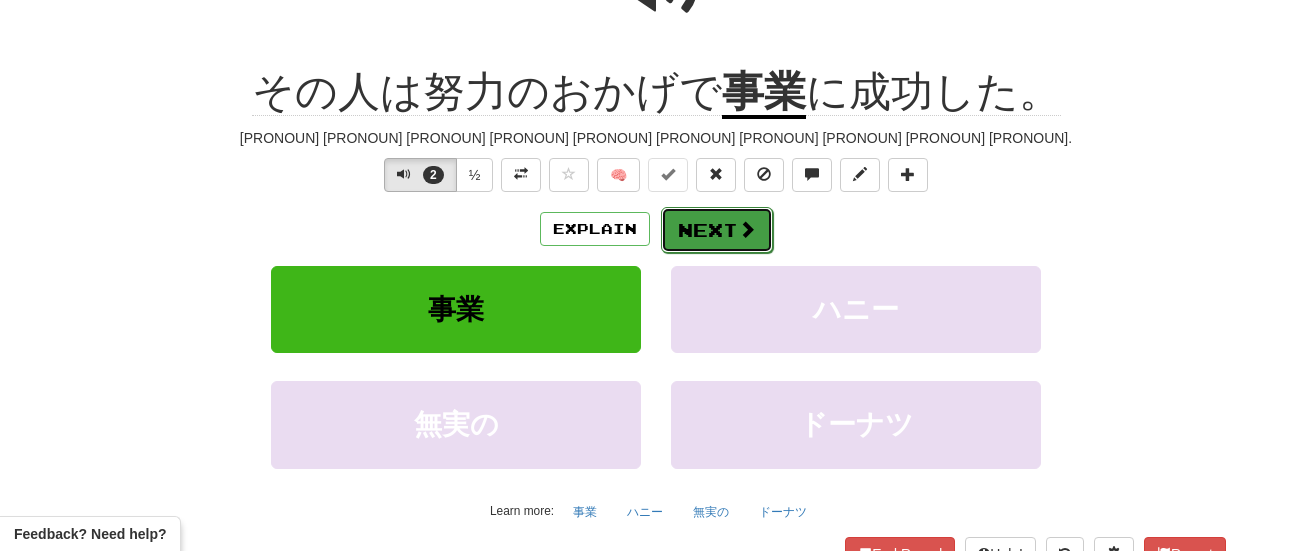 click at bounding box center [747, 229] 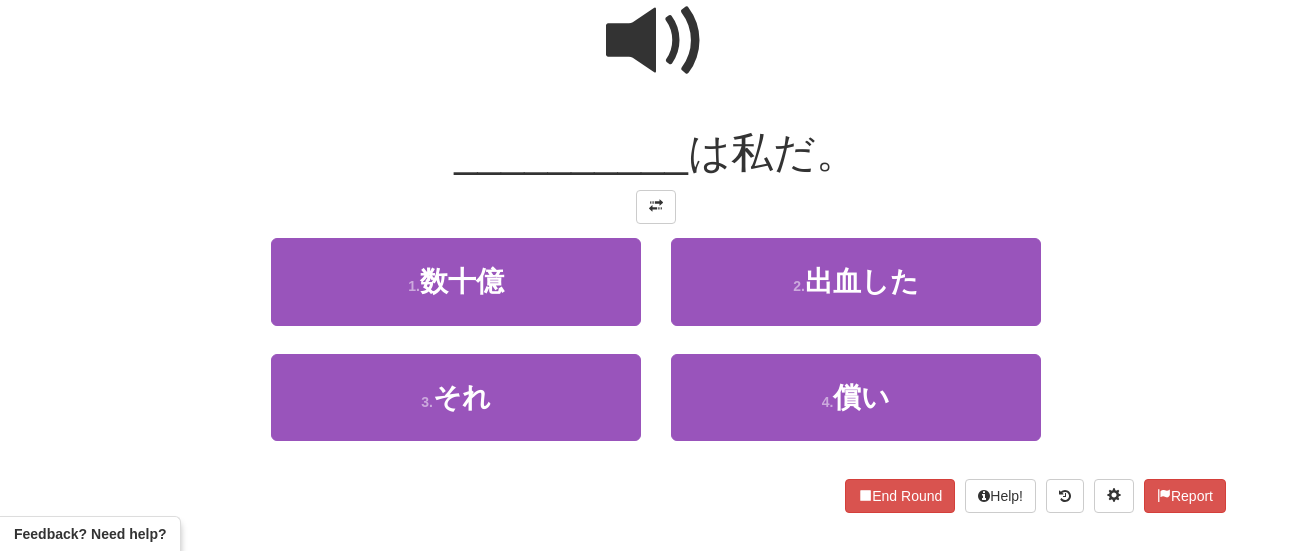 scroll, scrollTop: 193, scrollLeft: 0, axis: vertical 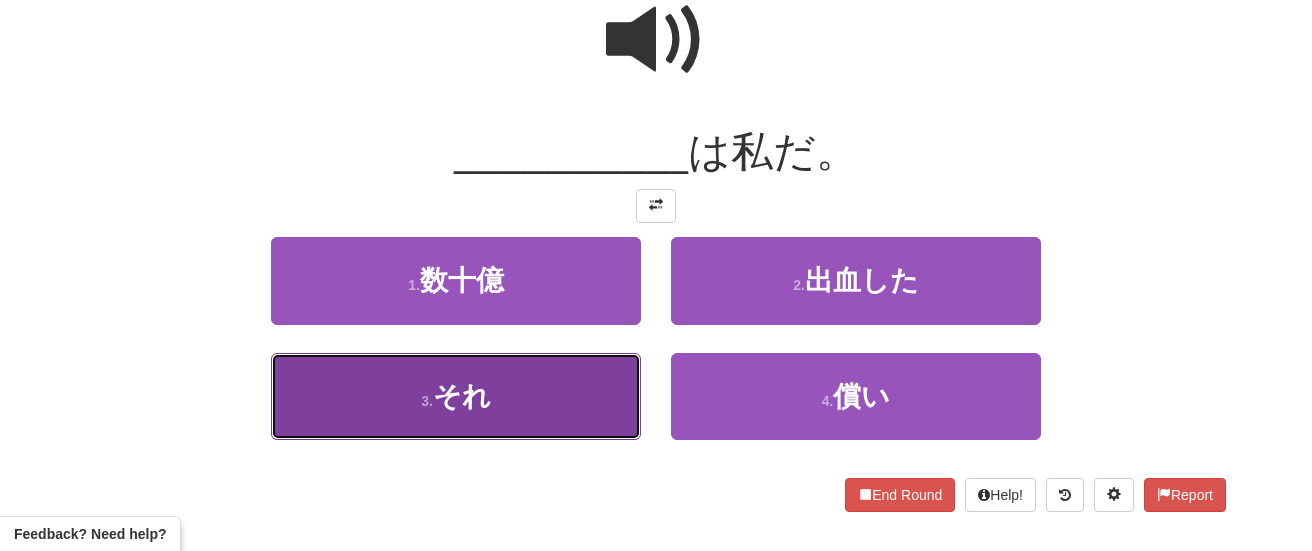 click on "3 .  それ" at bounding box center [456, 396] 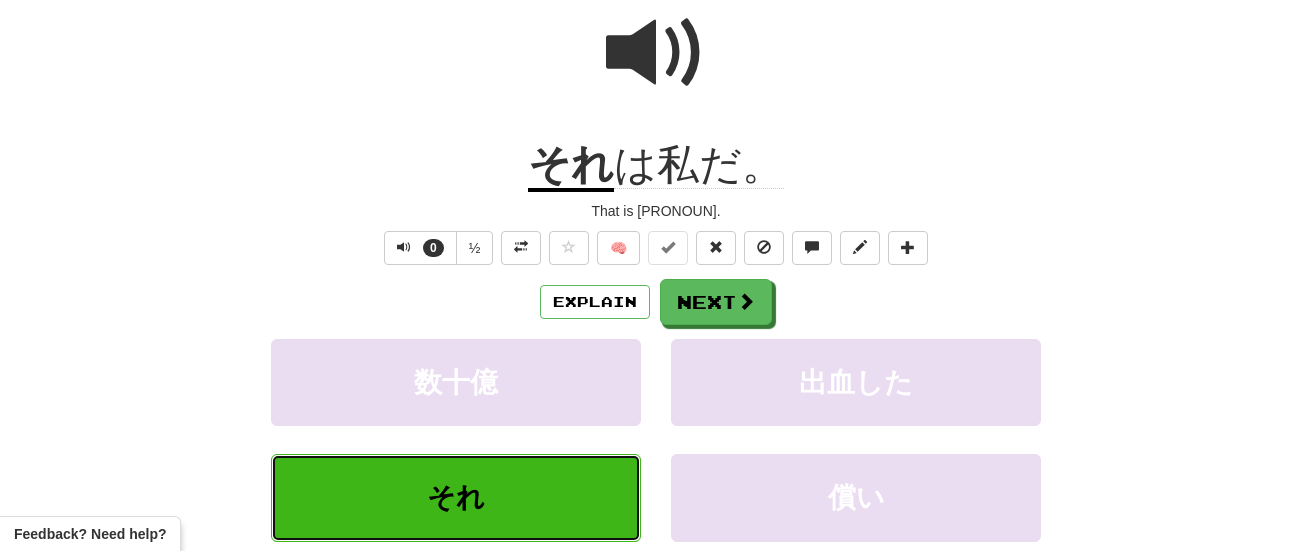 scroll, scrollTop: 207, scrollLeft: 0, axis: vertical 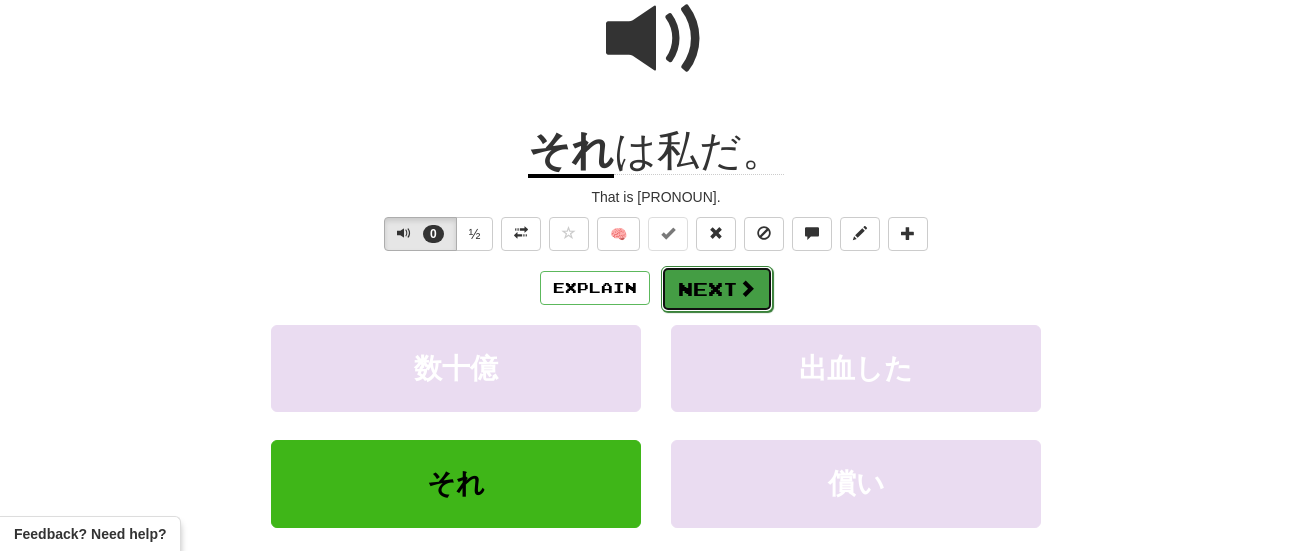 click on "Next" at bounding box center (717, 289) 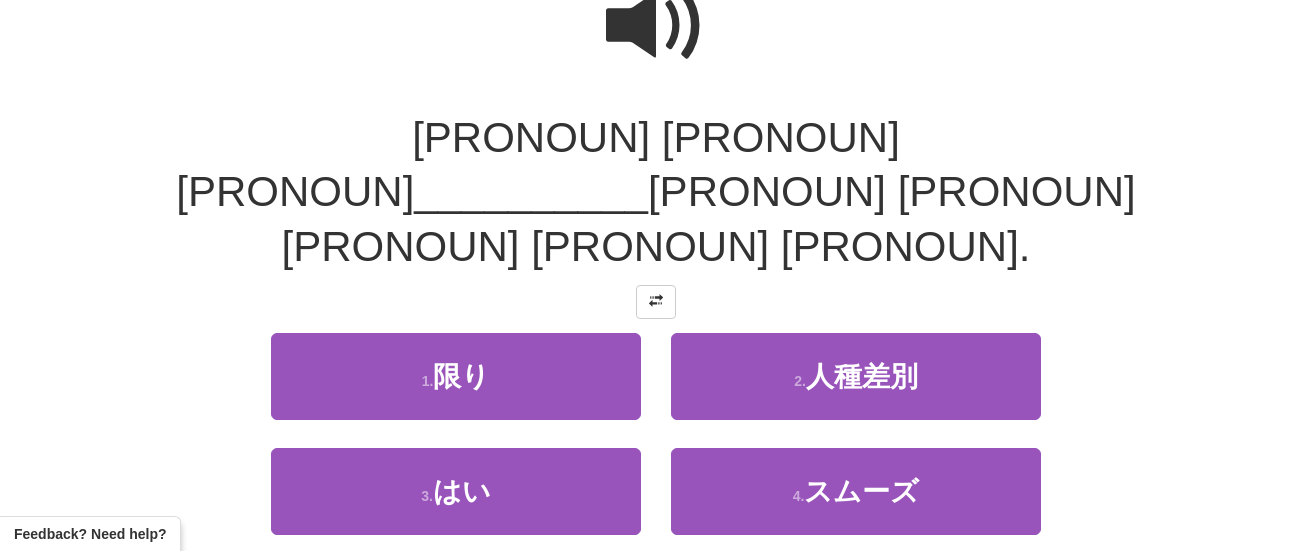 click at bounding box center [656, 26] 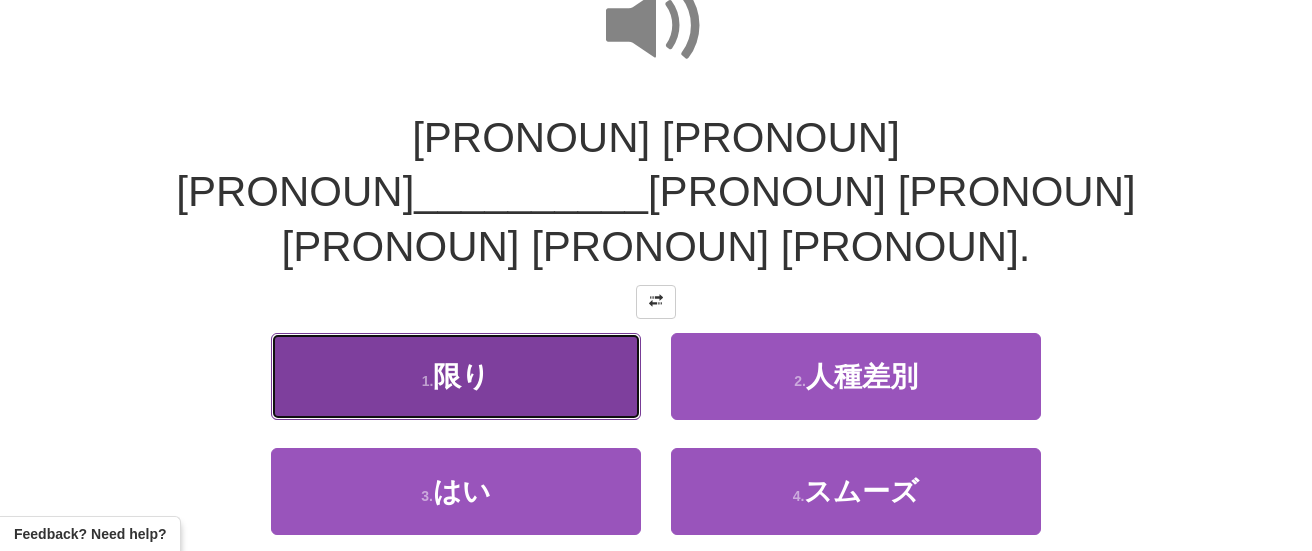 click on "限り" at bounding box center [461, 376] 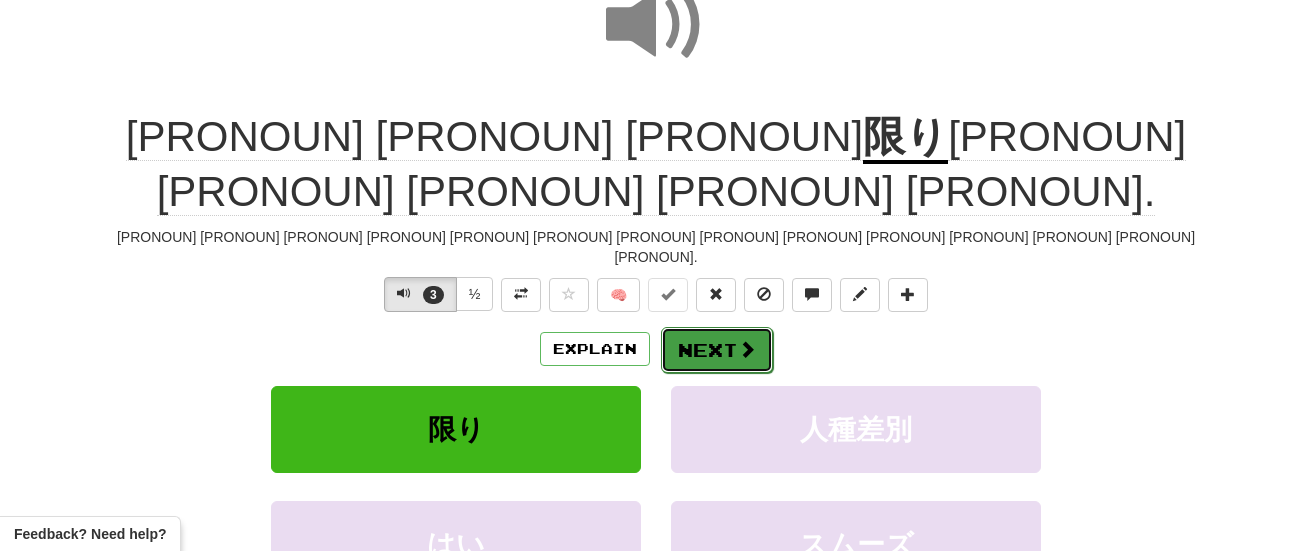 click at bounding box center [747, 349] 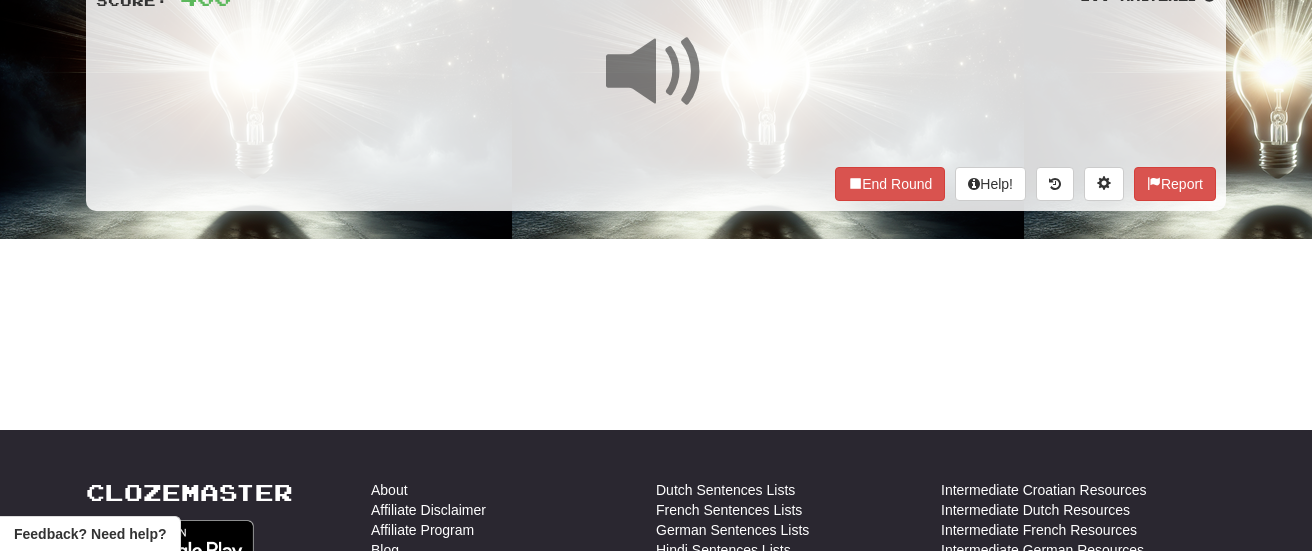 scroll, scrollTop: 203, scrollLeft: 0, axis: vertical 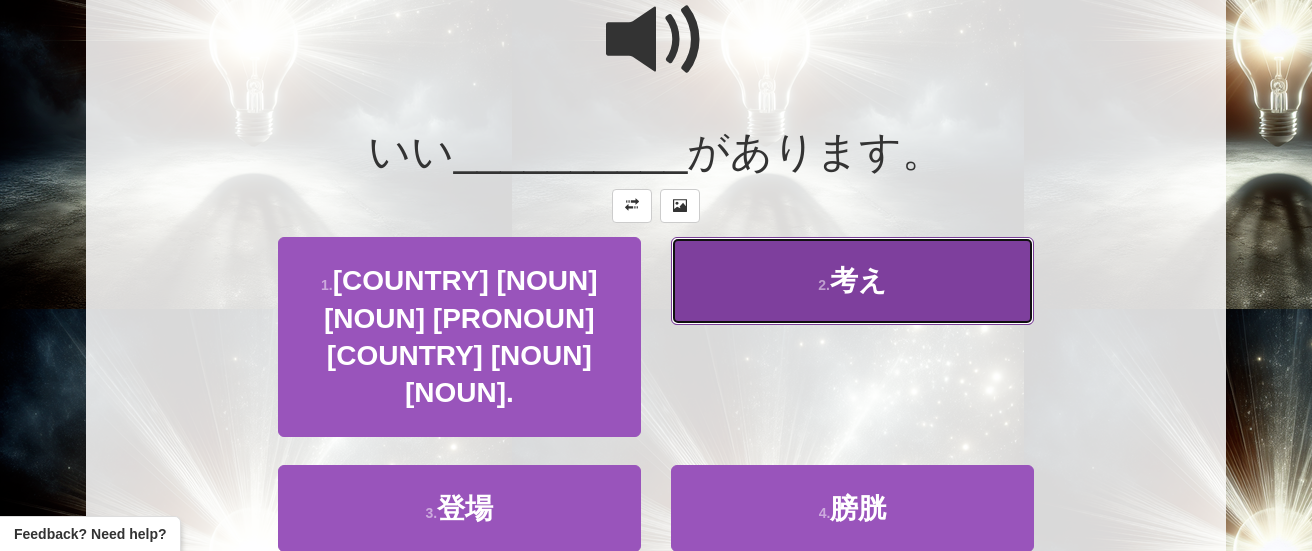 click on "2 .  考え" at bounding box center (852, 280) 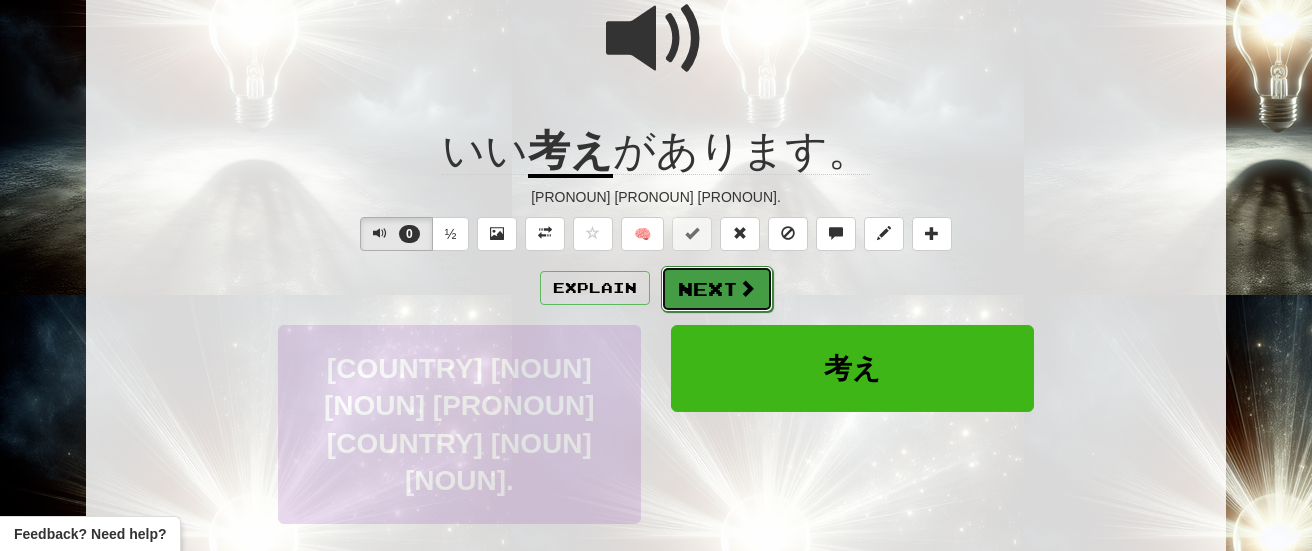 click on "Next" at bounding box center [717, 289] 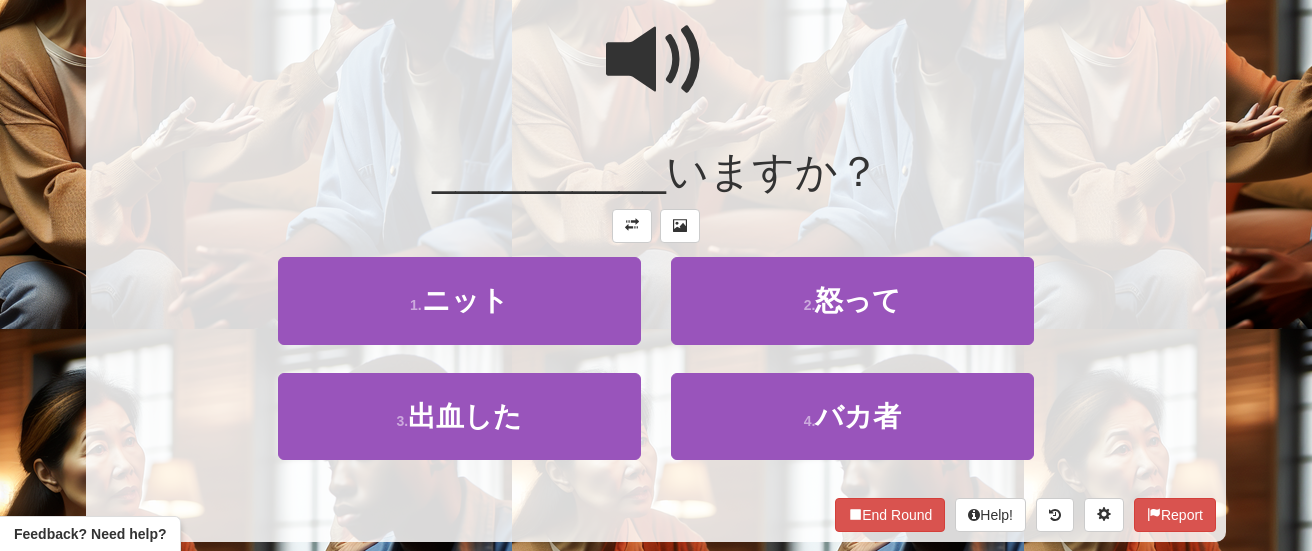 scroll, scrollTop: 197, scrollLeft: 0, axis: vertical 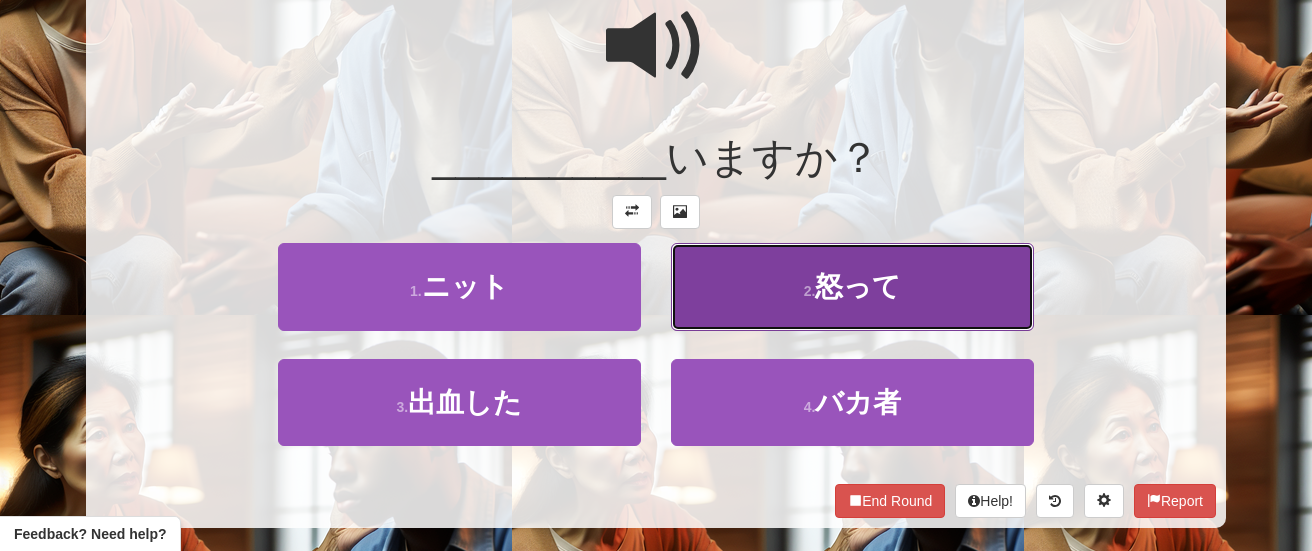 click on "2 .  怒って" at bounding box center [852, 286] 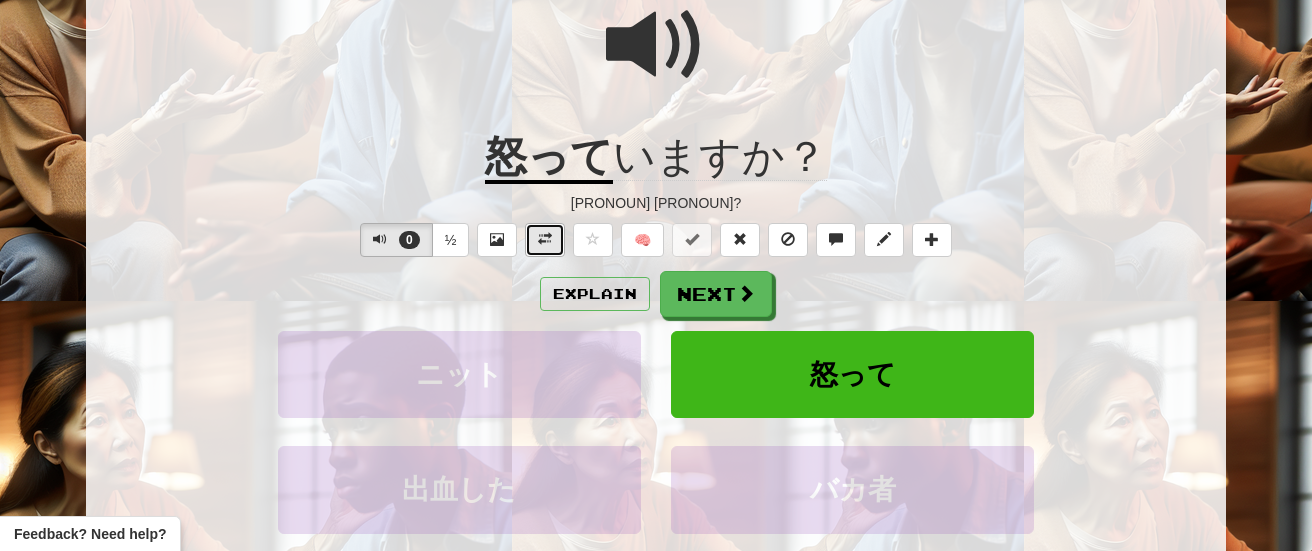 click at bounding box center [545, 240] 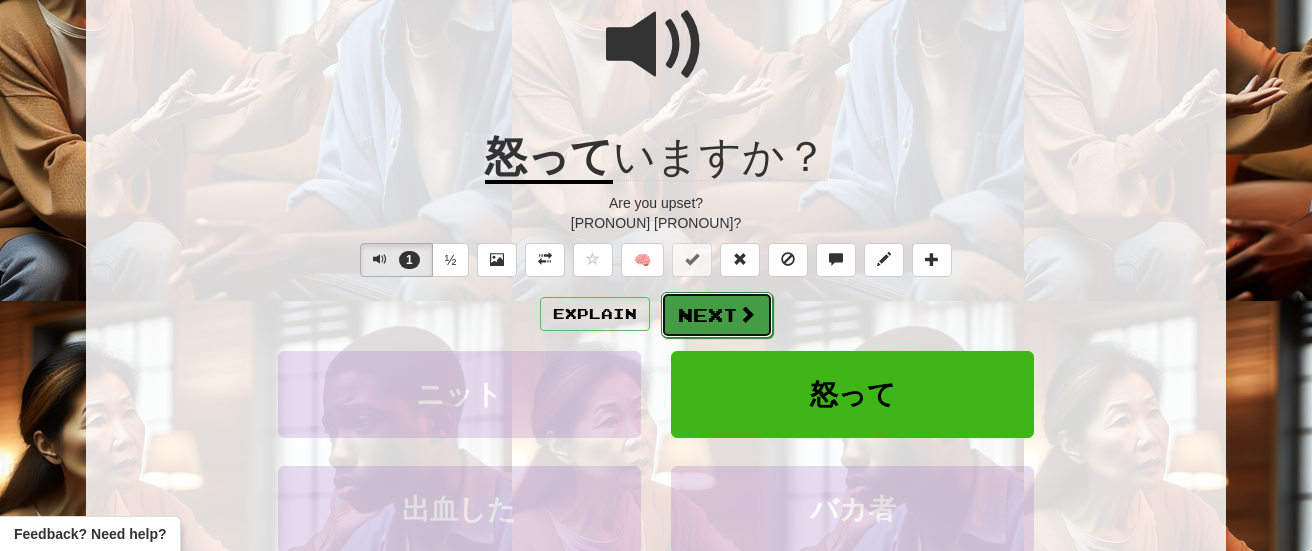 click on "Next" at bounding box center (717, 315) 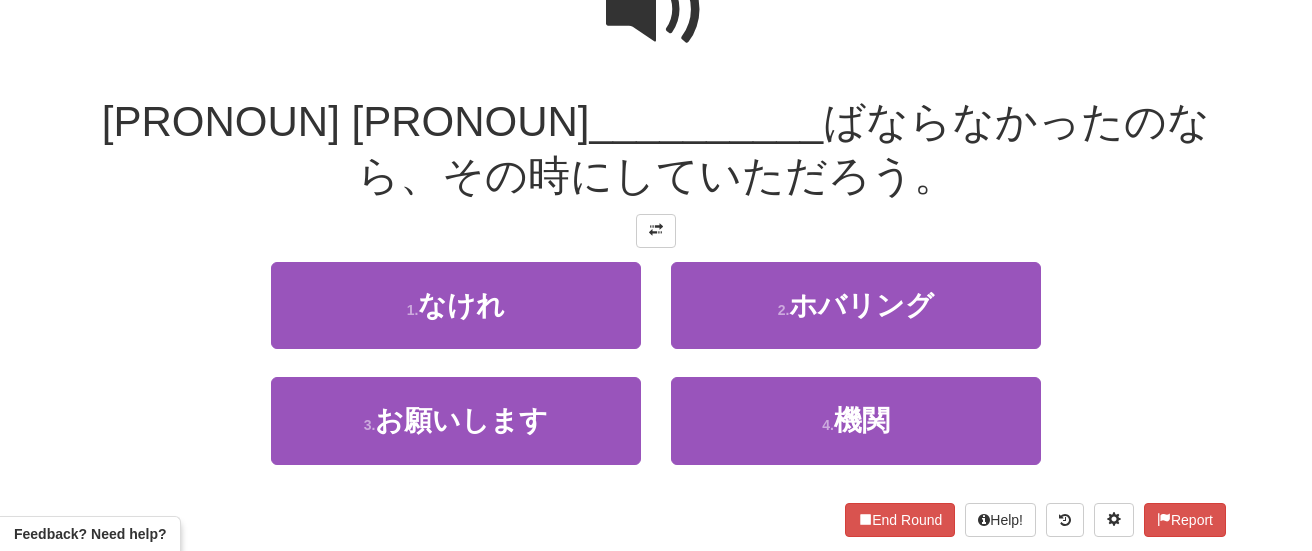 scroll, scrollTop: 231, scrollLeft: 0, axis: vertical 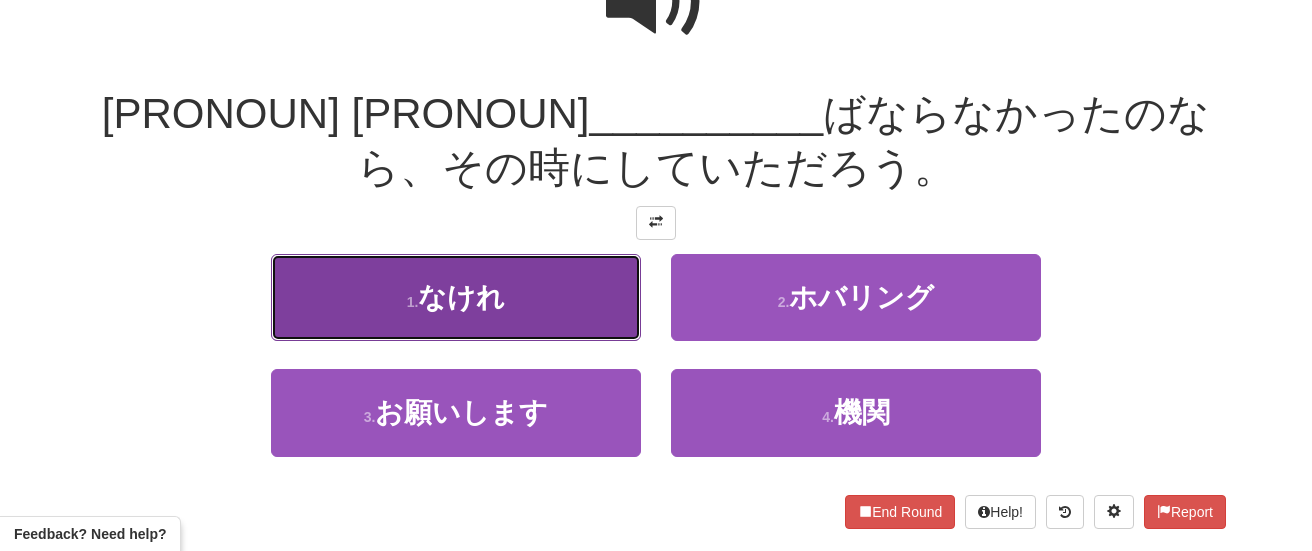 click on "1 .  なけれ" at bounding box center [456, 297] 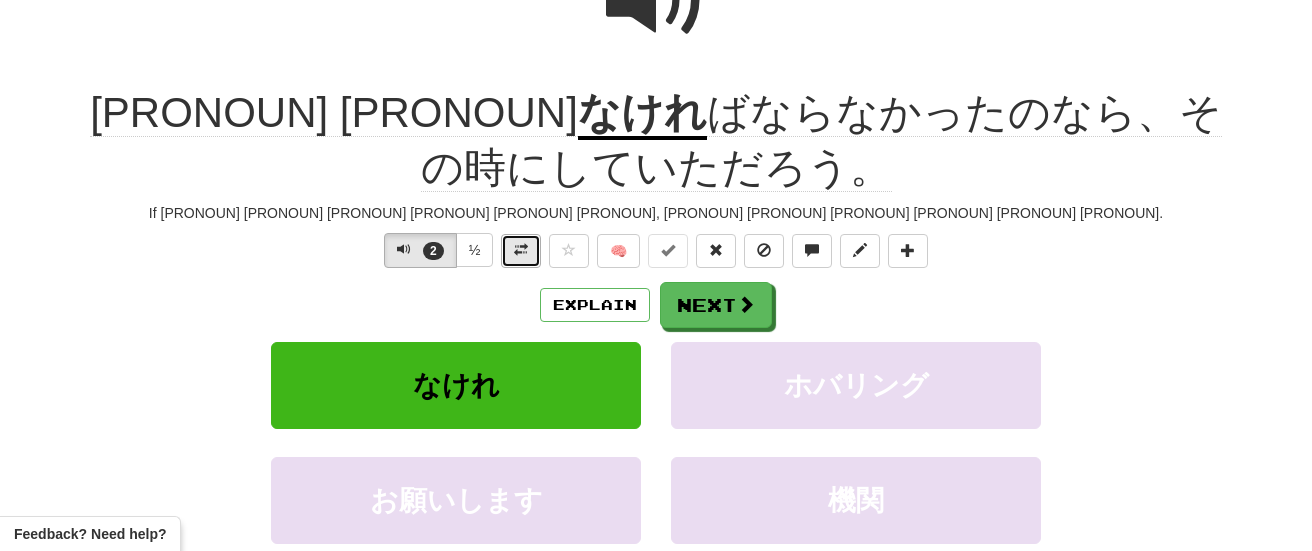click at bounding box center [521, 250] 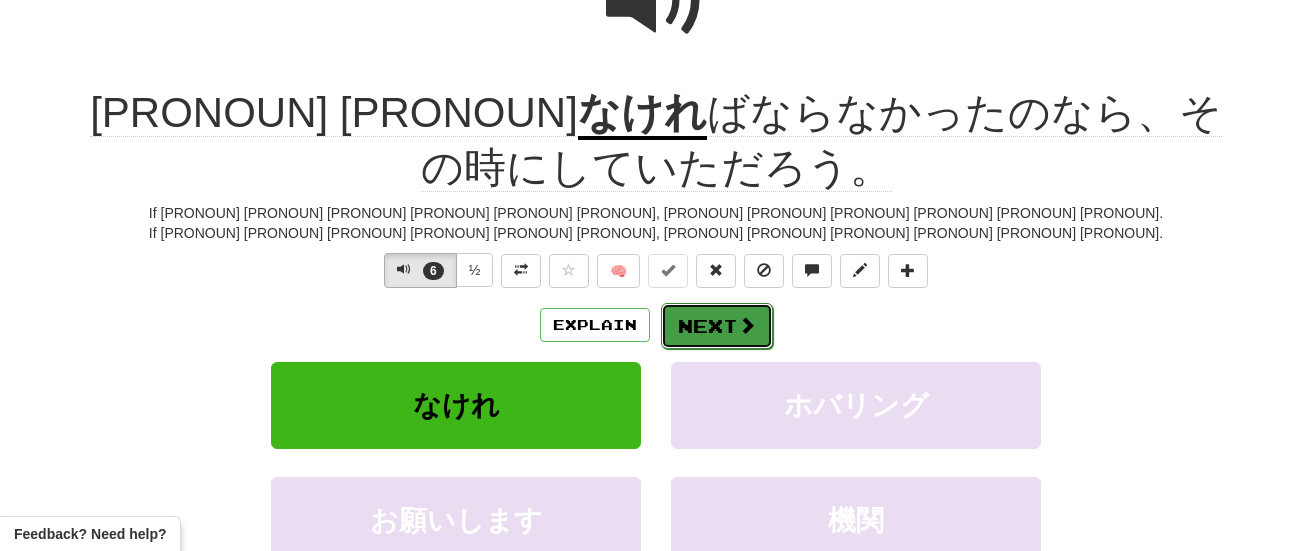 click on "Next" at bounding box center (717, 326) 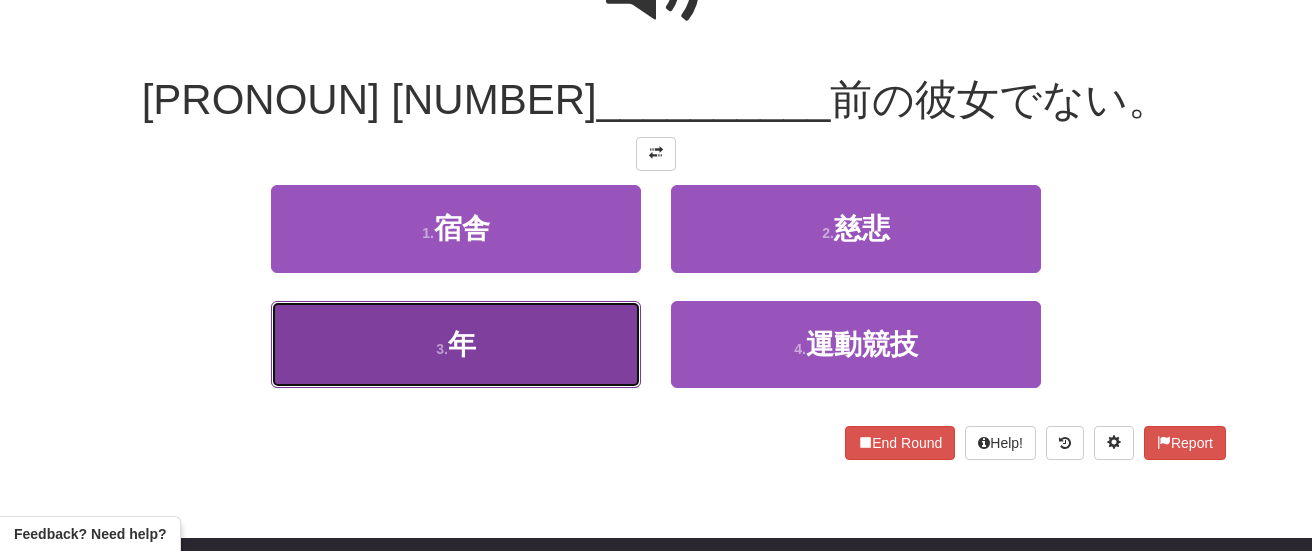 click on "3 .  年" at bounding box center (456, 344) 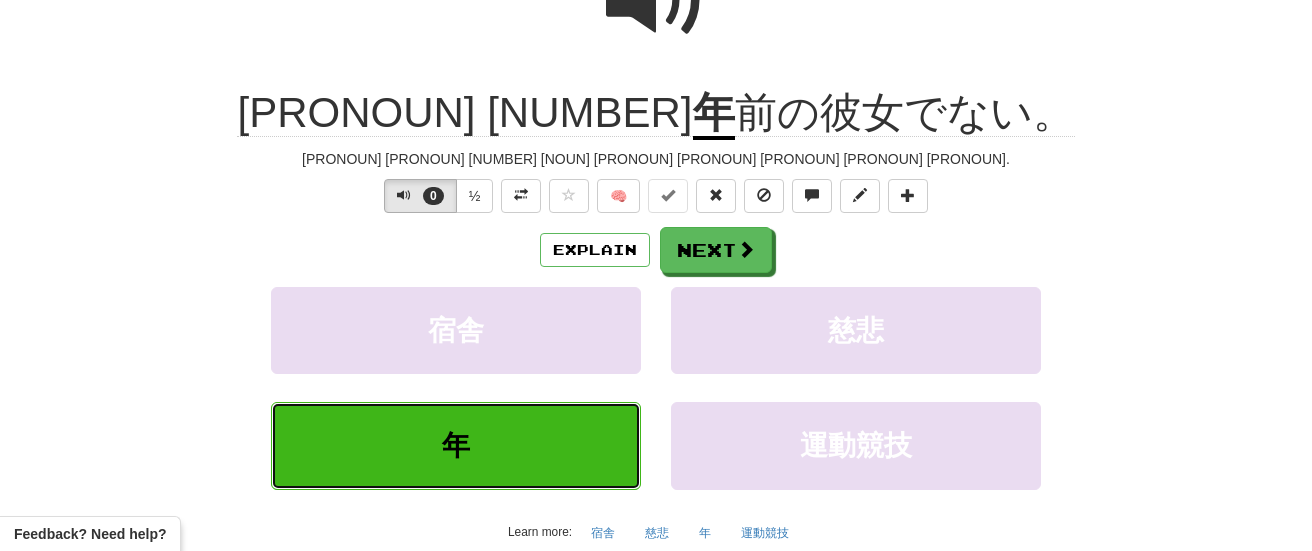 scroll, scrollTop: 259, scrollLeft: 0, axis: vertical 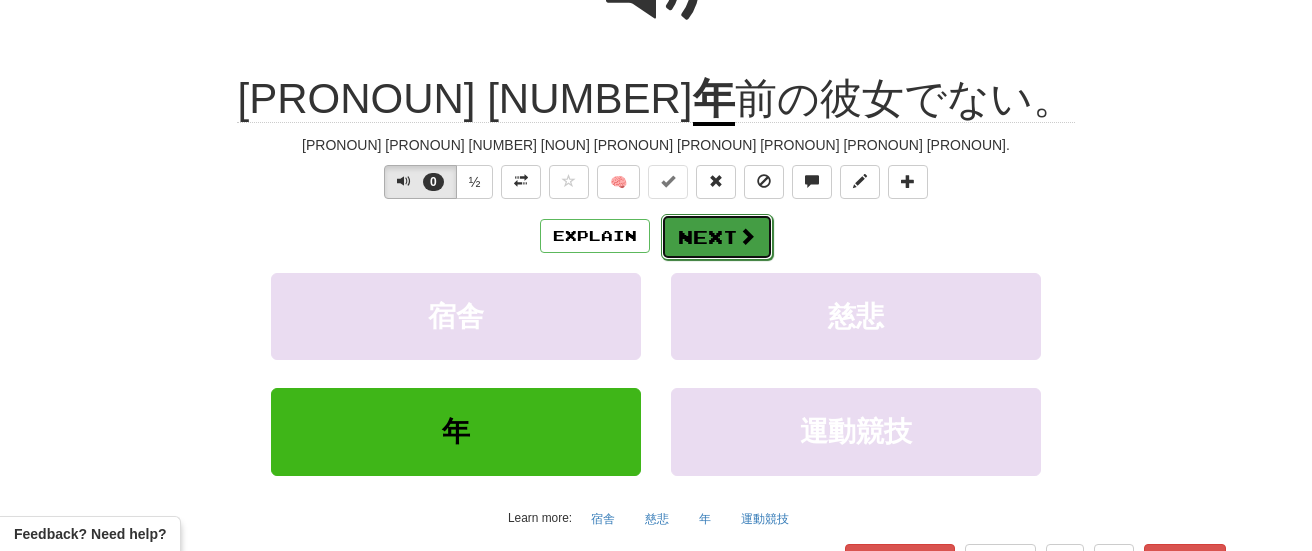 click on "Next" at bounding box center [717, 237] 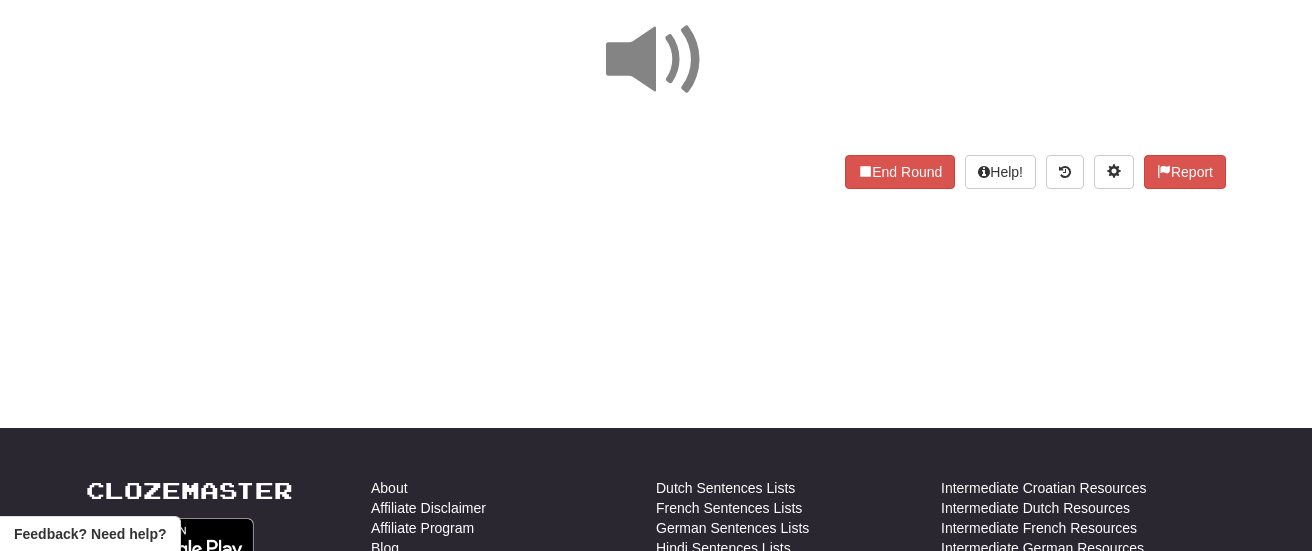 scroll, scrollTop: 172, scrollLeft: 0, axis: vertical 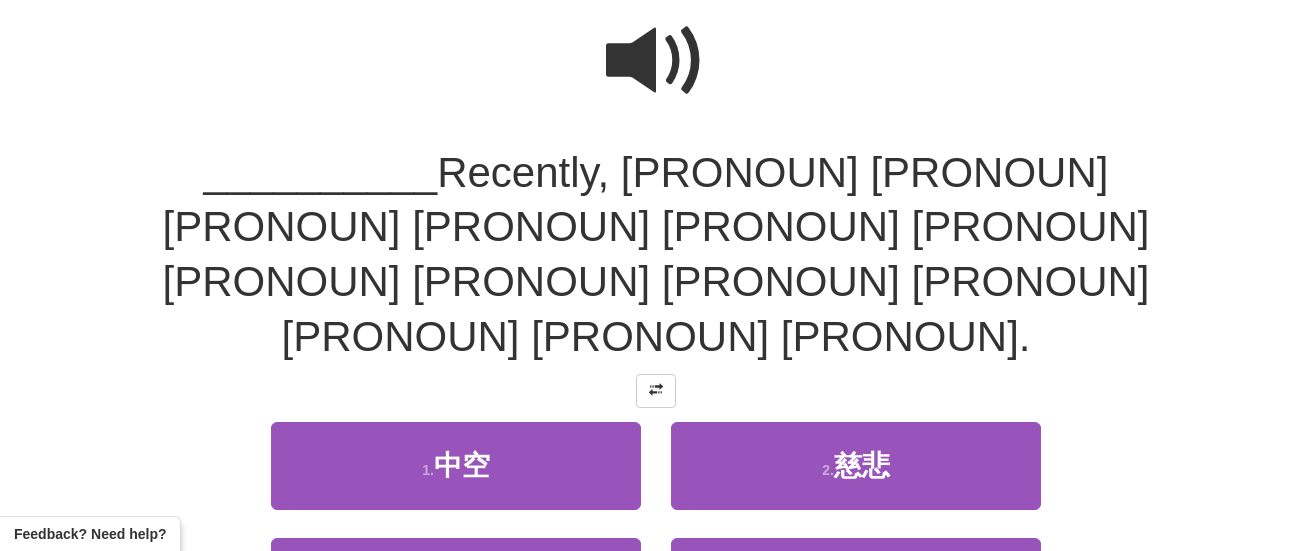 click at bounding box center (656, 61) 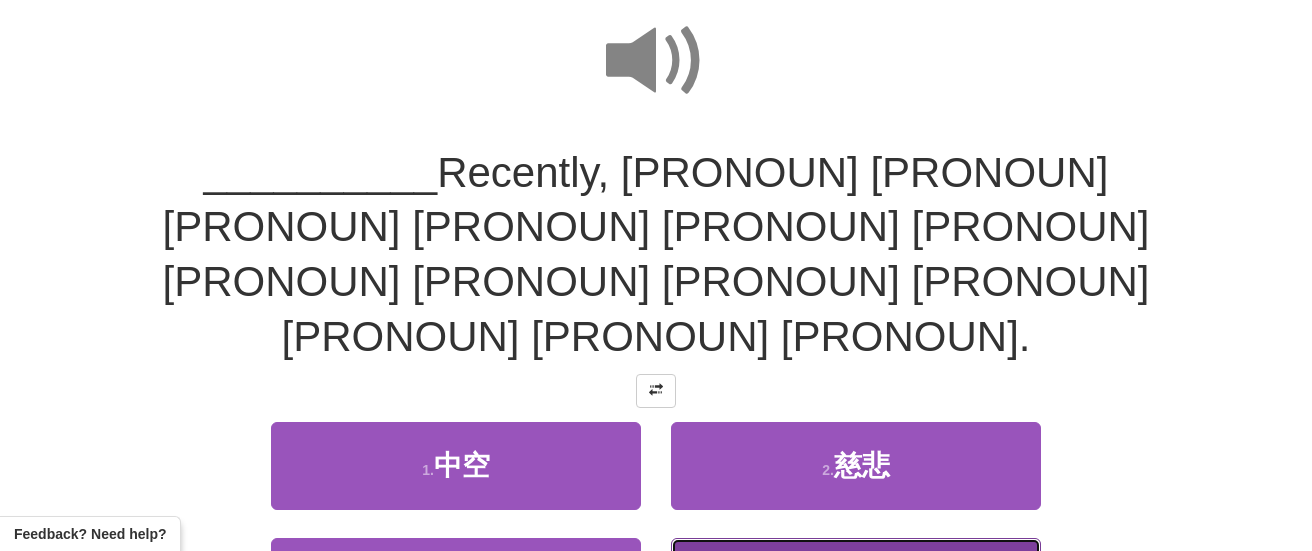 click on "4 .  最近" at bounding box center (856, 581) 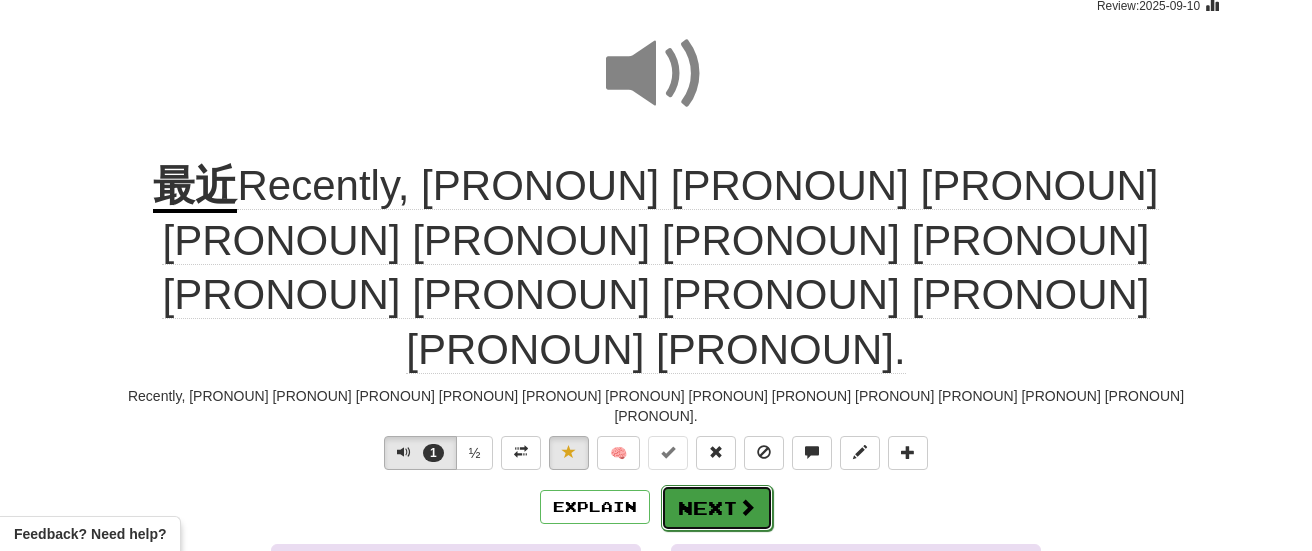 click at bounding box center (747, 507) 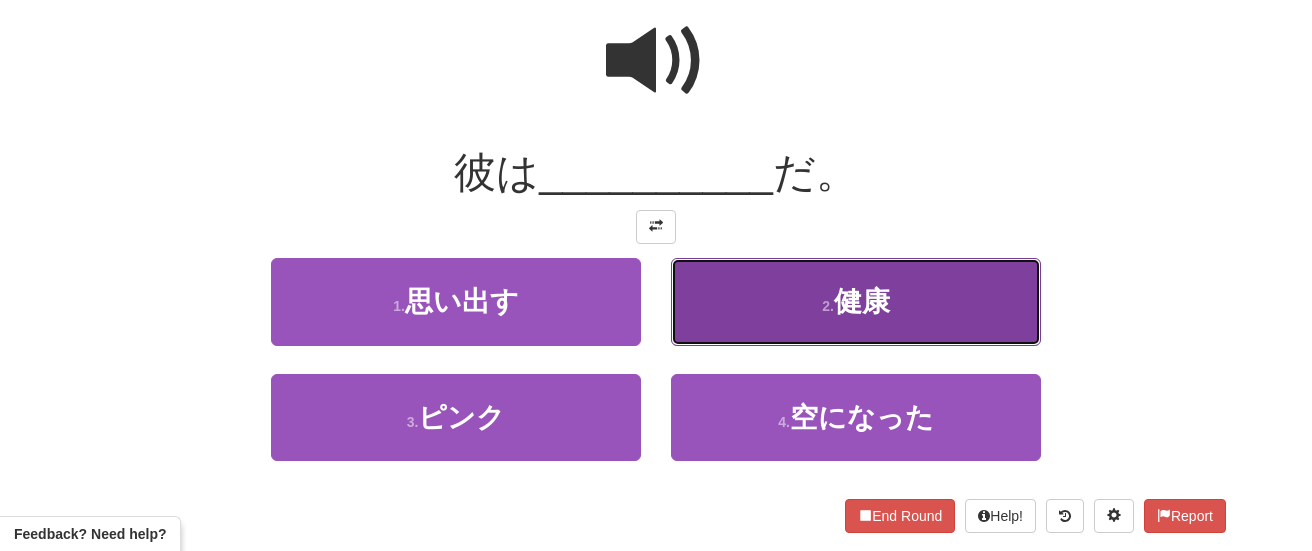 click on "2 .  健康" at bounding box center (856, 301) 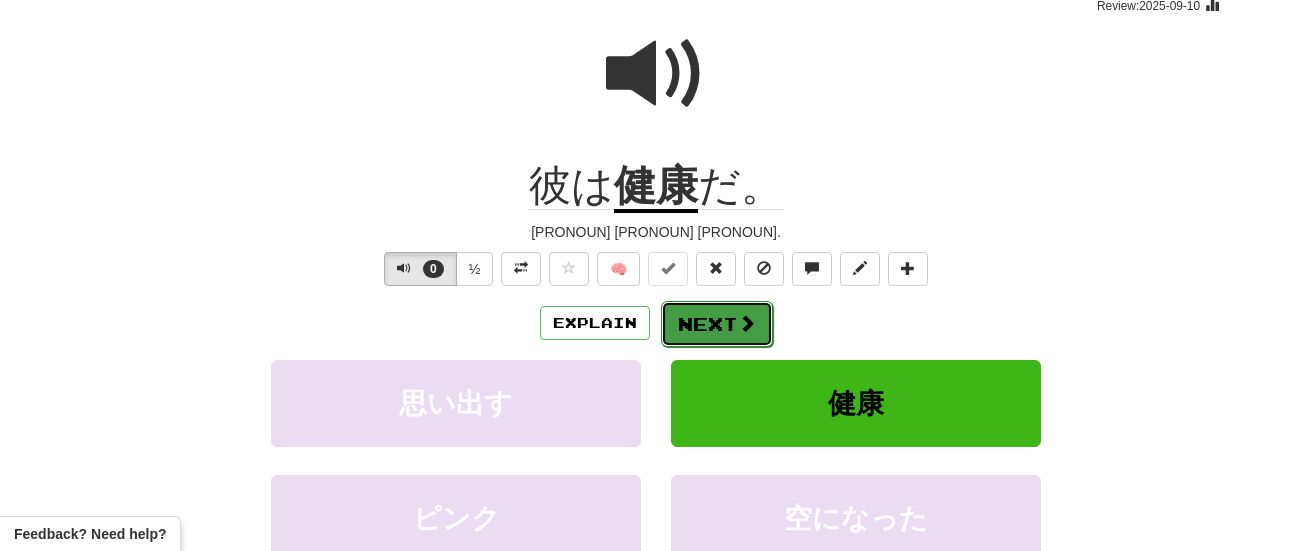click on "Next" at bounding box center (717, 324) 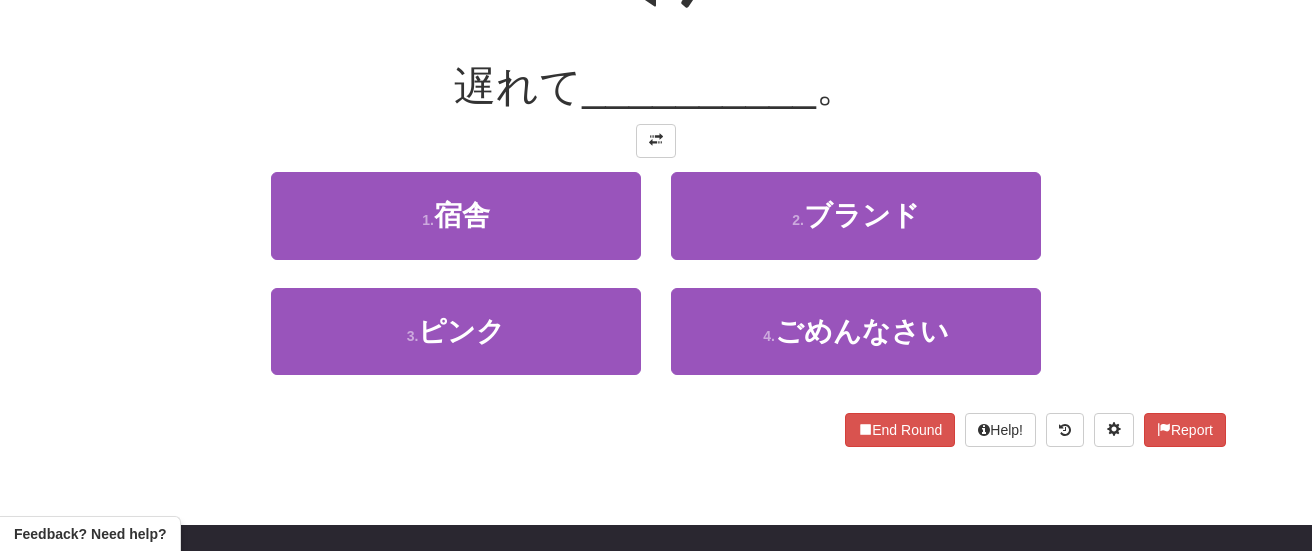 scroll, scrollTop: 263, scrollLeft: 0, axis: vertical 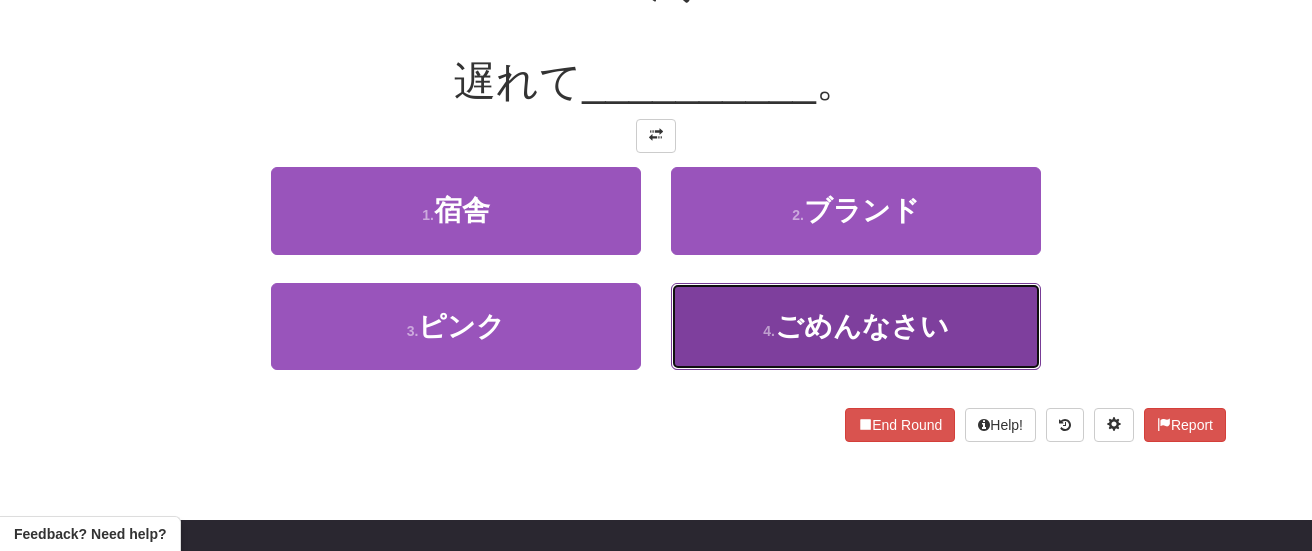 click on "ごめんなさい" at bounding box center (862, 326) 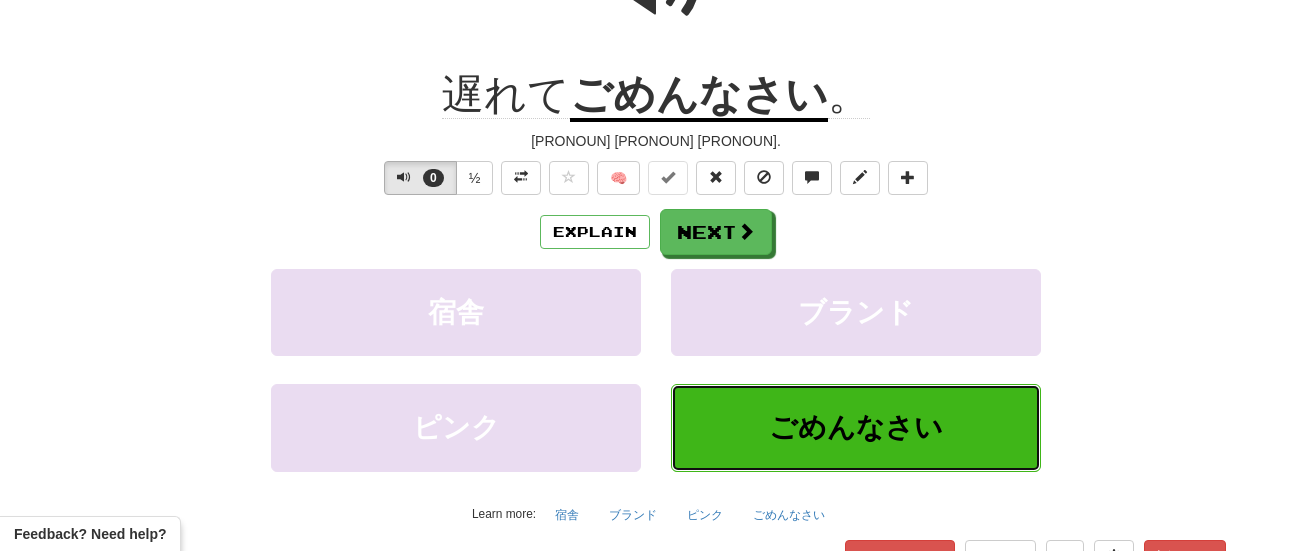 scroll, scrollTop: 277, scrollLeft: 0, axis: vertical 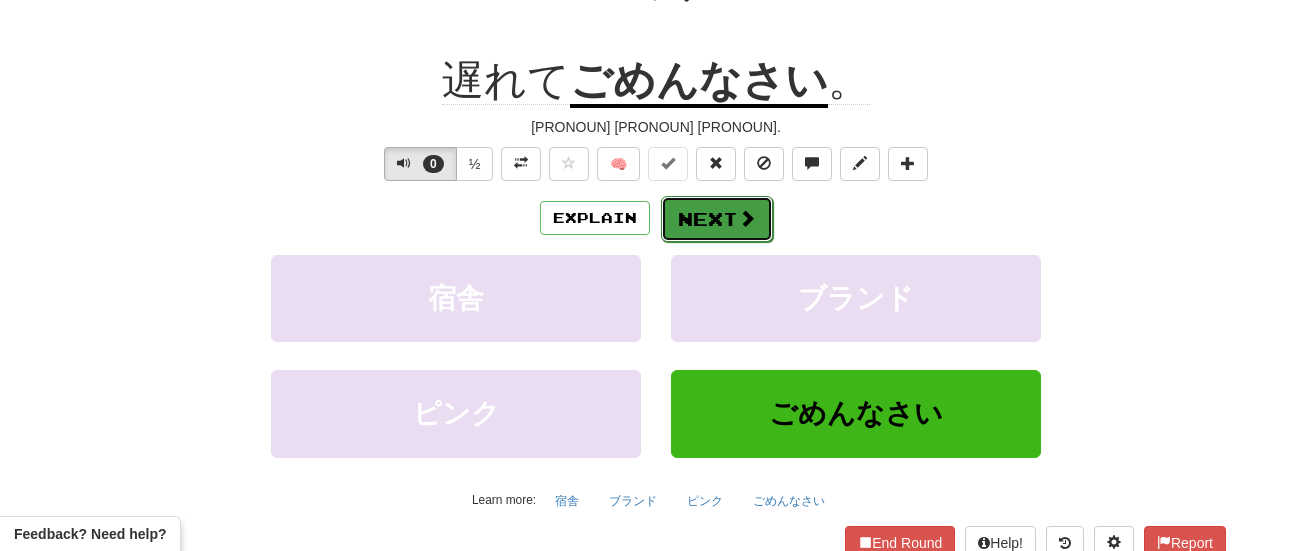 click on "Next" at bounding box center [717, 219] 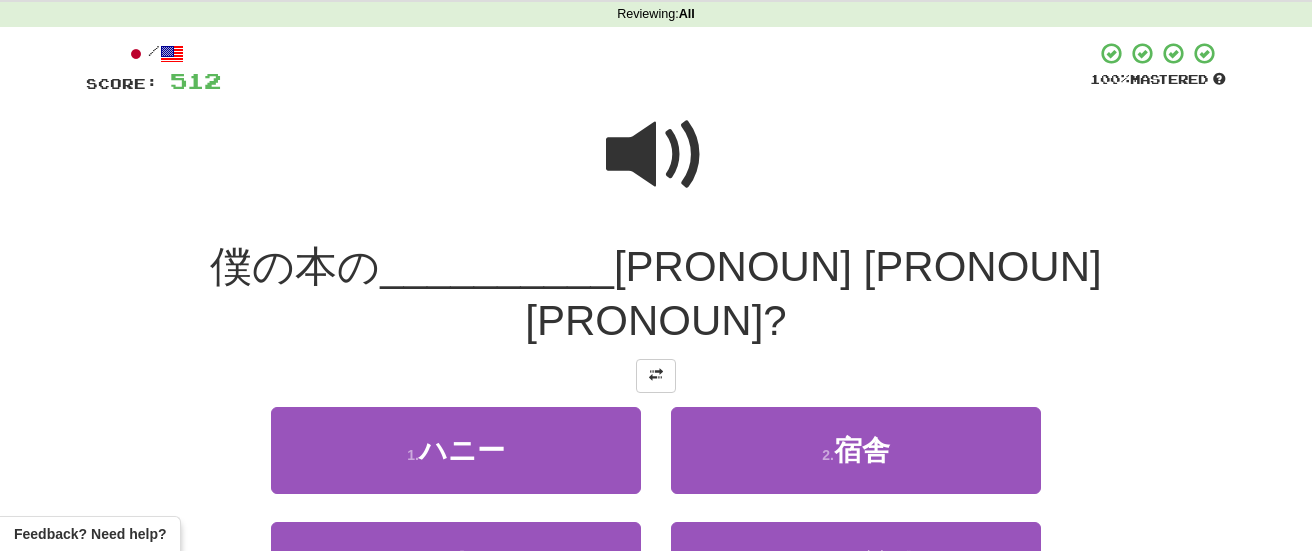 scroll, scrollTop: 80, scrollLeft: 0, axis: vertical 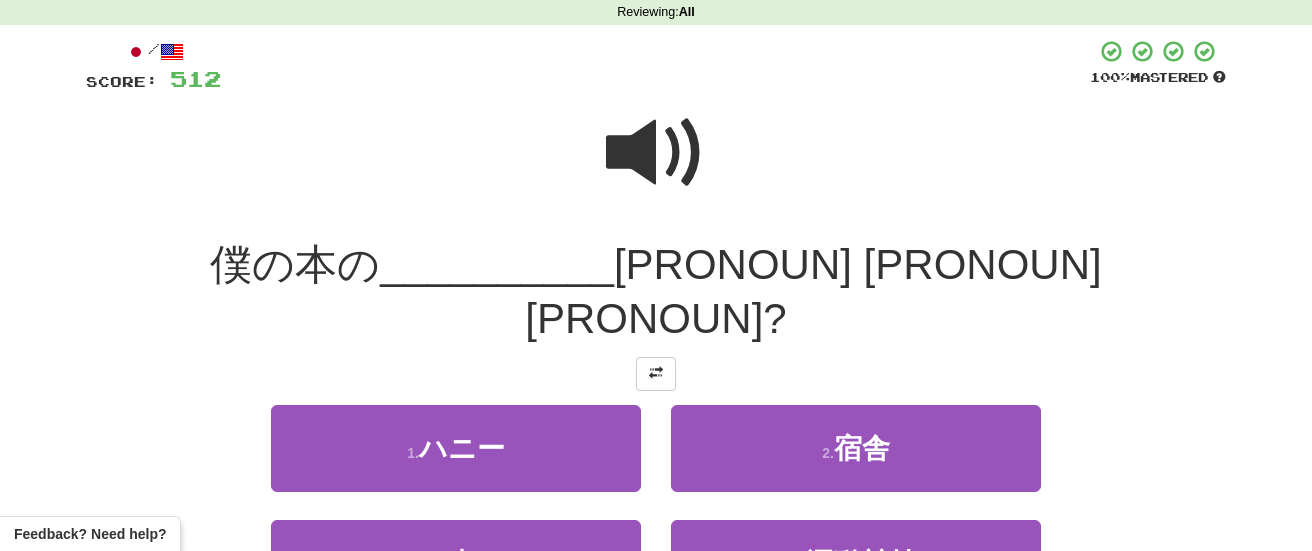 click at bounding box center [656, 153] 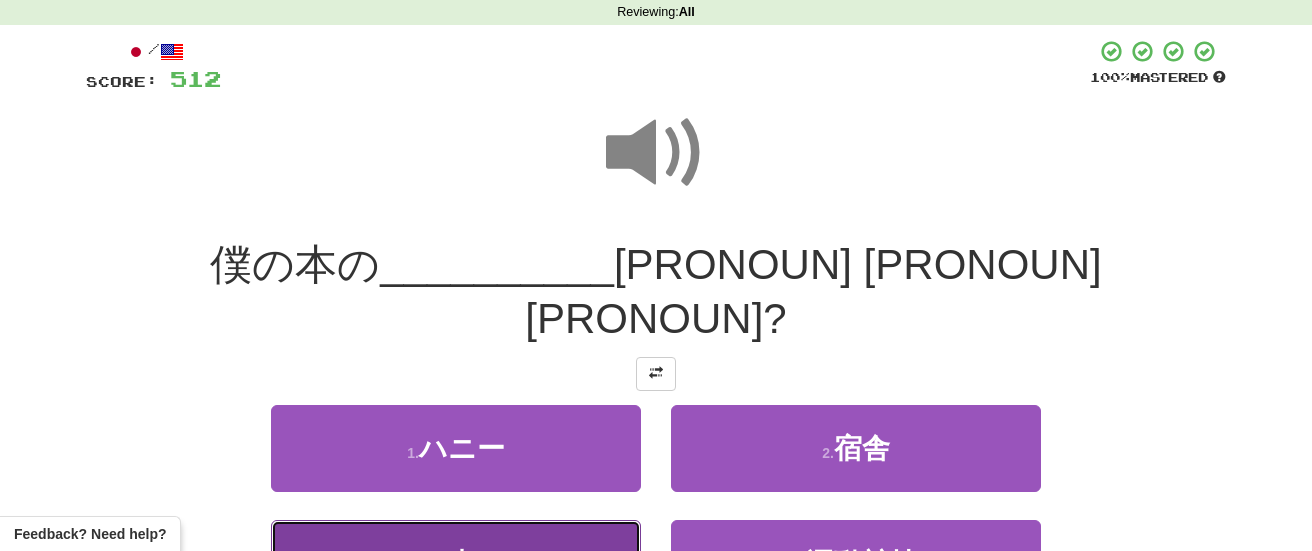 click on "3 .  事" at bounding box center (456, 563) 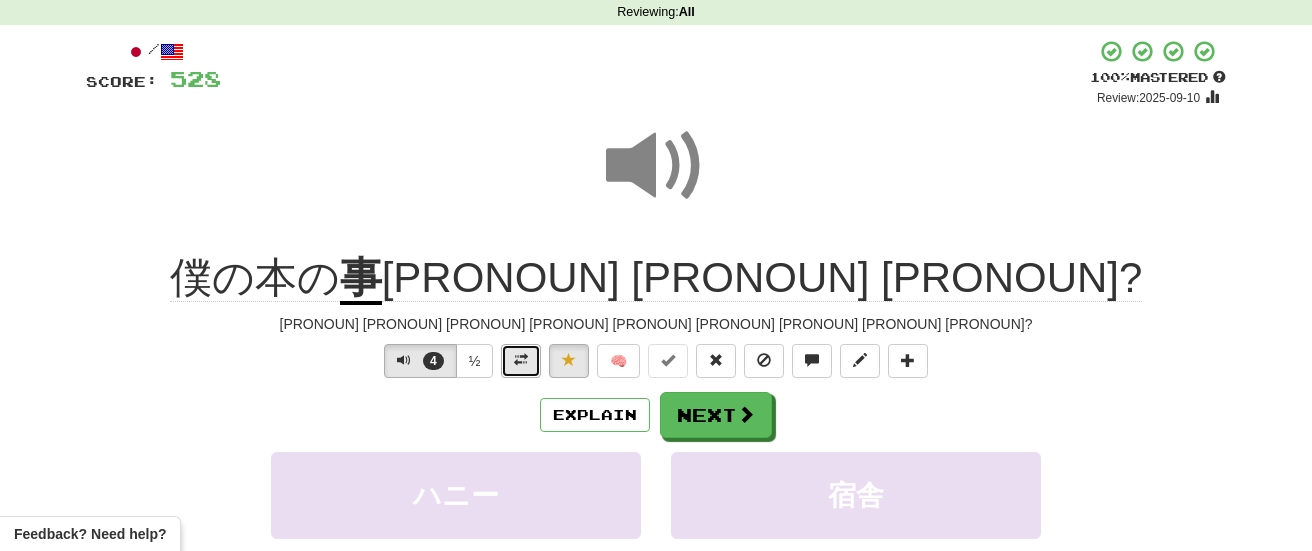 click at bounding box center [521, 361] 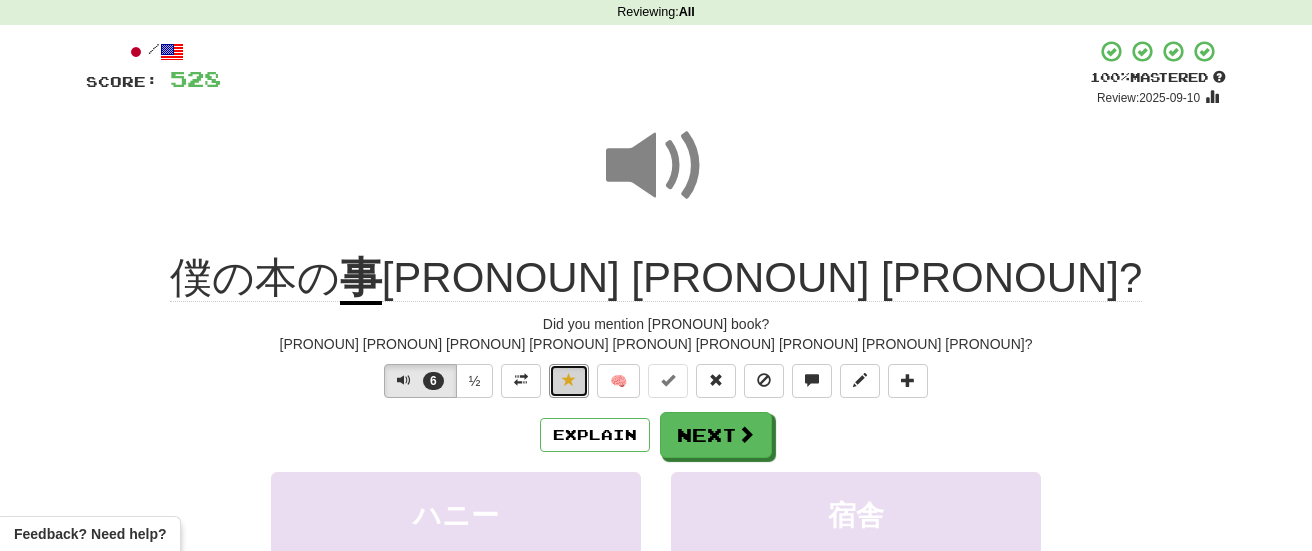 click at bounding box center (569, 380) 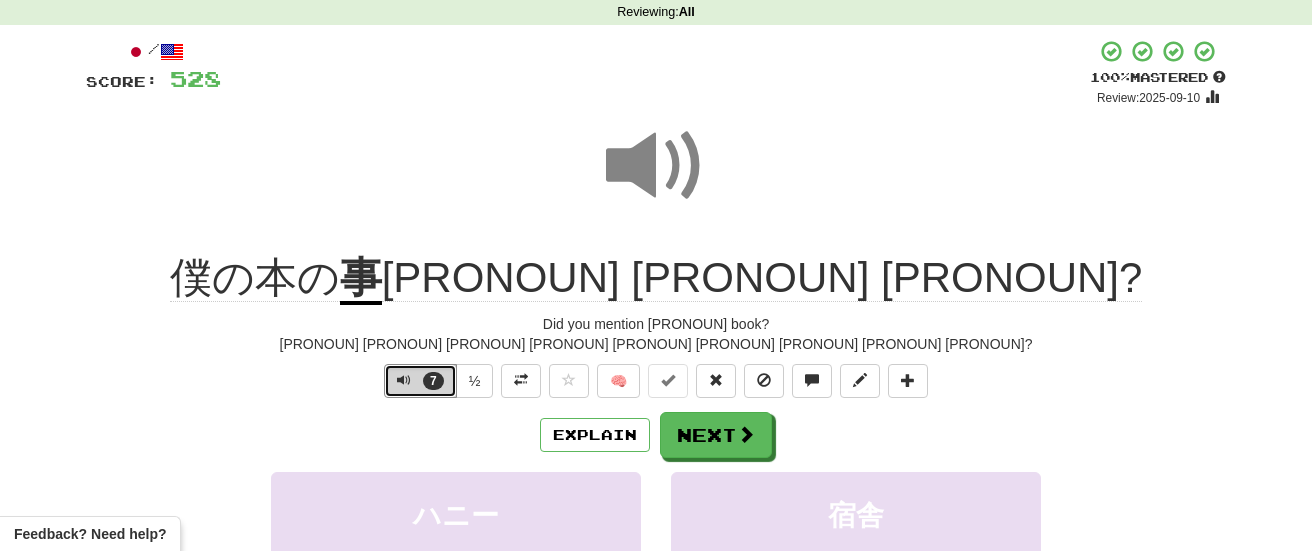 click at bounding box center [404, 380] 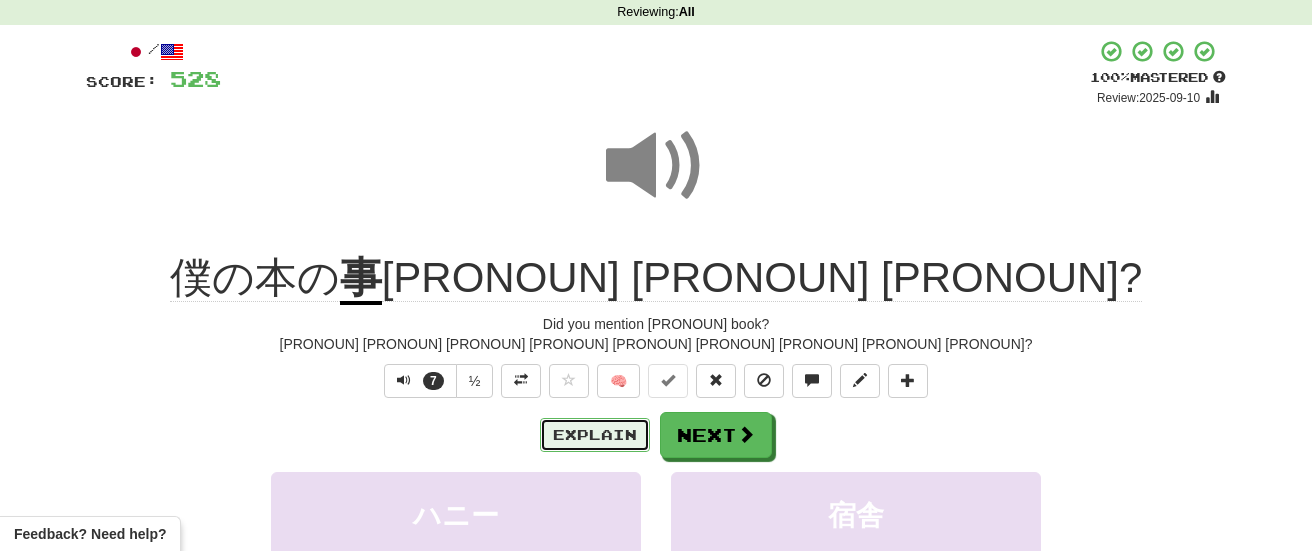 click on "Explain" at bounding box center [595, 435] 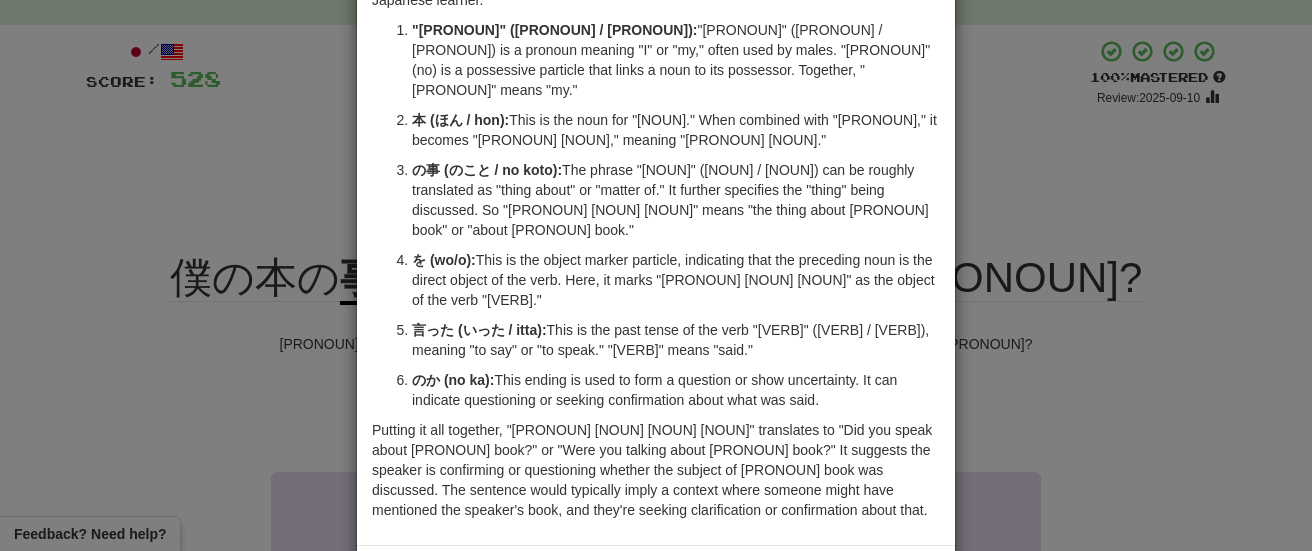 scroll, scrollTop: 0, scrollLeft: 0, axis: both 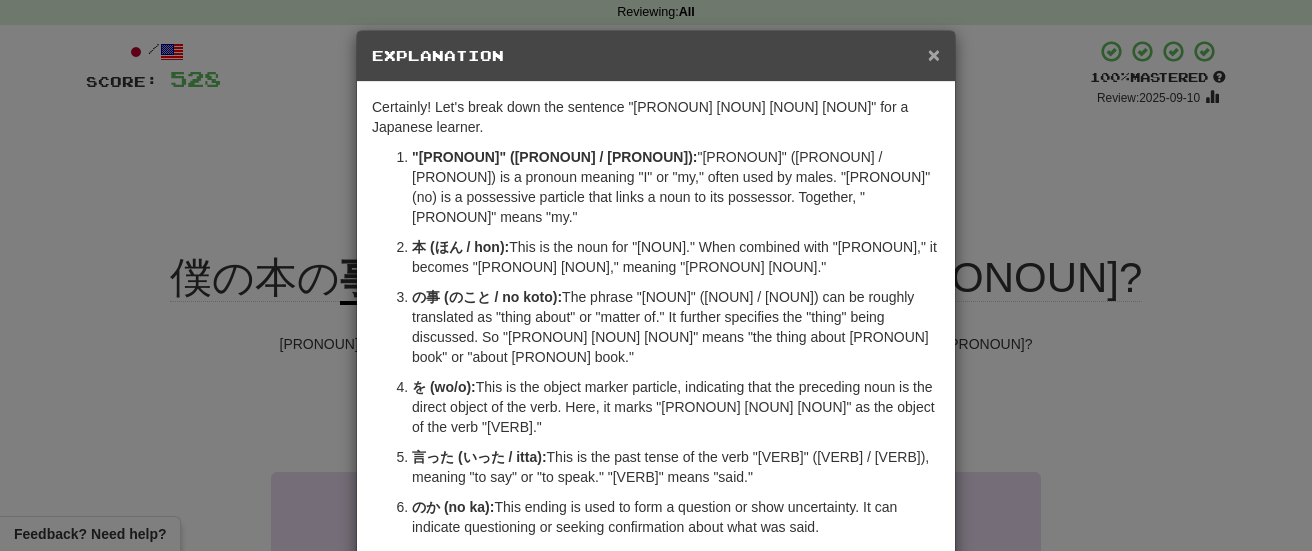 click on "×" at bounding box center (934, 54) 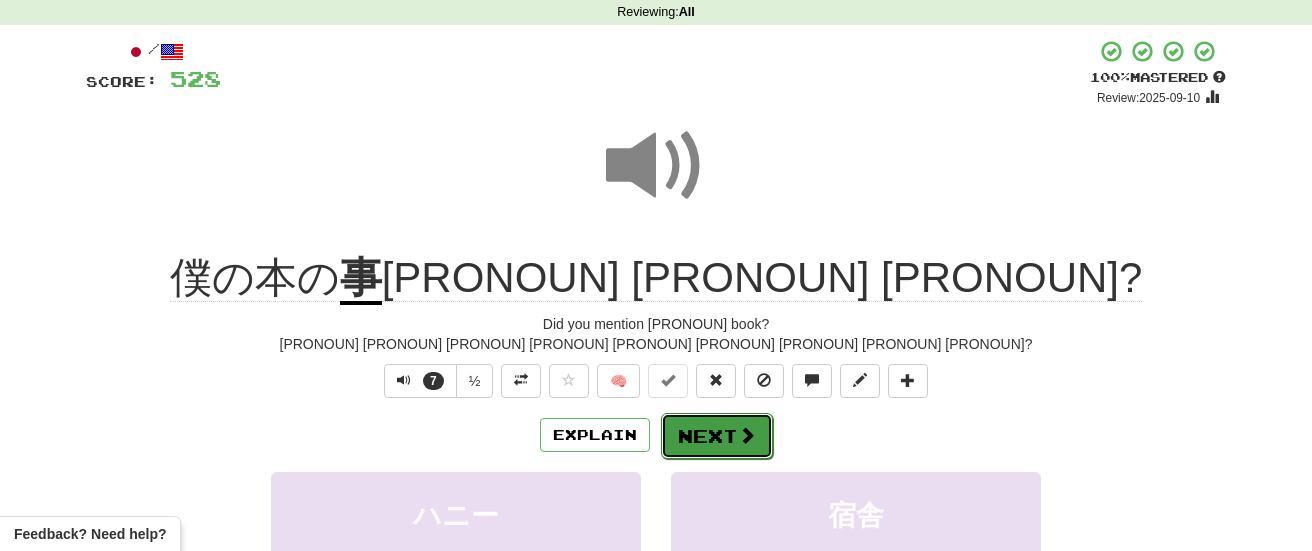 click on "Next" at bounding box center (717, 436) 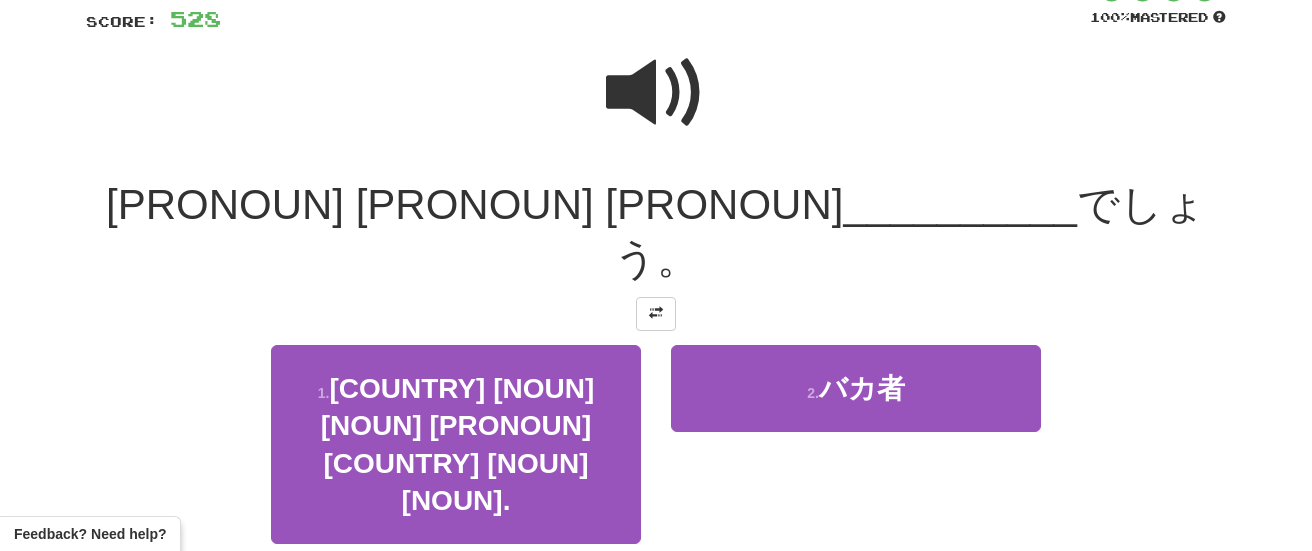 scroll, scrollTop: 142, scrollLeft: 0, axis: vertical 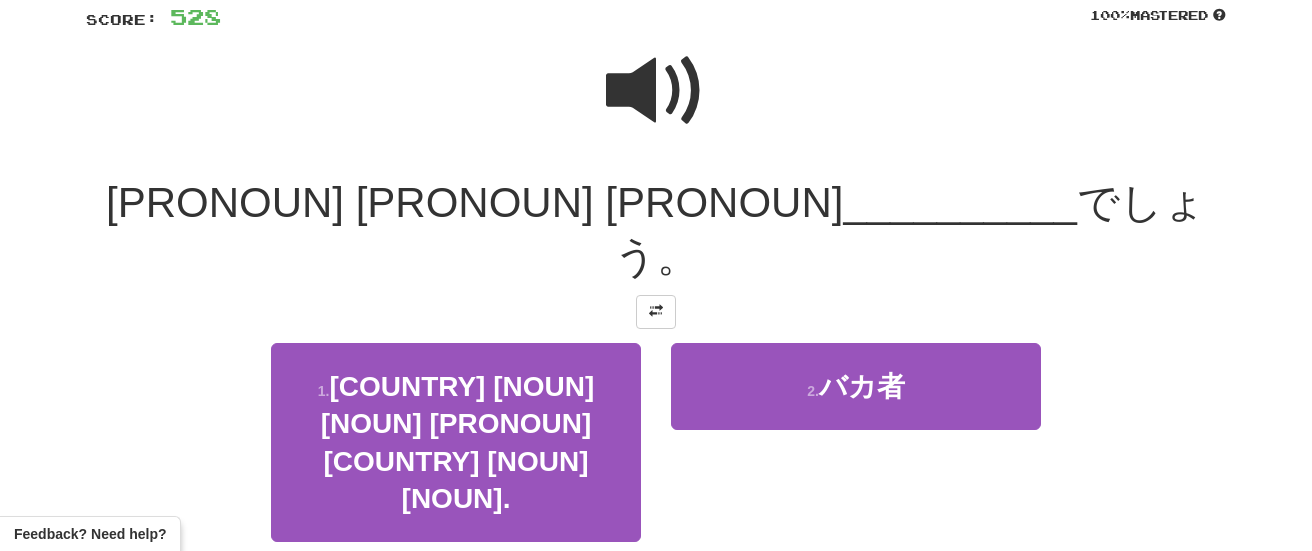 click on "3 .  よい" at bounding box center [456, 613] 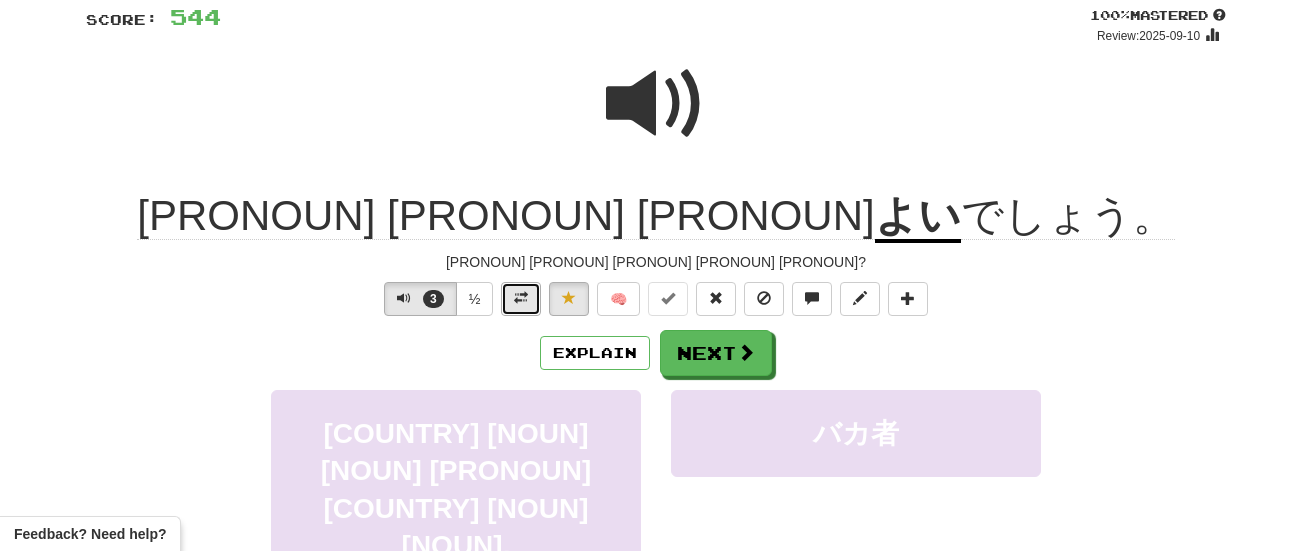 click at bounding box center [521, 299] 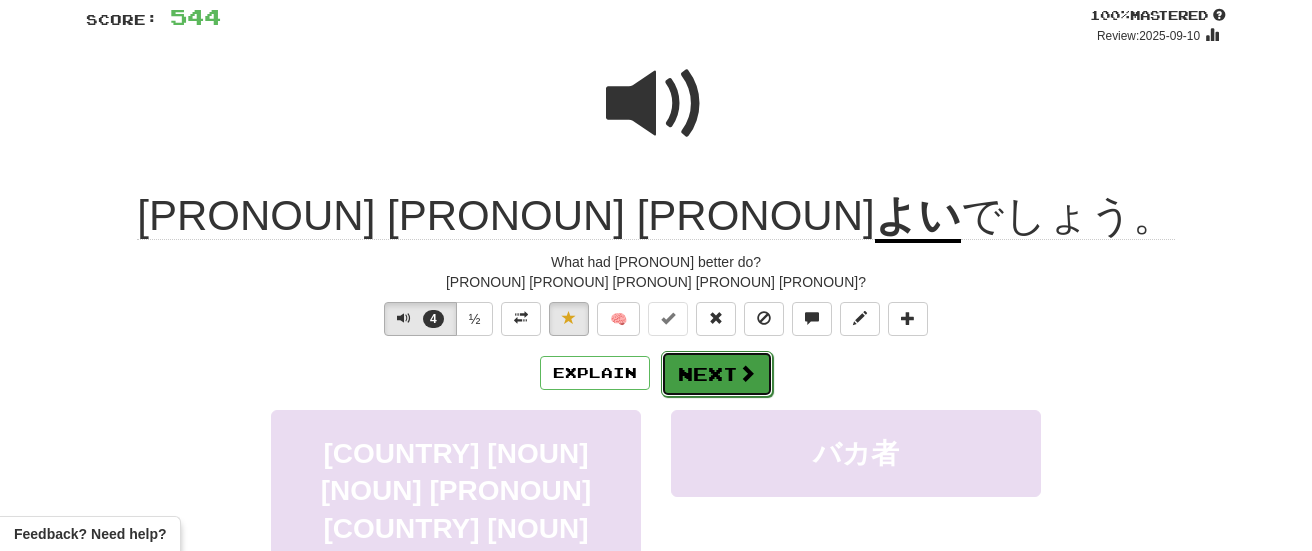 click on "Next" at bounding box center [717, 374] 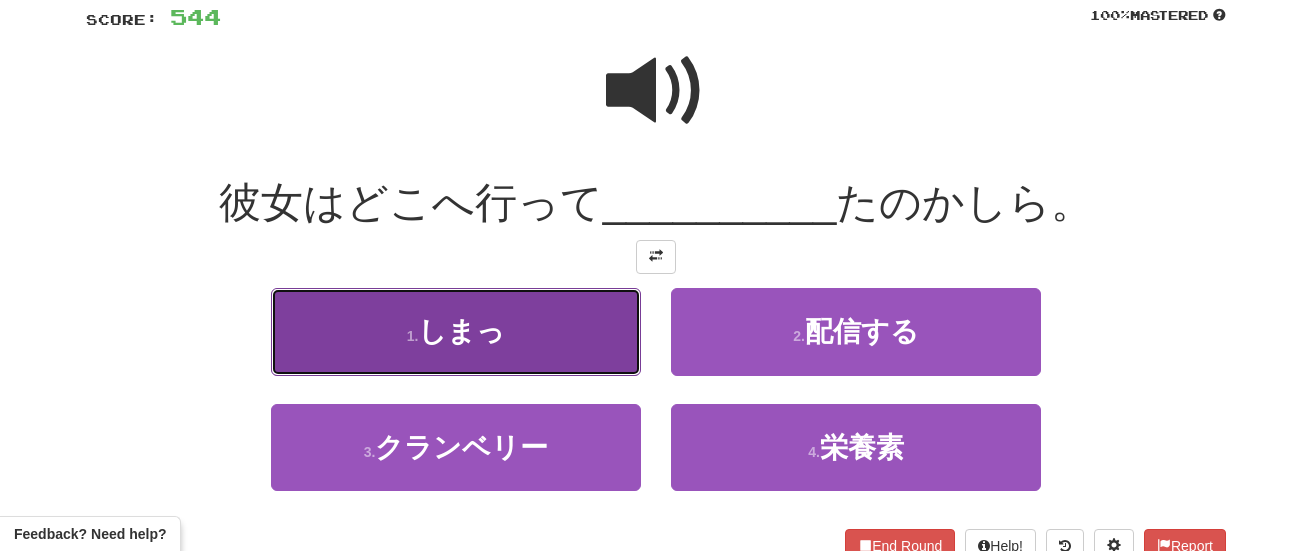 click on "1 .  しまっ" at bounding box center (456, 331) 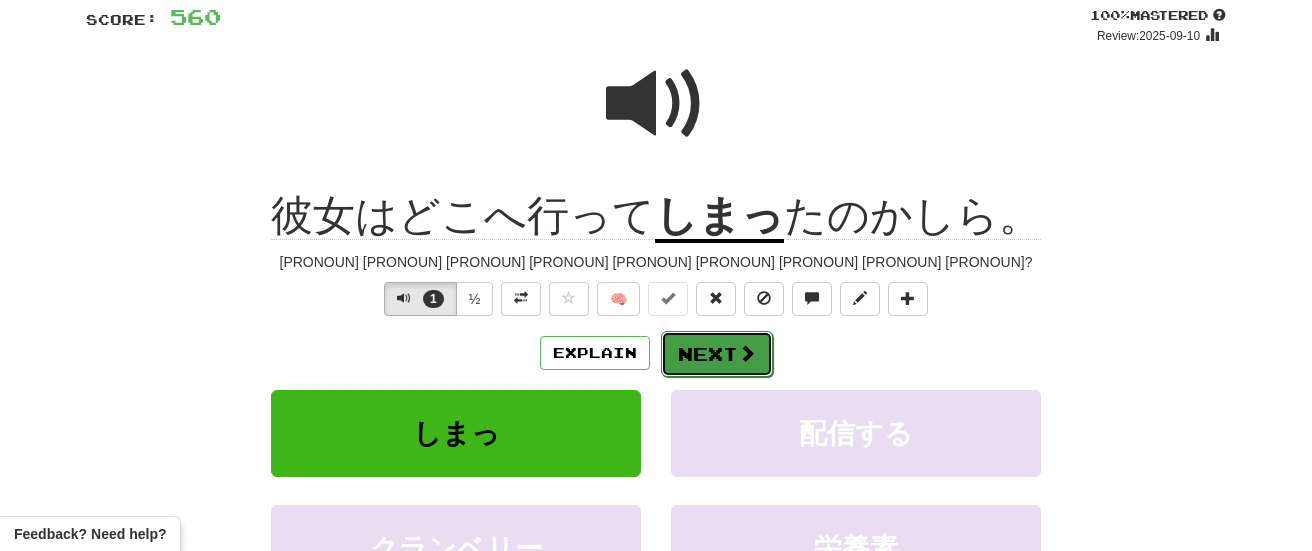 click on "Next" at bounding box center (717, 354) 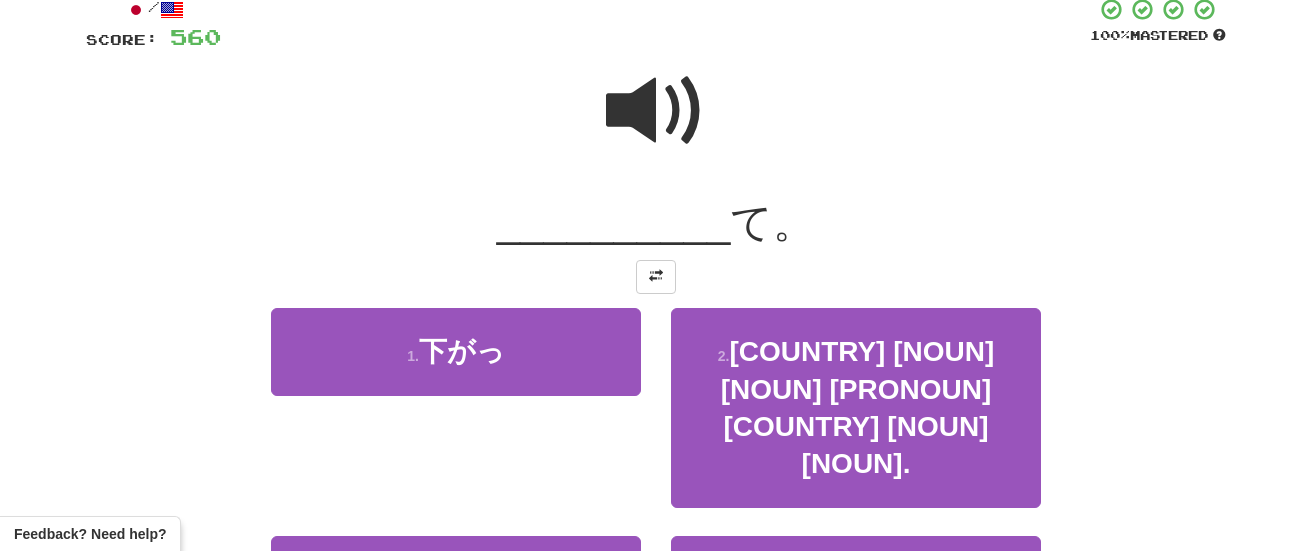 scroll, scrollTop: 144, scrollLeft: 0, axis: vertical 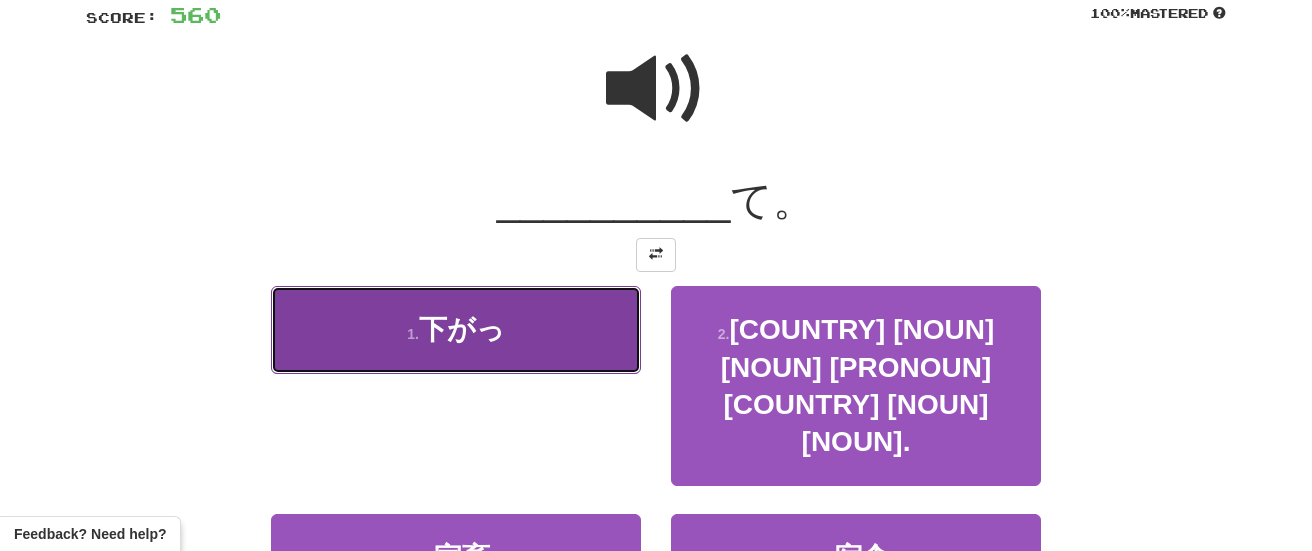 click on "1 .  下がっ" at bounding box center (456, 329) 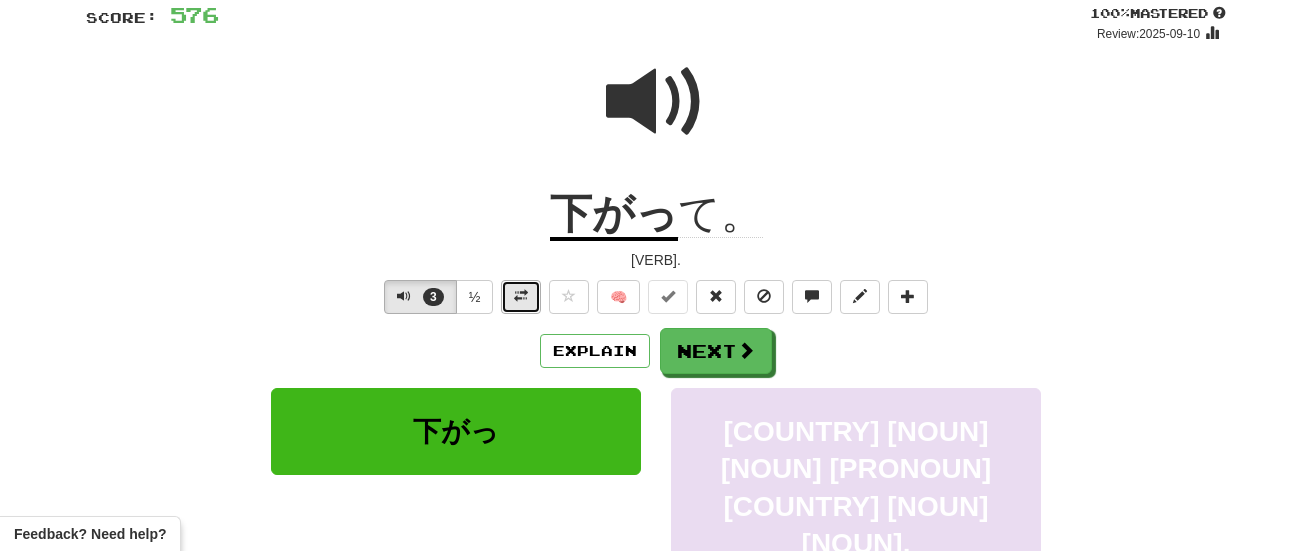 click at bounding box center [521, 297] 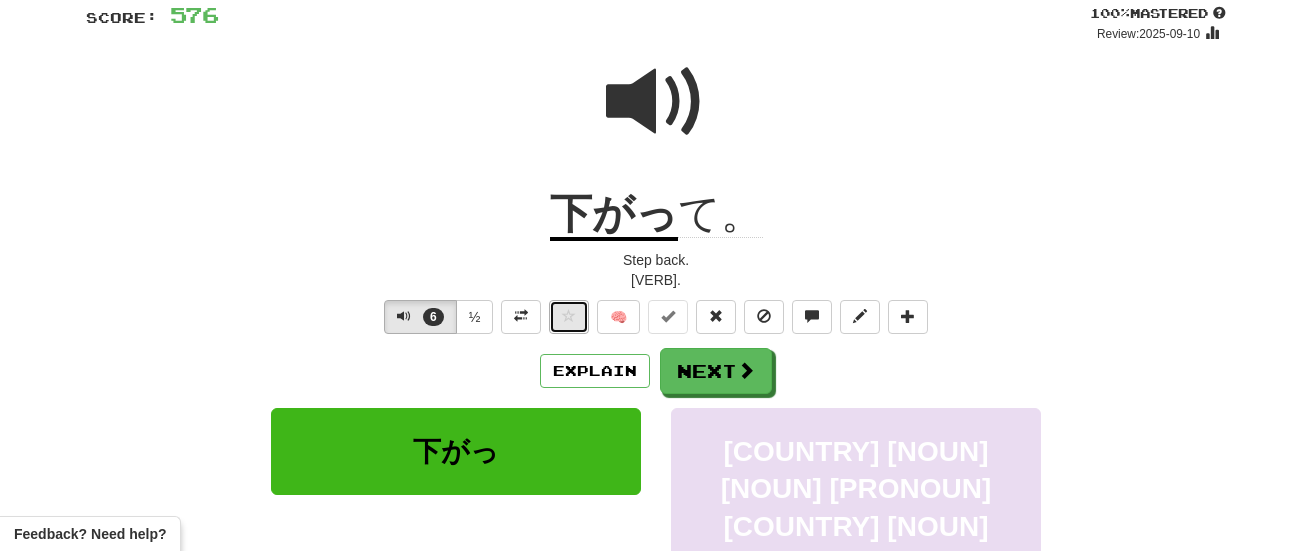 click at bounding box center (569, 317) 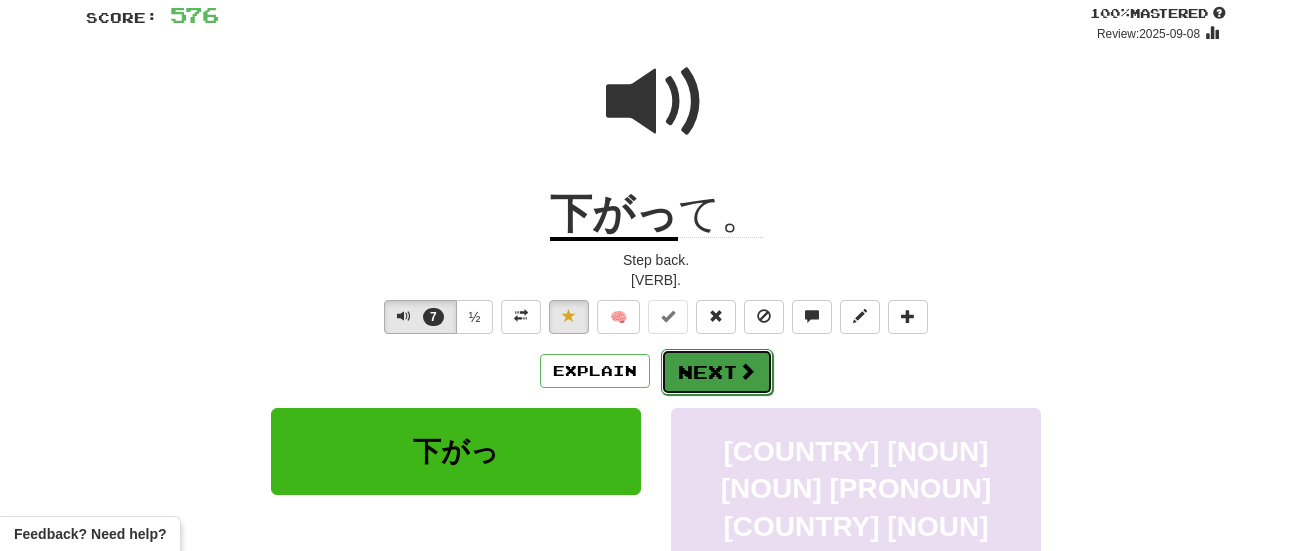 click on "Next" at bounding box center [717, 372] 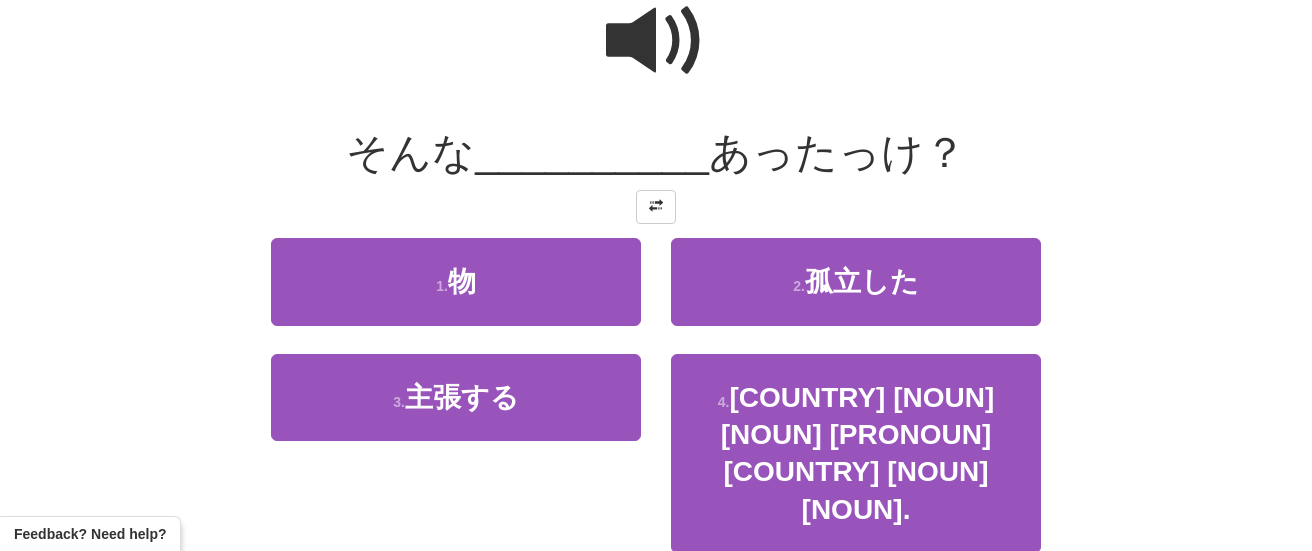 scroll, scrollTop: 193, scrollLeft: 0, axis: vertical 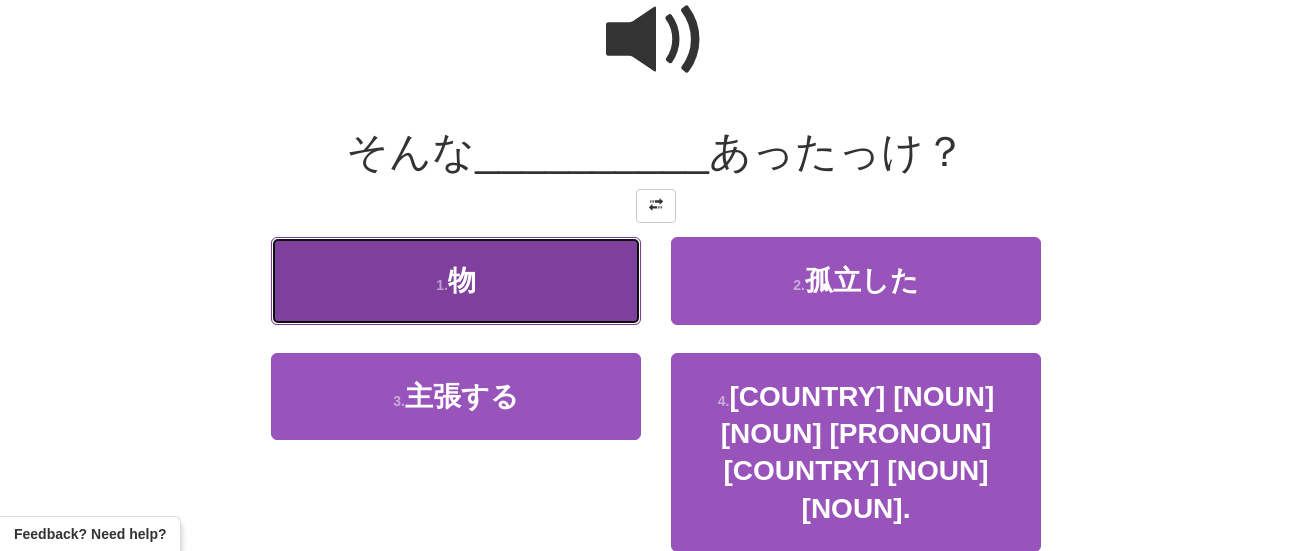 click on "1 .  物" at bounding box center [456, 280] 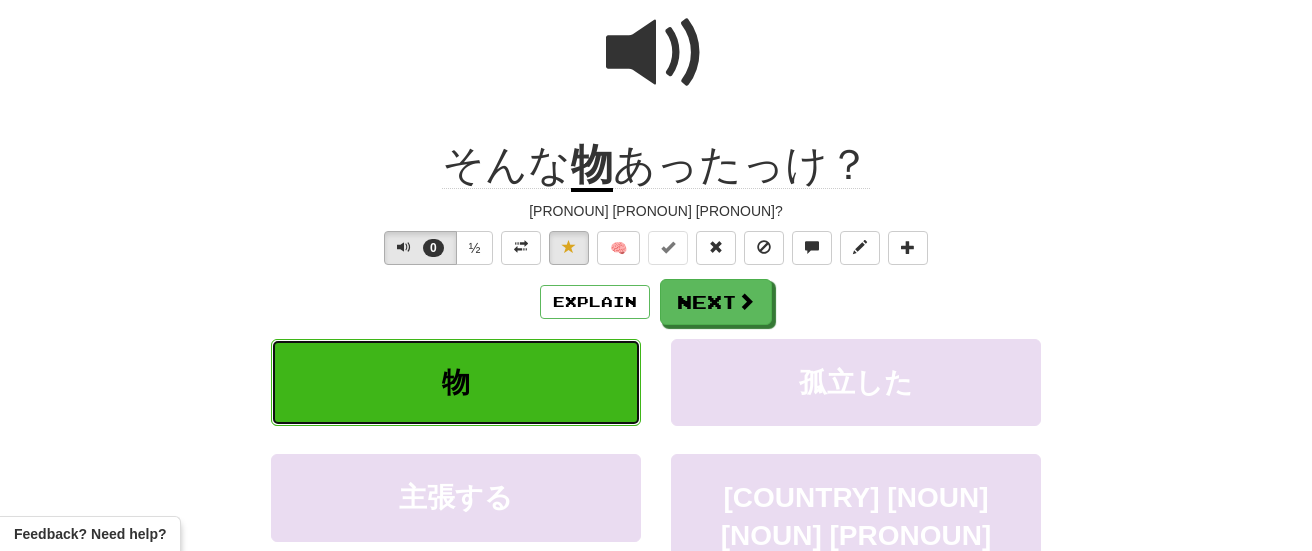 scroll, scrollTop: 207, scrollLeft: 0, axis: vertical 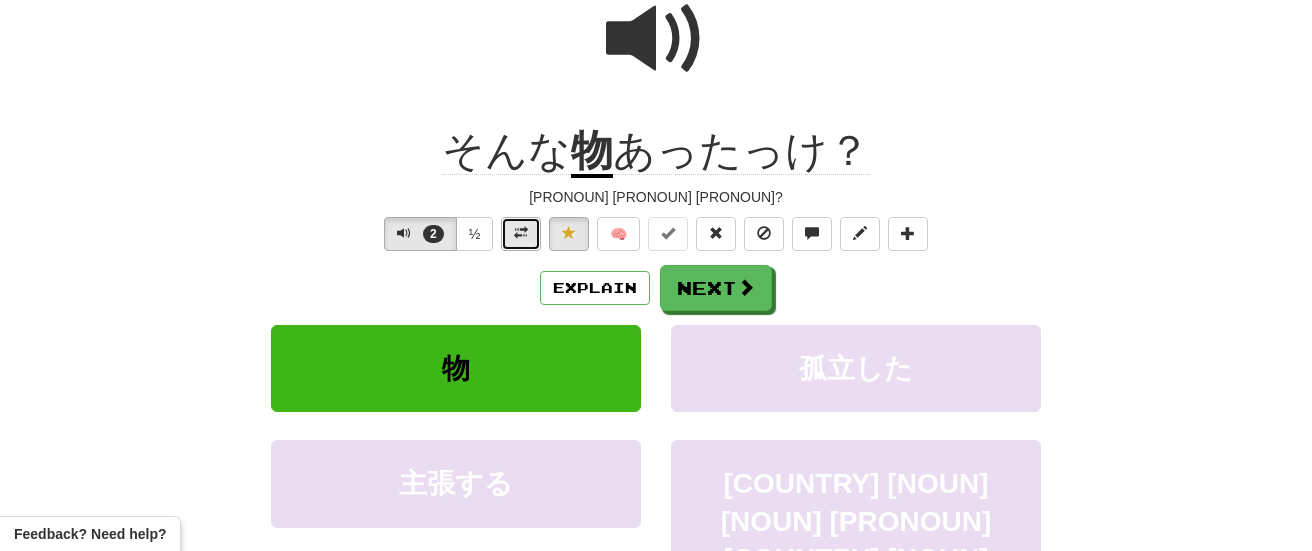 click at bounding box center [521, 233] 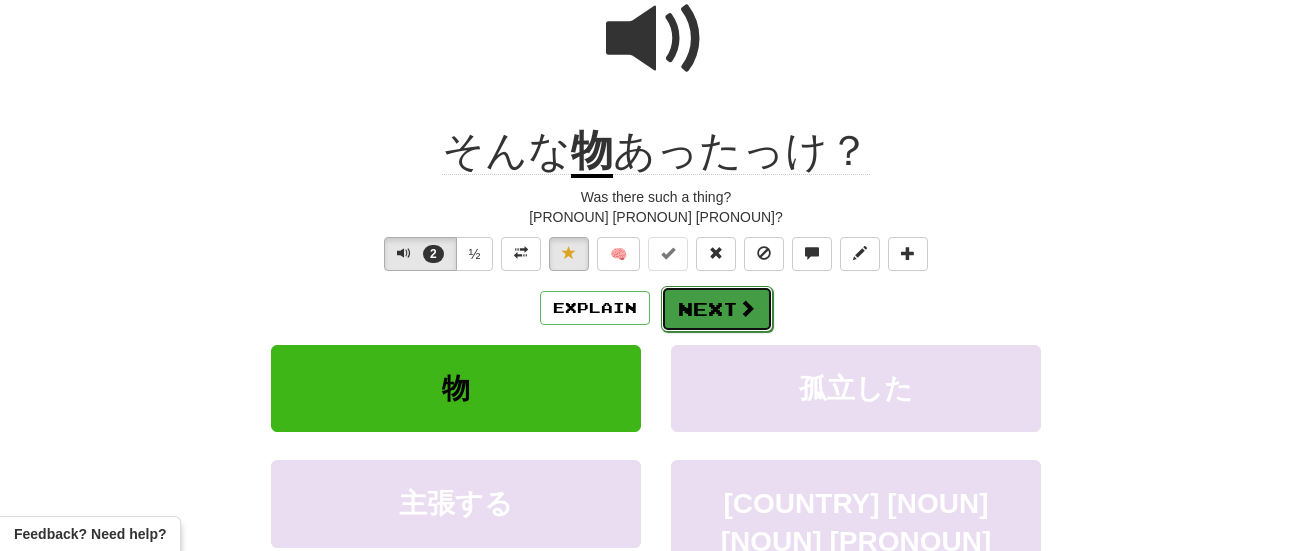 click on "Next" at bounding box center [717, 309] 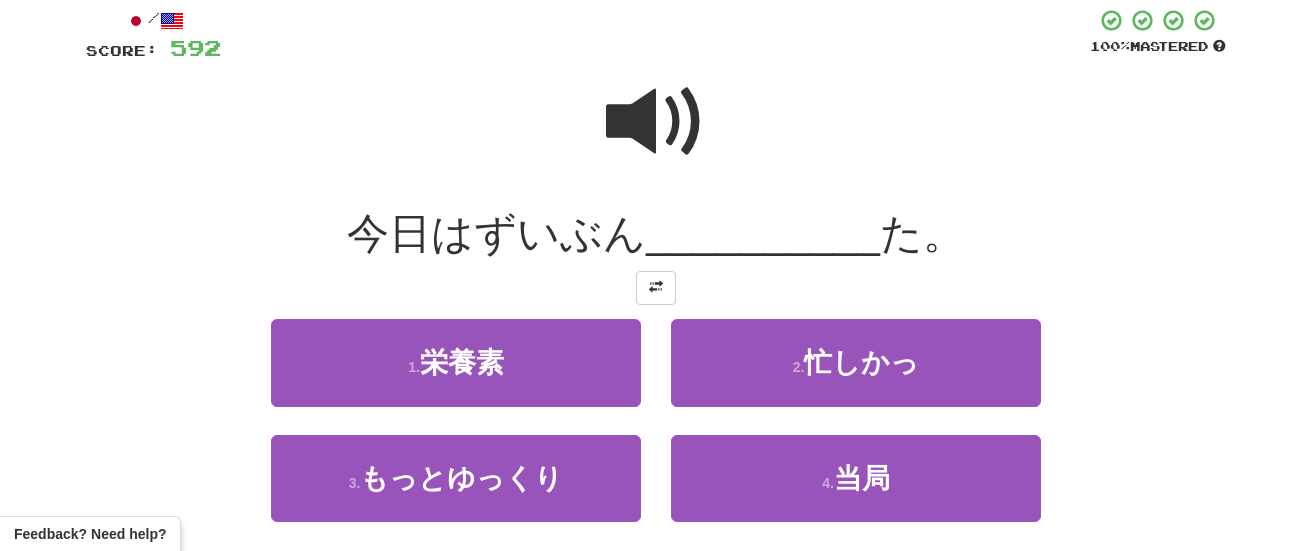 scroll, scrollTop: 125, scrollLeft: 0, axis: vertical 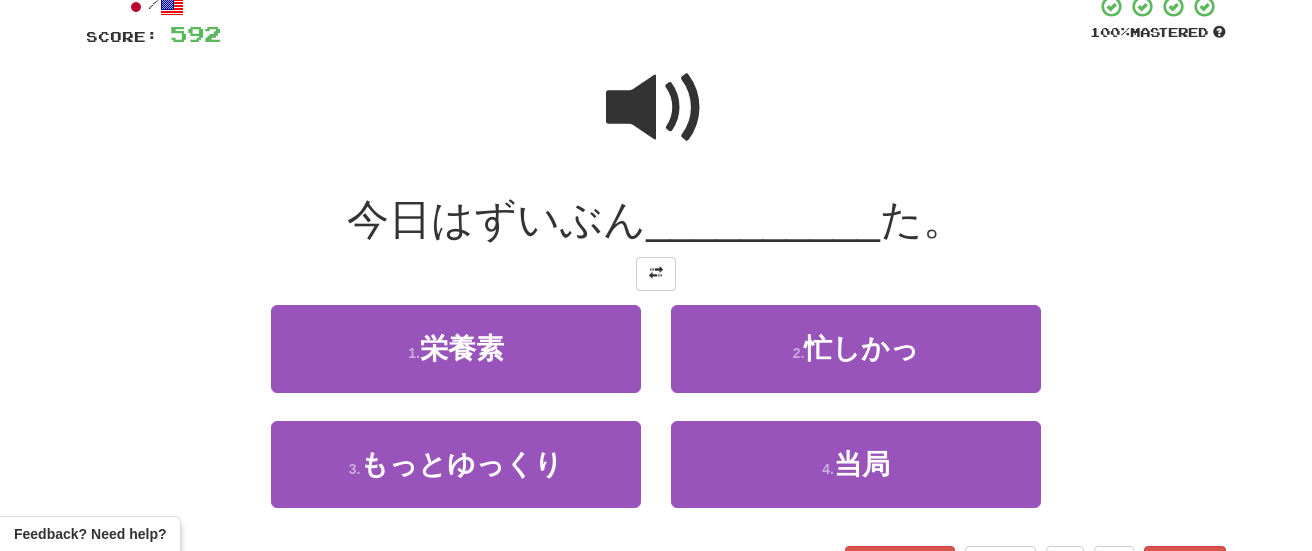 click at bounding box center [656, 108] 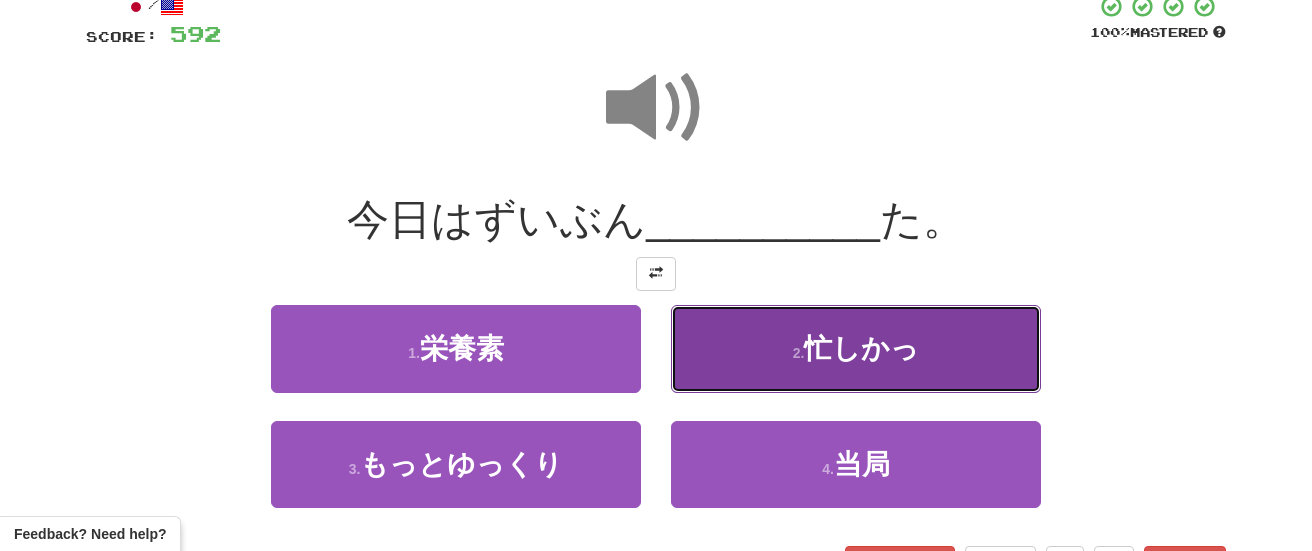 click on "2 .  忙しかっ" at bounding box center (856, 348) 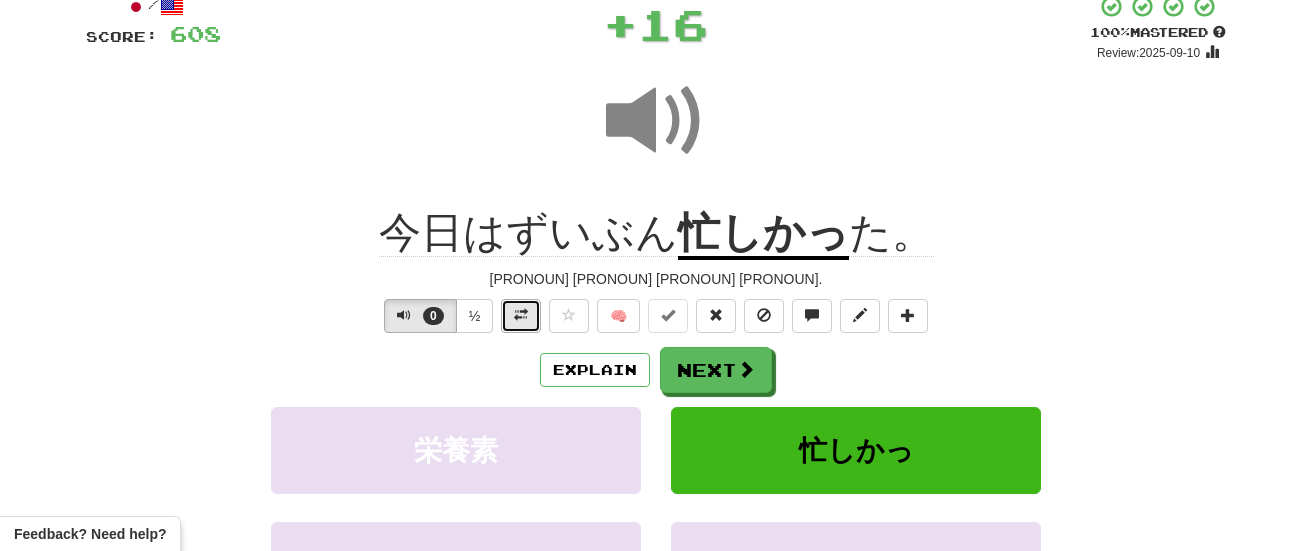 click at bounding box center (521, 315) 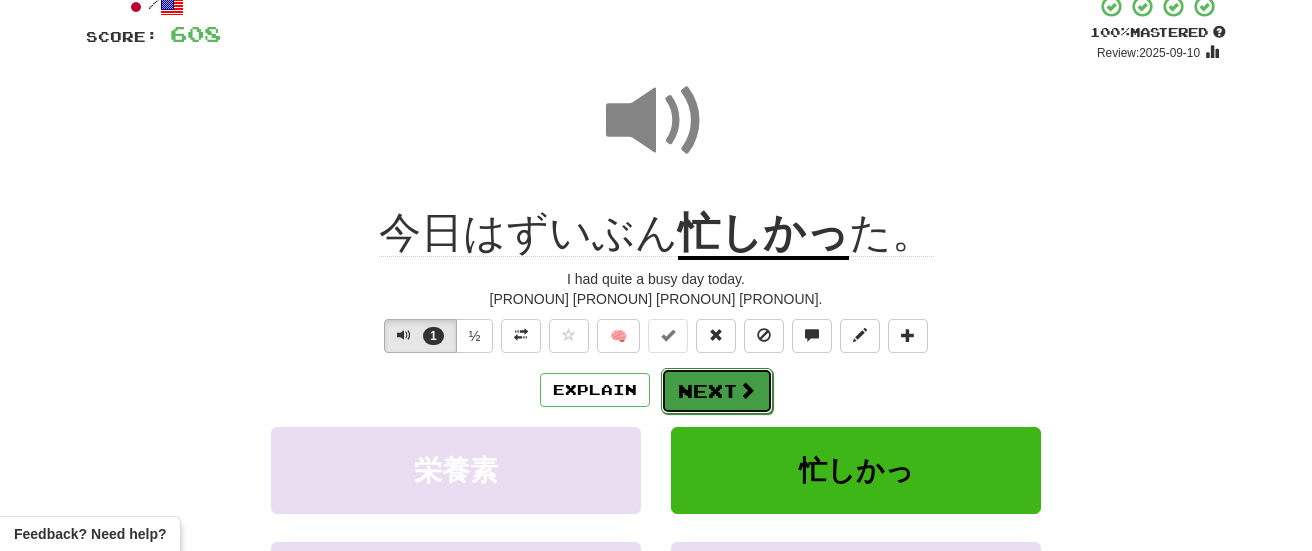 click on "Next" at bounding box center [717, 391] 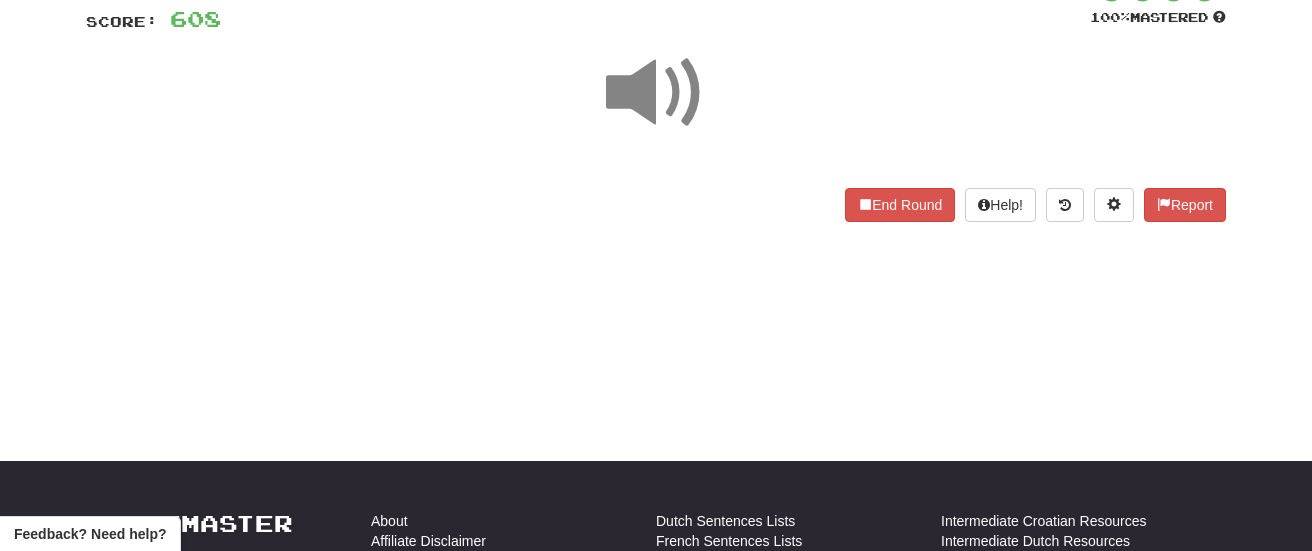 scroll, scrollTop: 141, scrollLeft: 0, axis: vertical 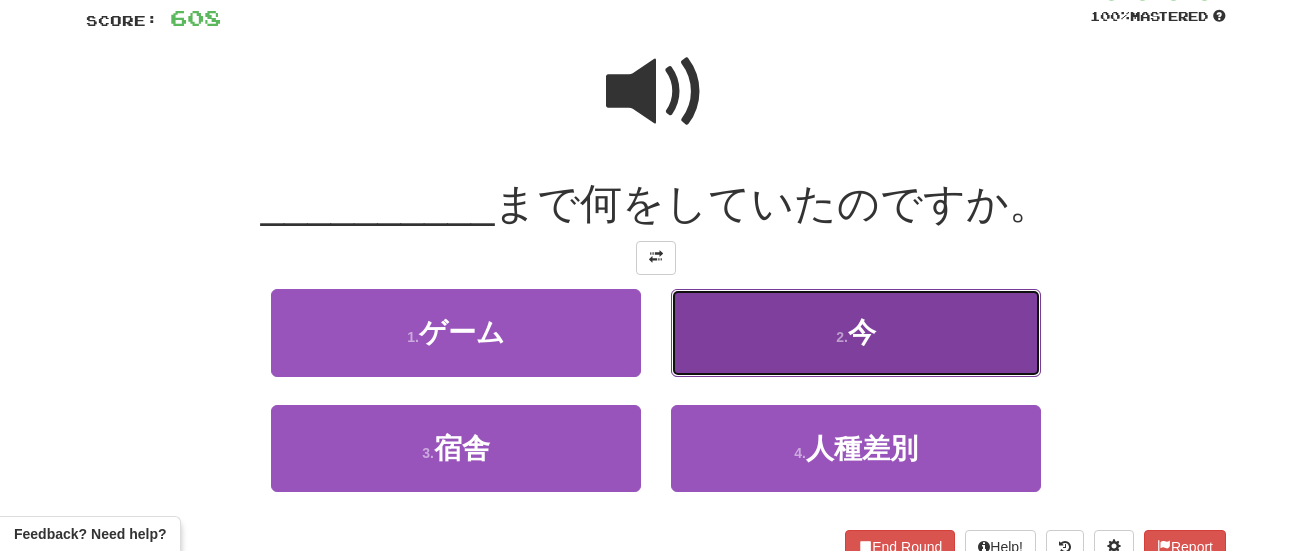 click on "2 .  今" at bounding box center (856, 332) 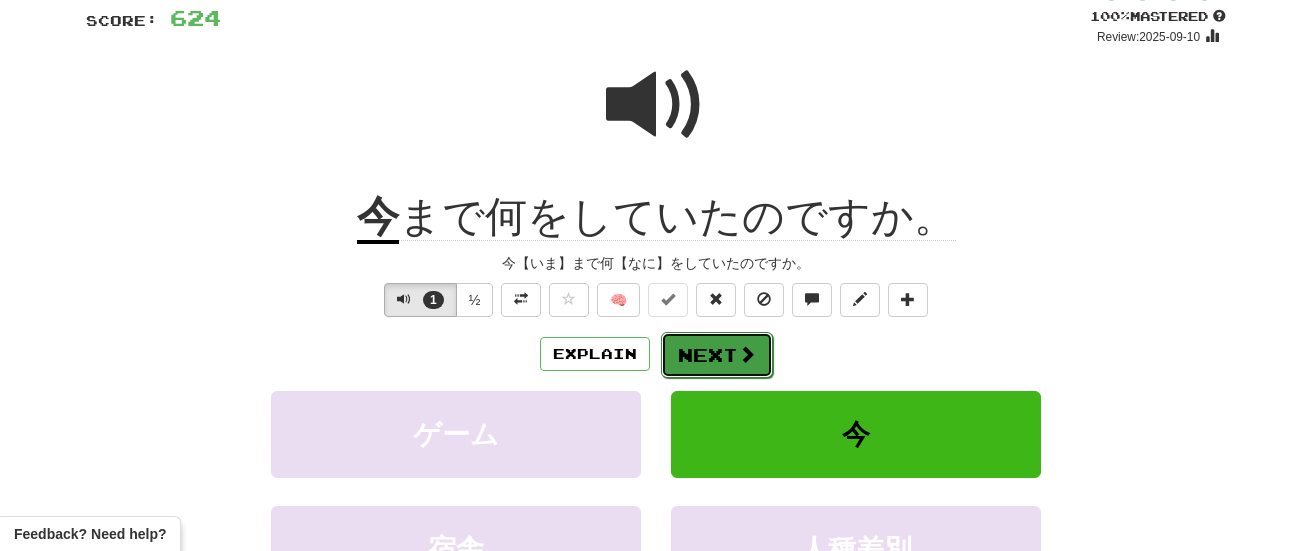 click on "Next" at bounding box center (717, 355) 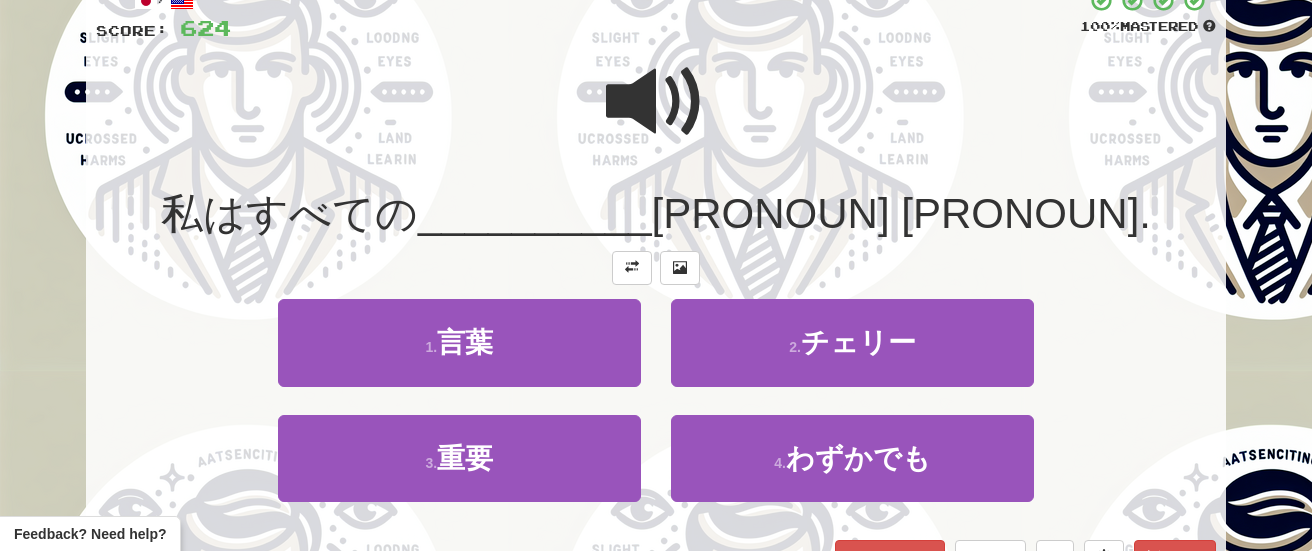 click at bounding box center [656, 102] 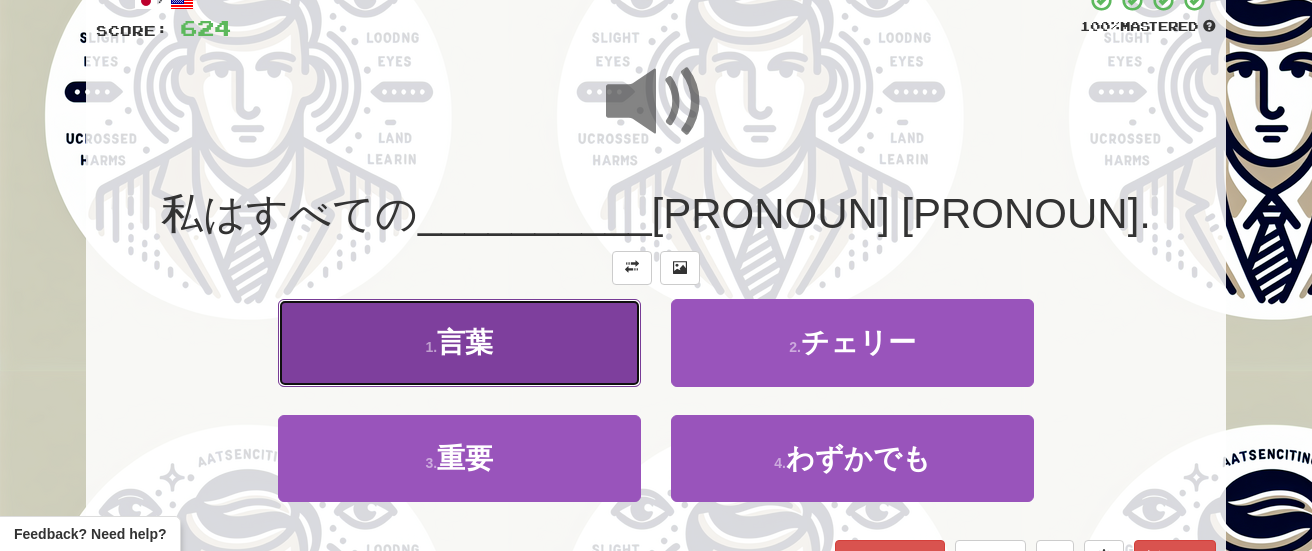 click on "1 .  言葉" at bounding box center (459, 342) 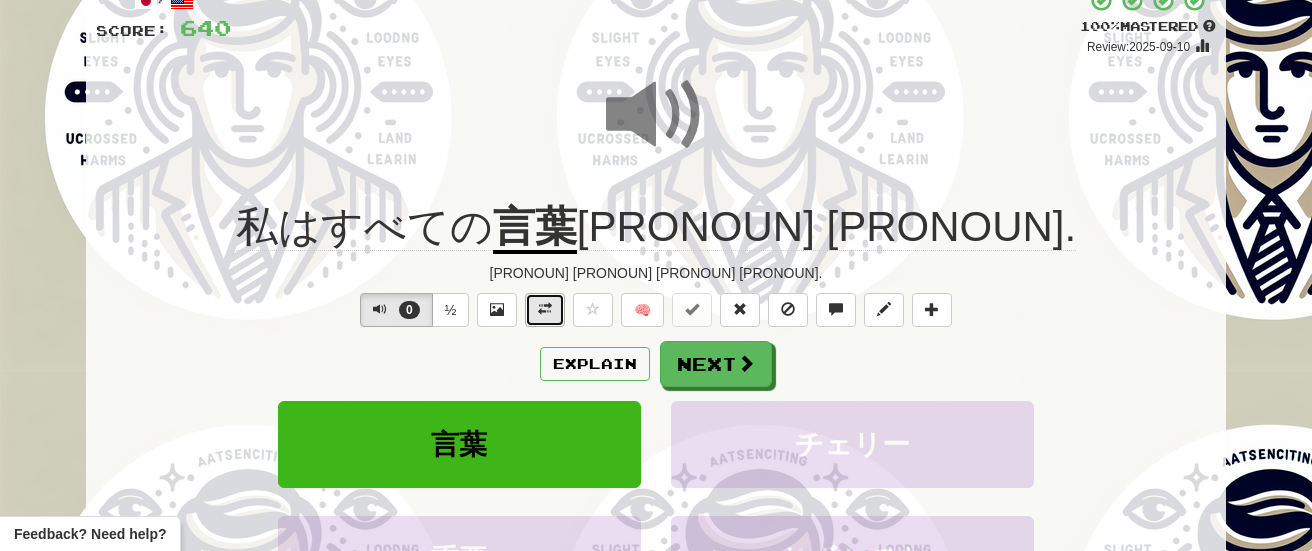 click at bounding box center [545, 309] 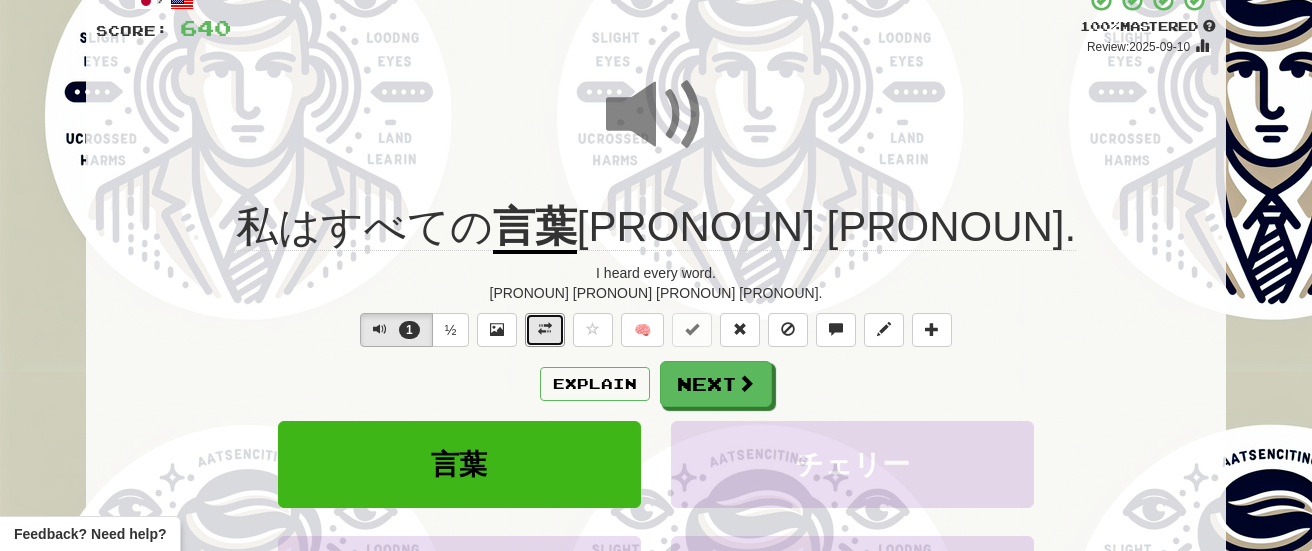 scroll, scrollTop: 0, scrollLeft: 0, axis: both 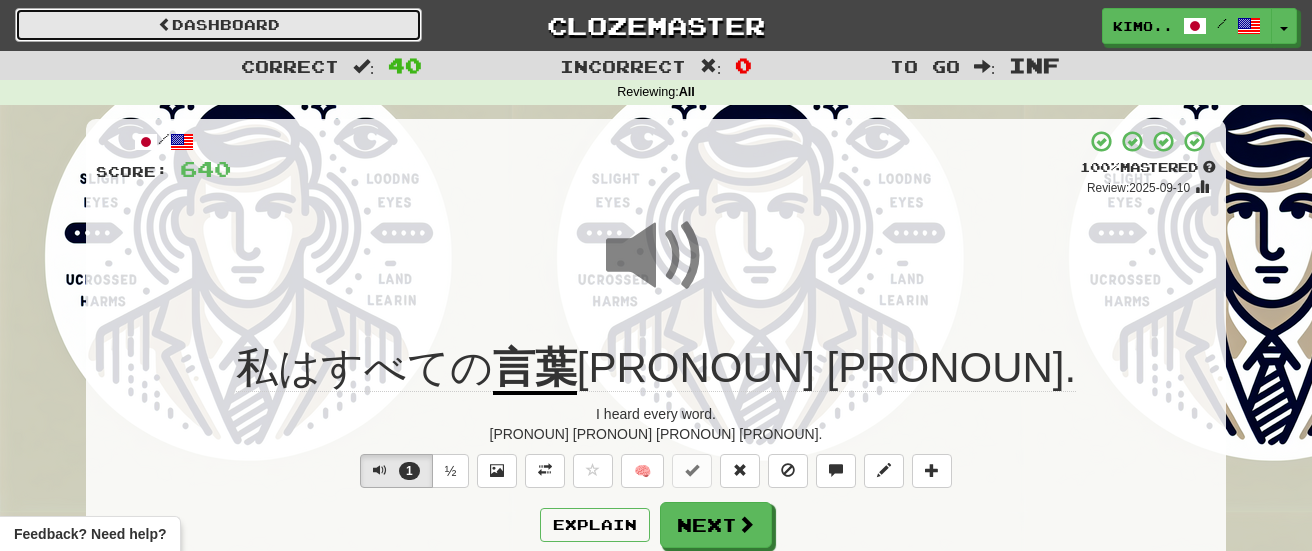 click on "Dashboard" at bounding box center (218, 25) 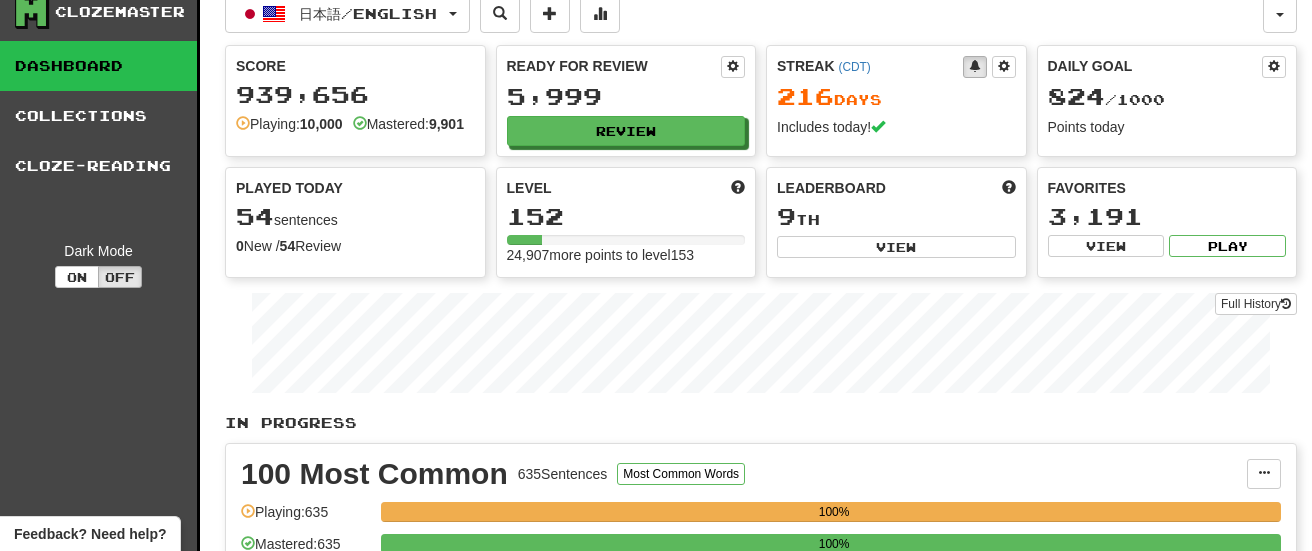 scroll, scrollTop: 0, scrollLeft: 0, axis: both 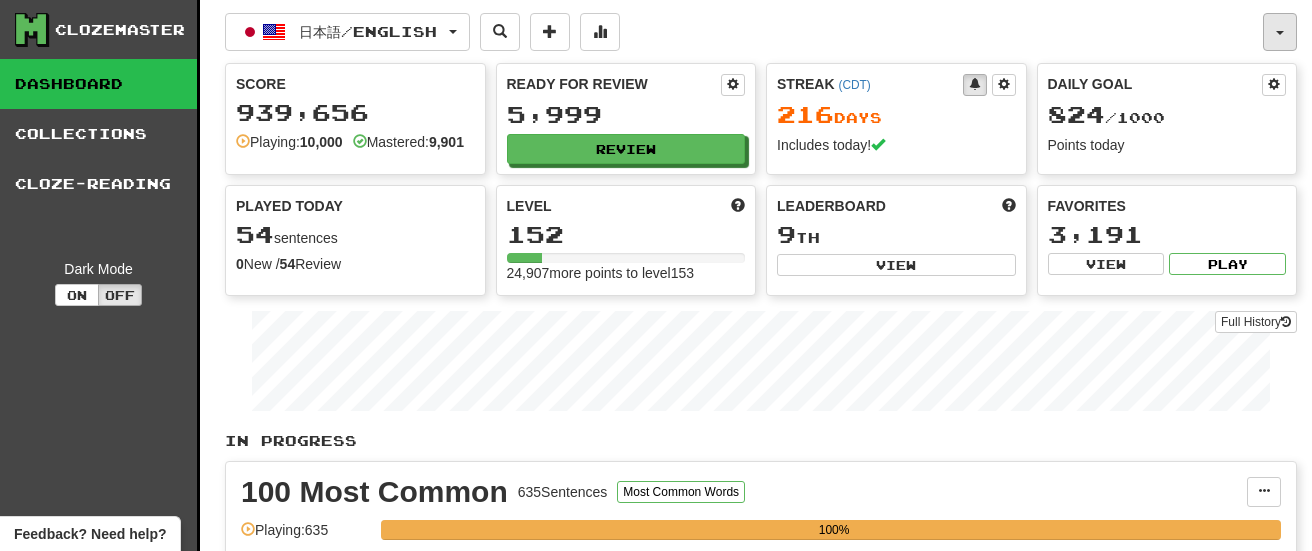 click at bounding box center (1280, 32) 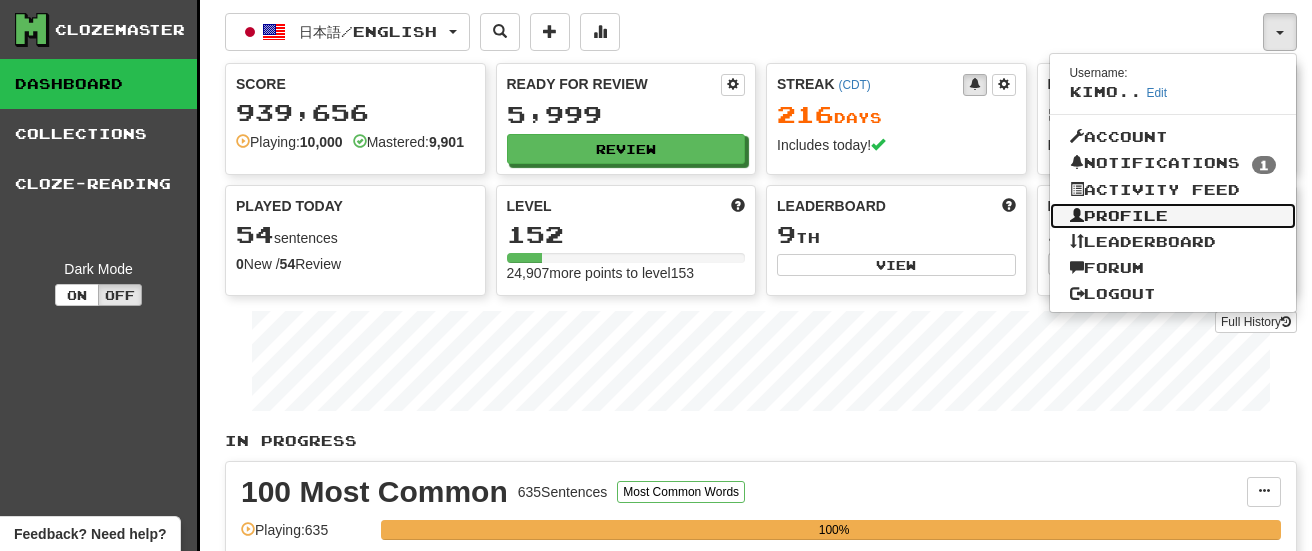 click on "Profile" at bounding box center [1173, 216] 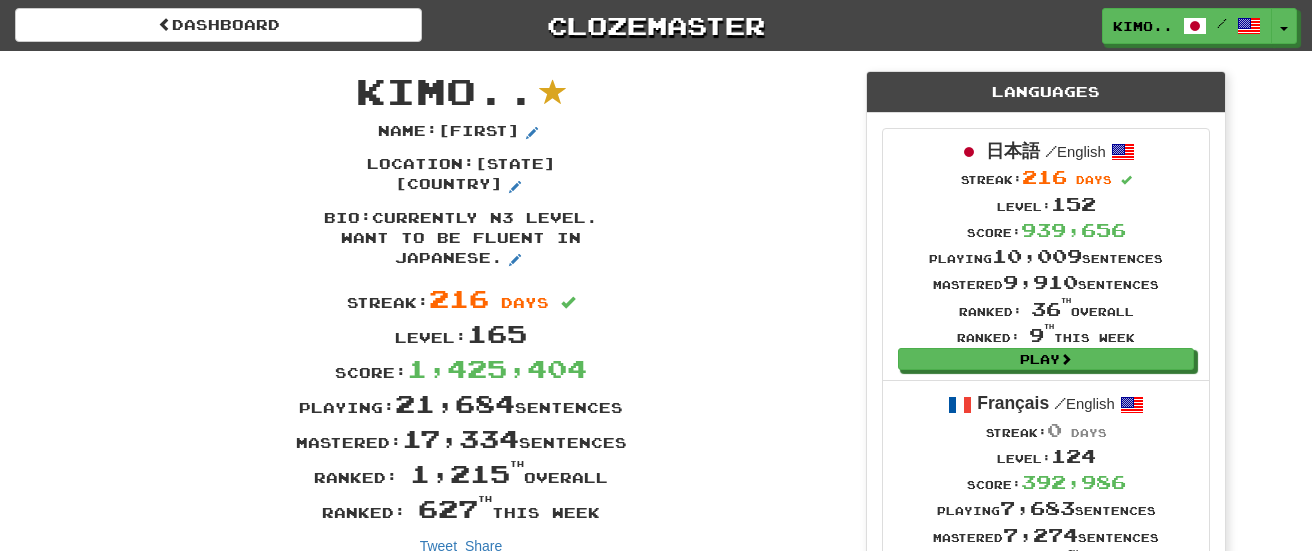 scroll, scrollTop: 0, scrollLeft: 0, axis: both 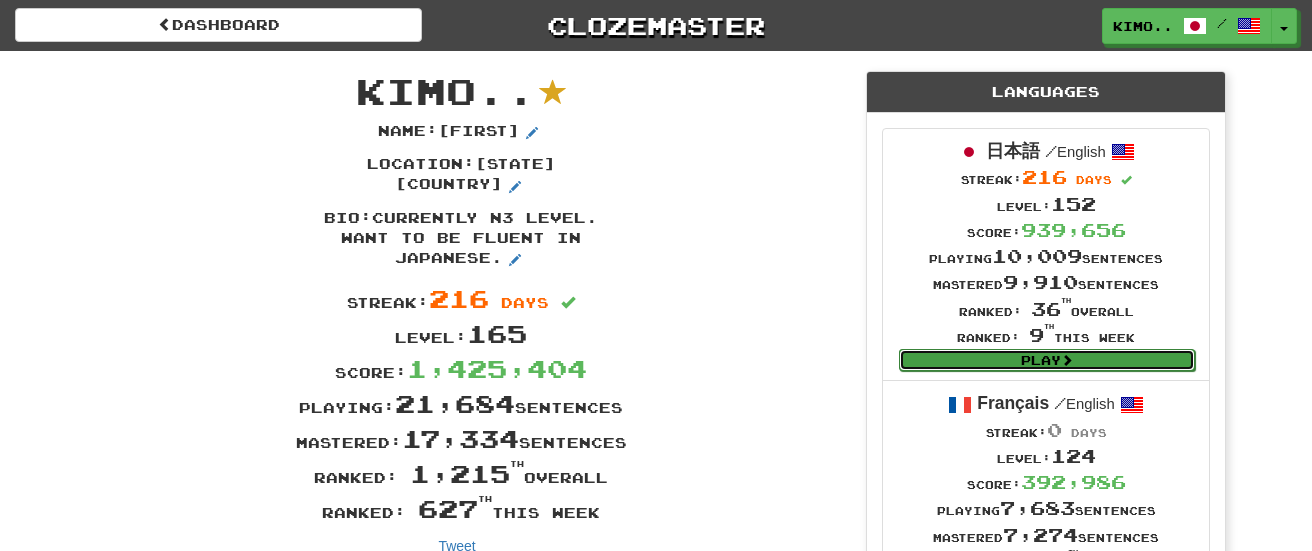 click at bounding box center [1067, 360] 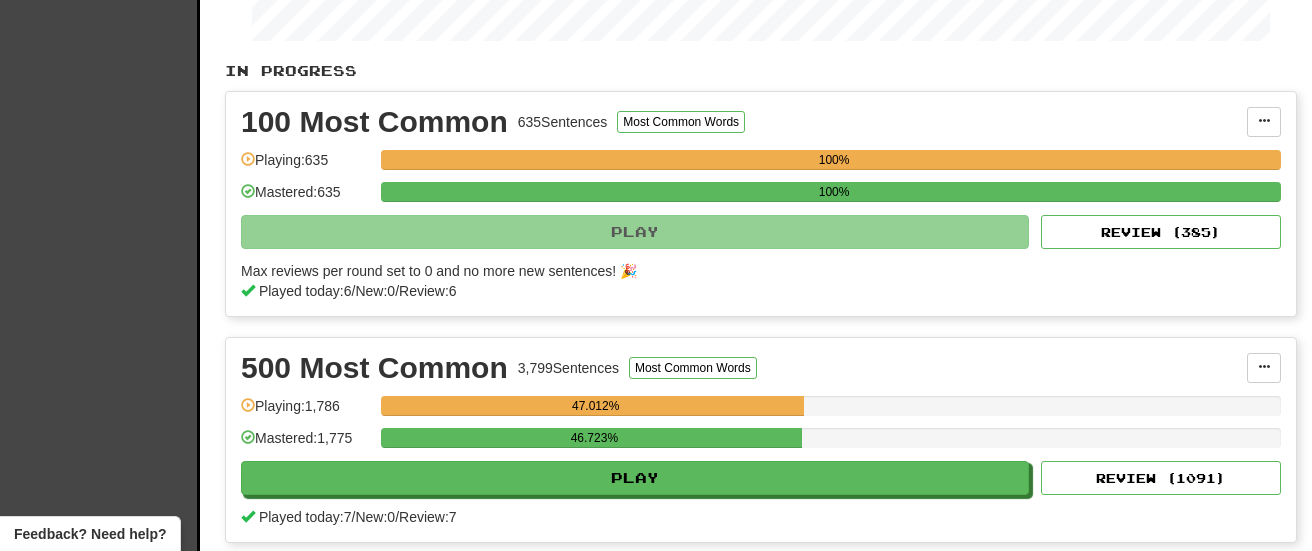 scroll, scrollTop: 0, scrollLeft: 0, axis: both 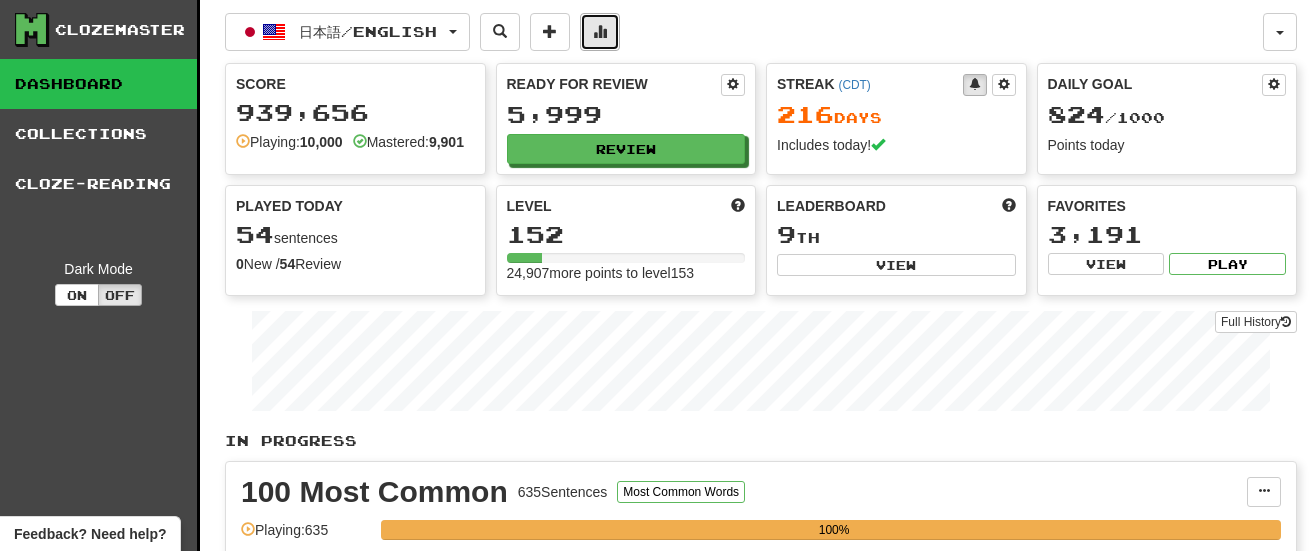 click at bounding box center [600, 32] 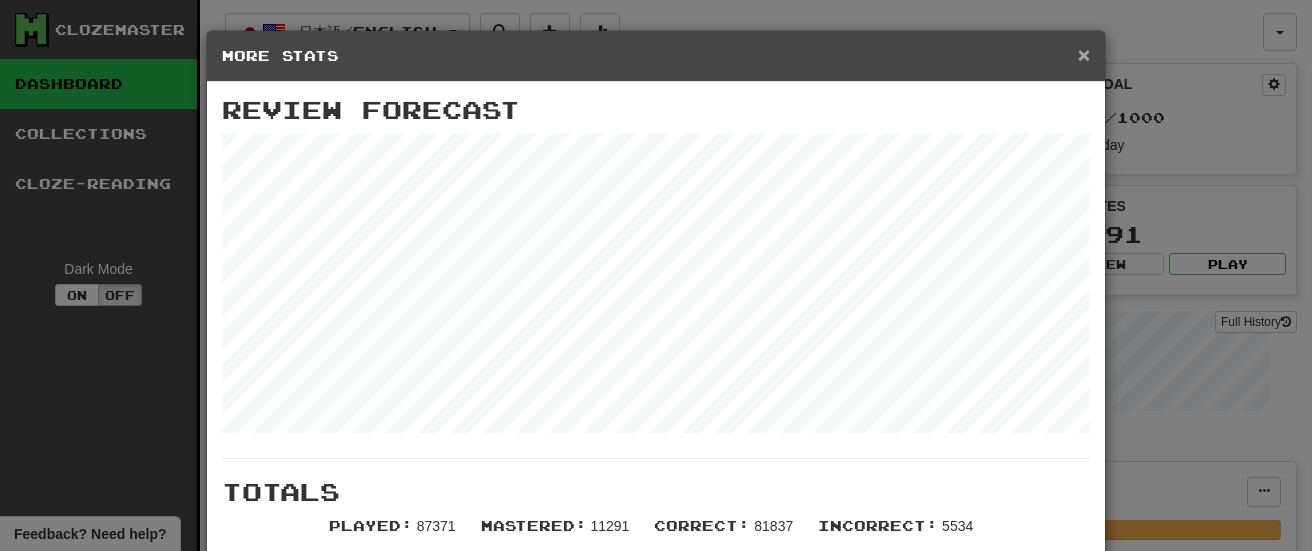 click on "×" at bounding box center (1084, 54) 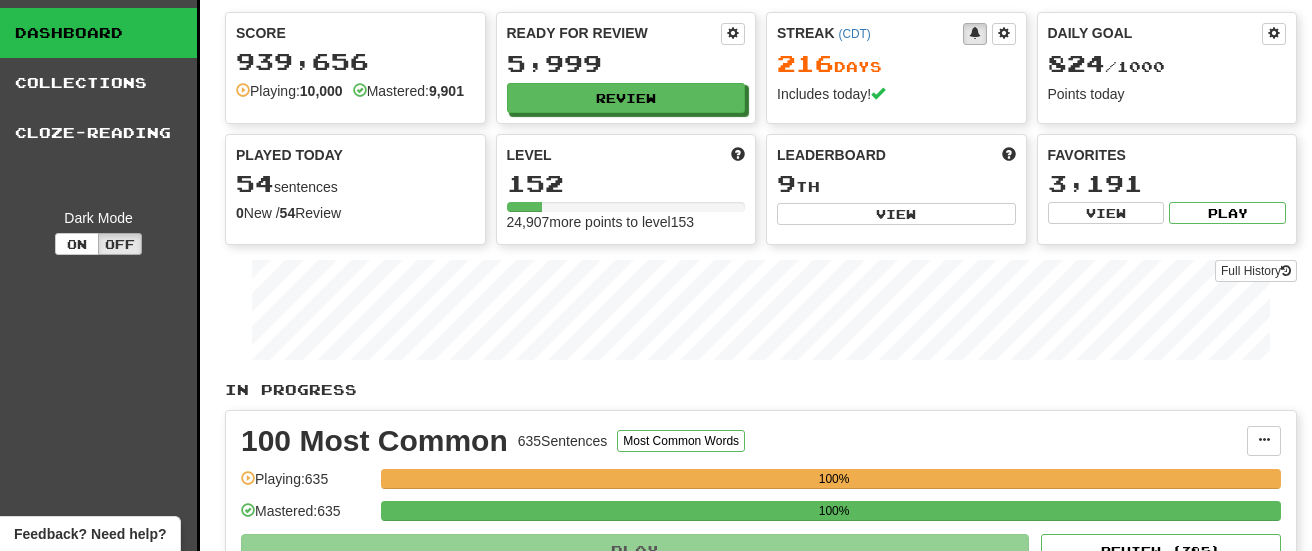 scroll, scrollTop: 0, scrollLeft: 0, axis: both 